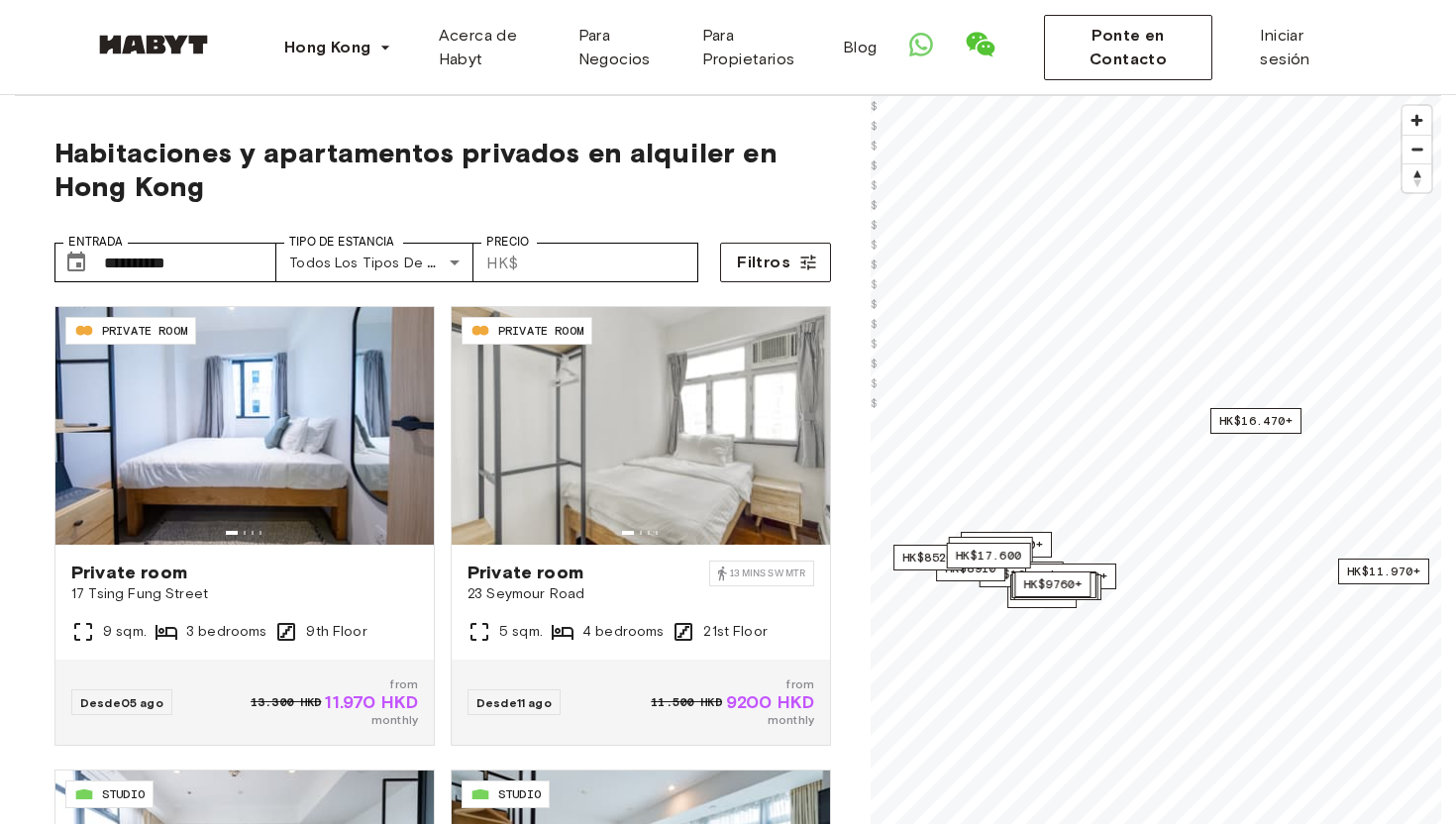 scroll, scrollTop: 0, scrollLeft: 0, axis: both 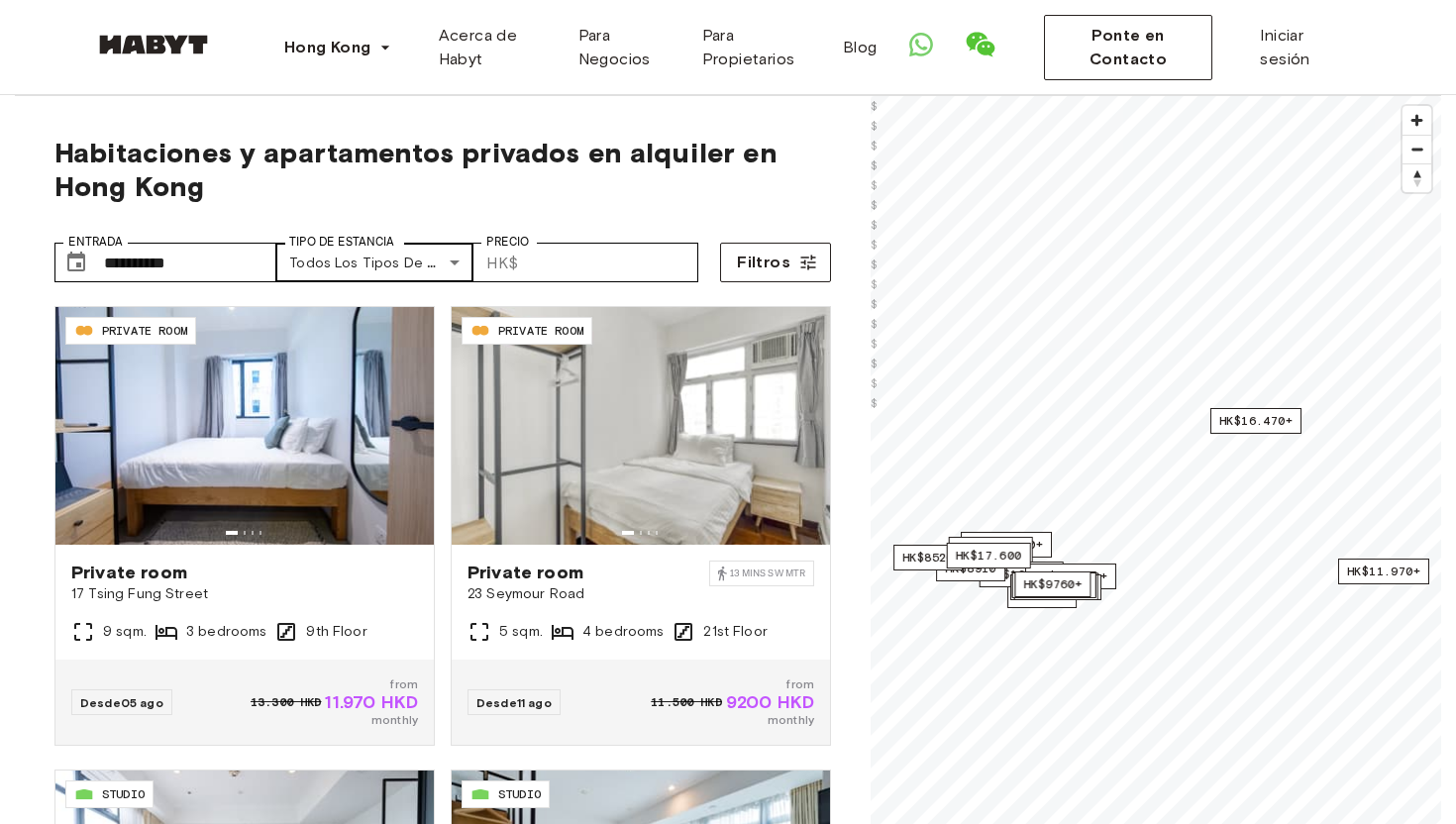 click on "Tipo de Estancia" at bounding box center (342, 242) 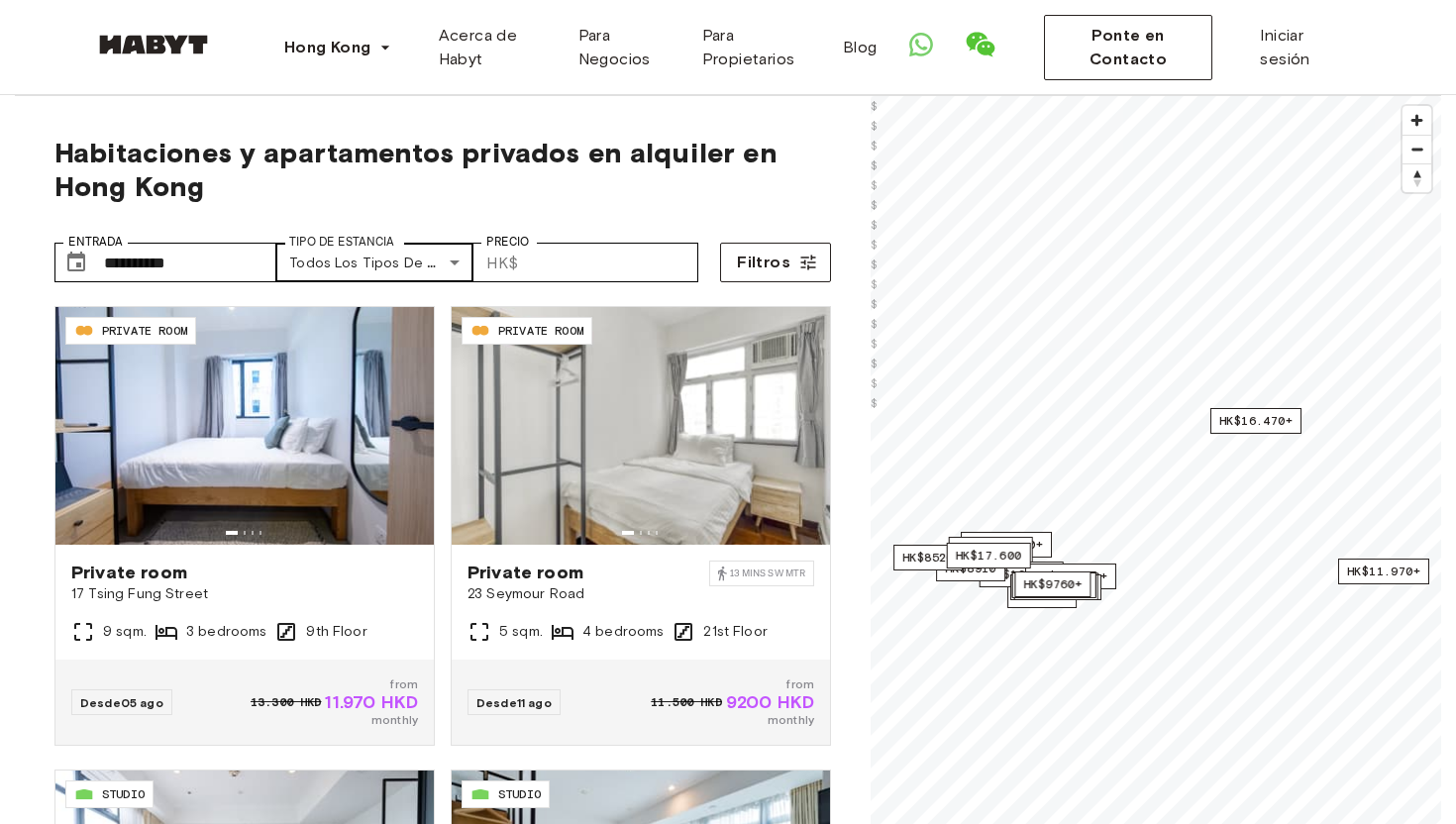 click on "**********" at bounding box center (728, 2399) 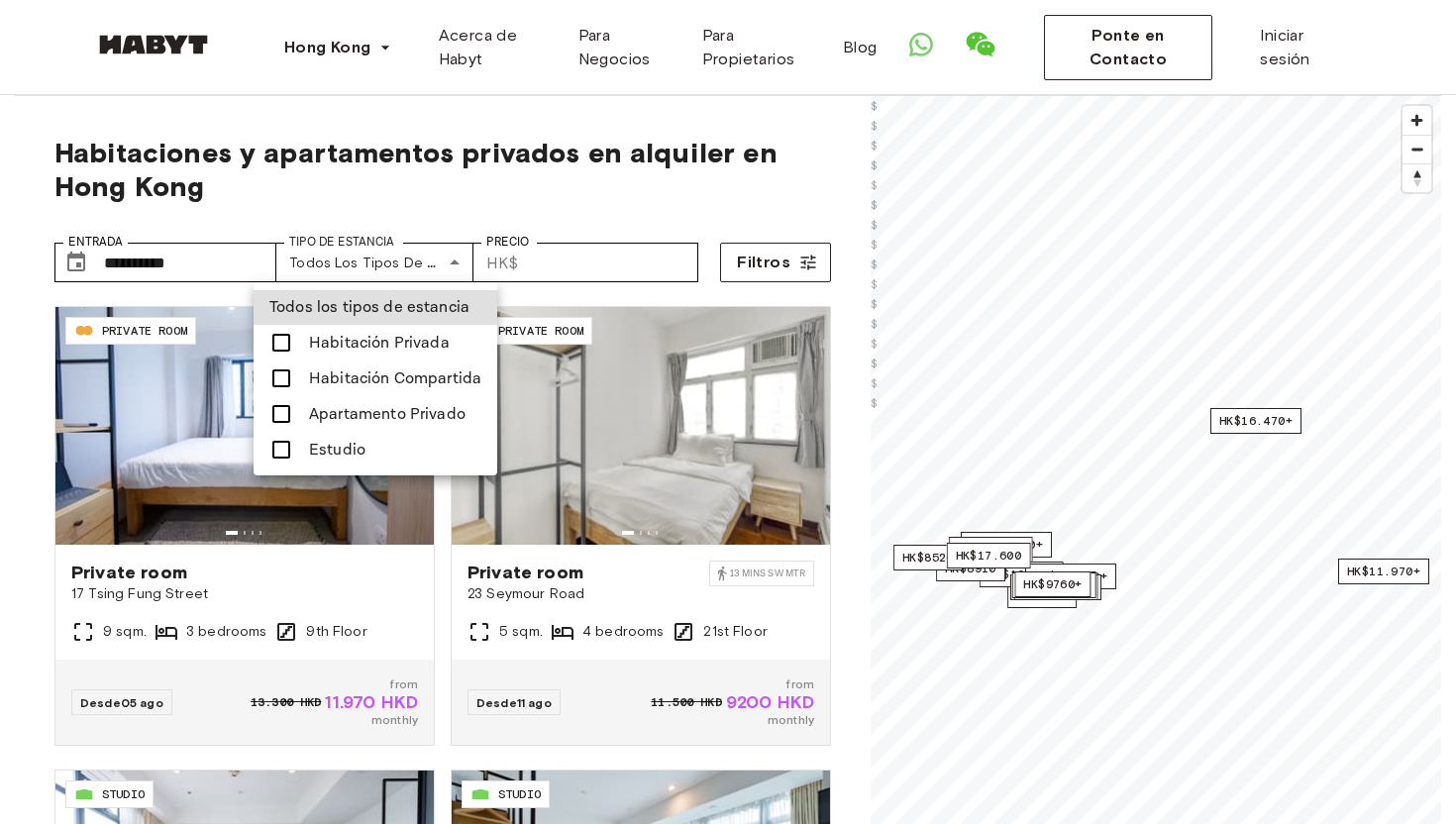 click on "Estudio" at bounding box center [375, 450] 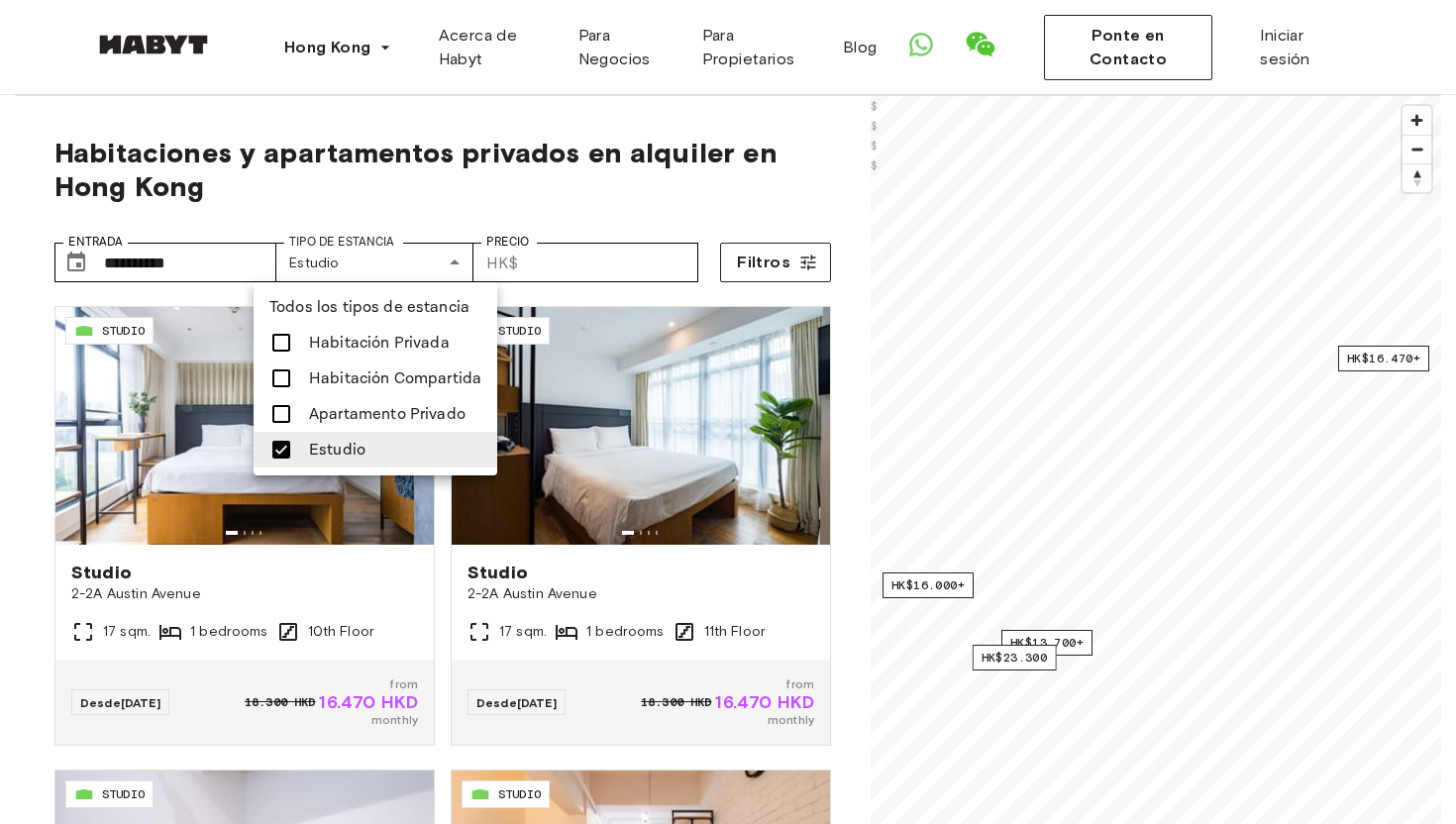 drag, startPoint x: 949, startPoint y: 515, endPoint x: 951, endPoint y: 402, distance: 113.0177 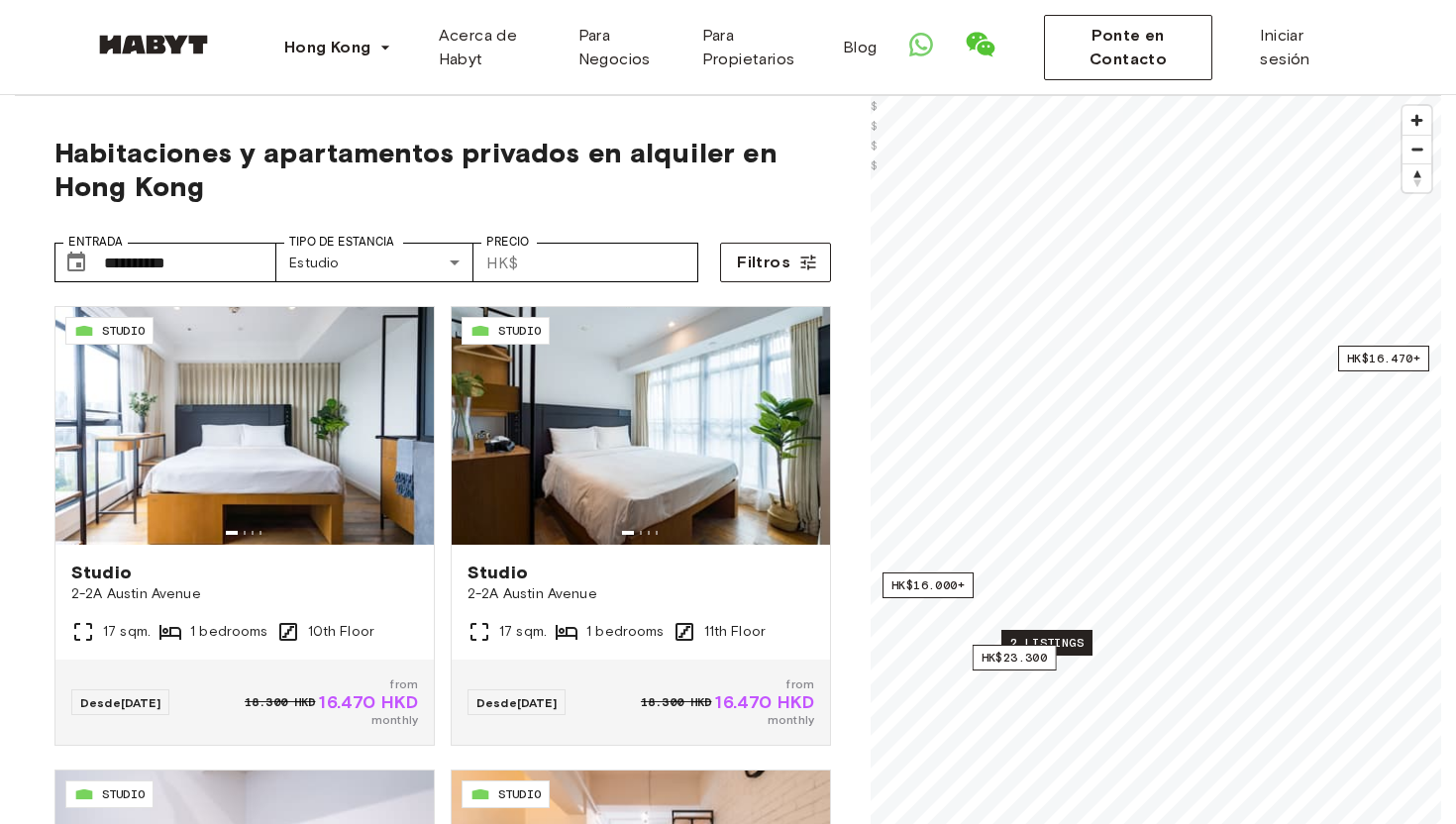click on "2 listings" at bounding box center [1047, 643] 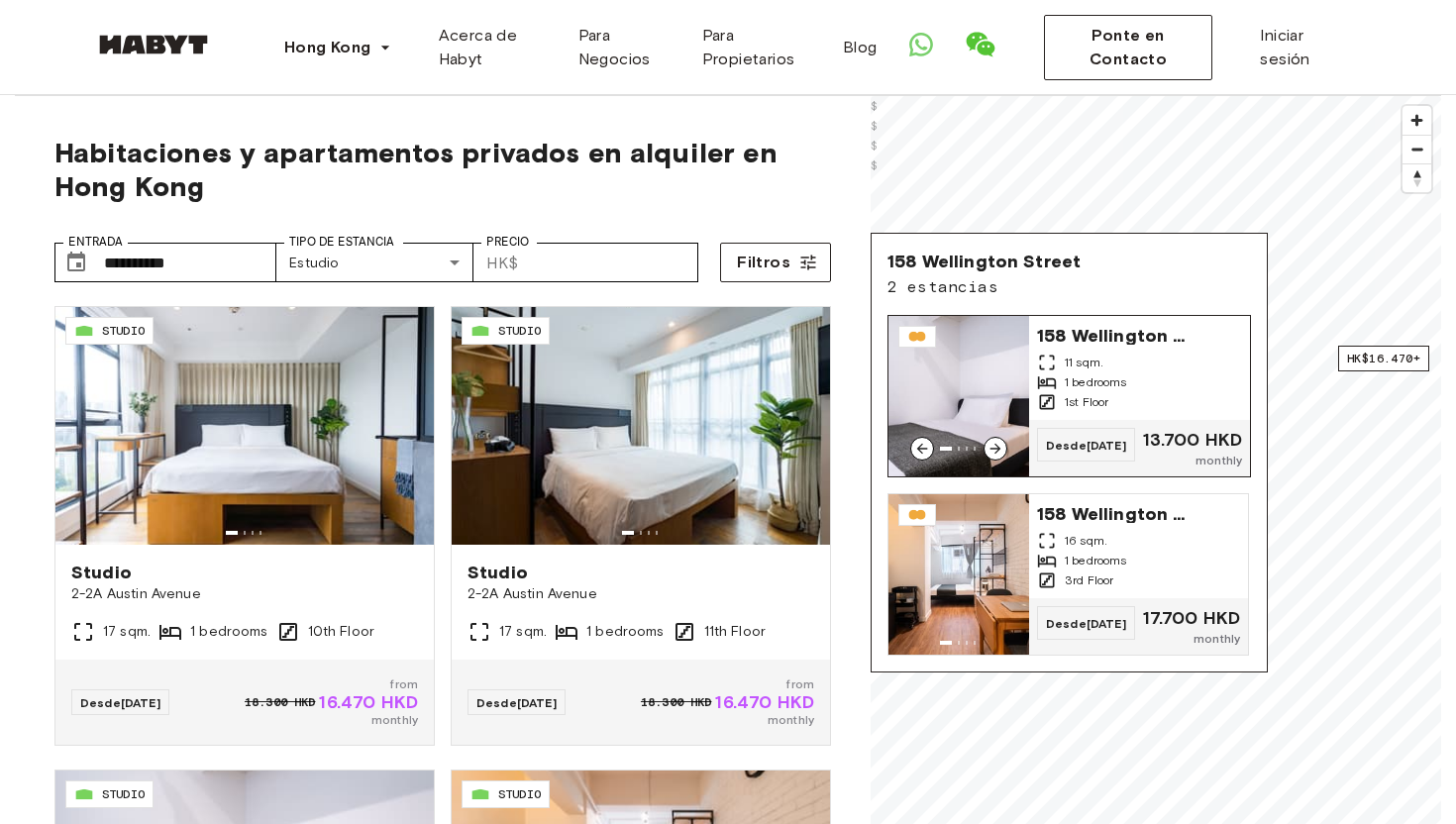 click on "158 Wellington Street 11 sqm. 1 bedrooms 1st Floor" at bounding box center [1139, 367] 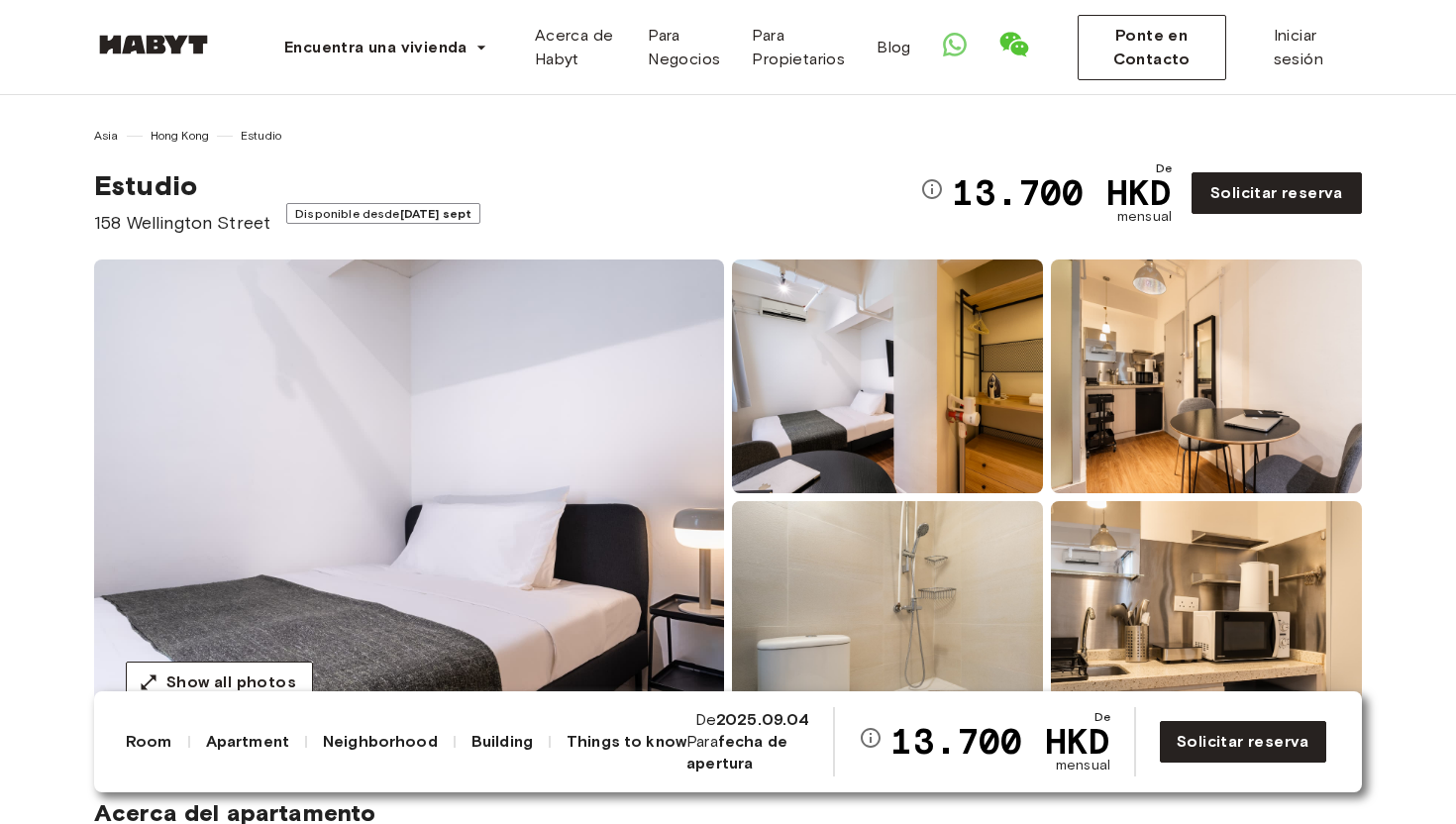 scroll, scrollTop: 0, scrollLeft: 0, axis: both 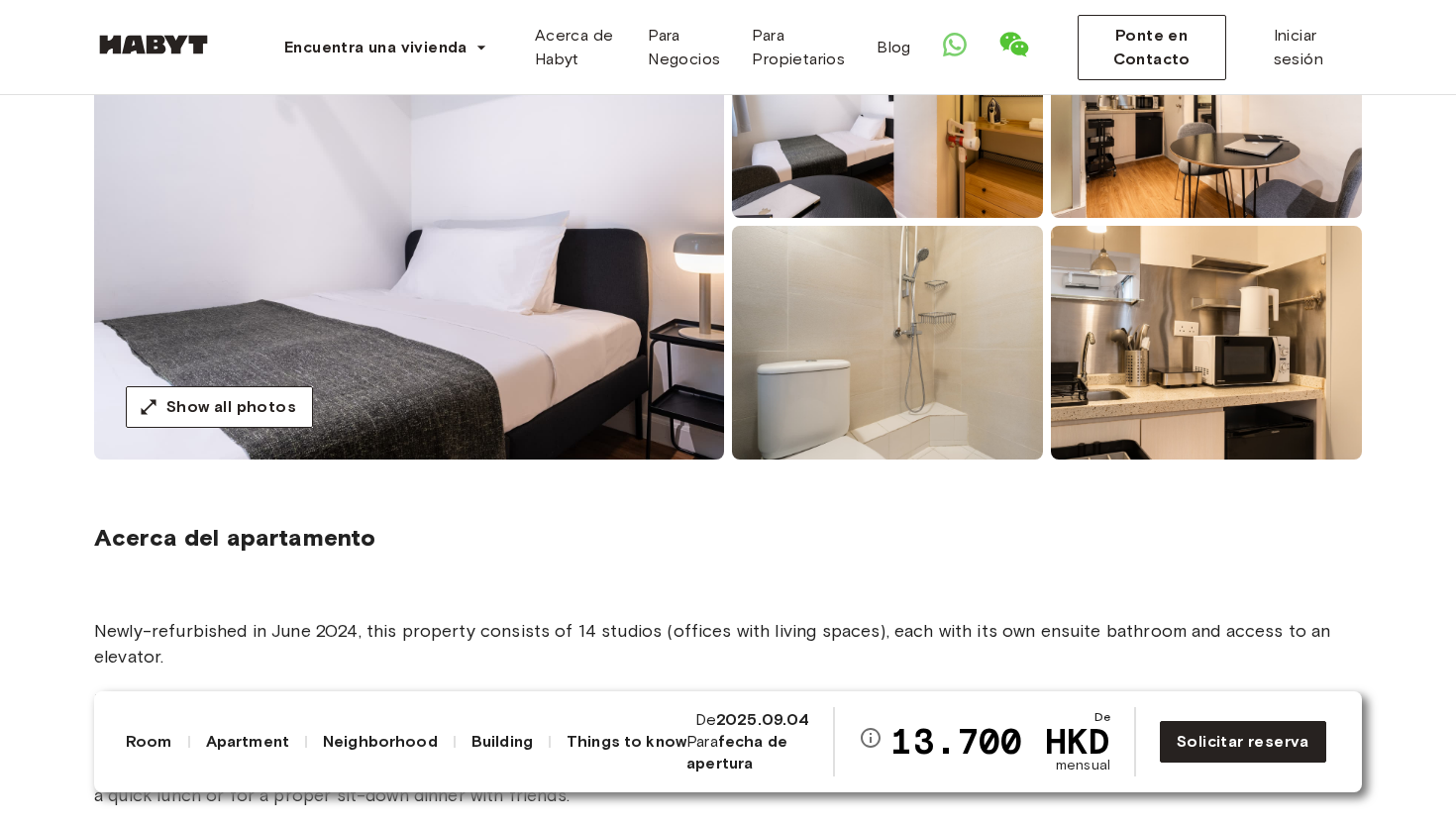 click at bounding box center (887, 343) 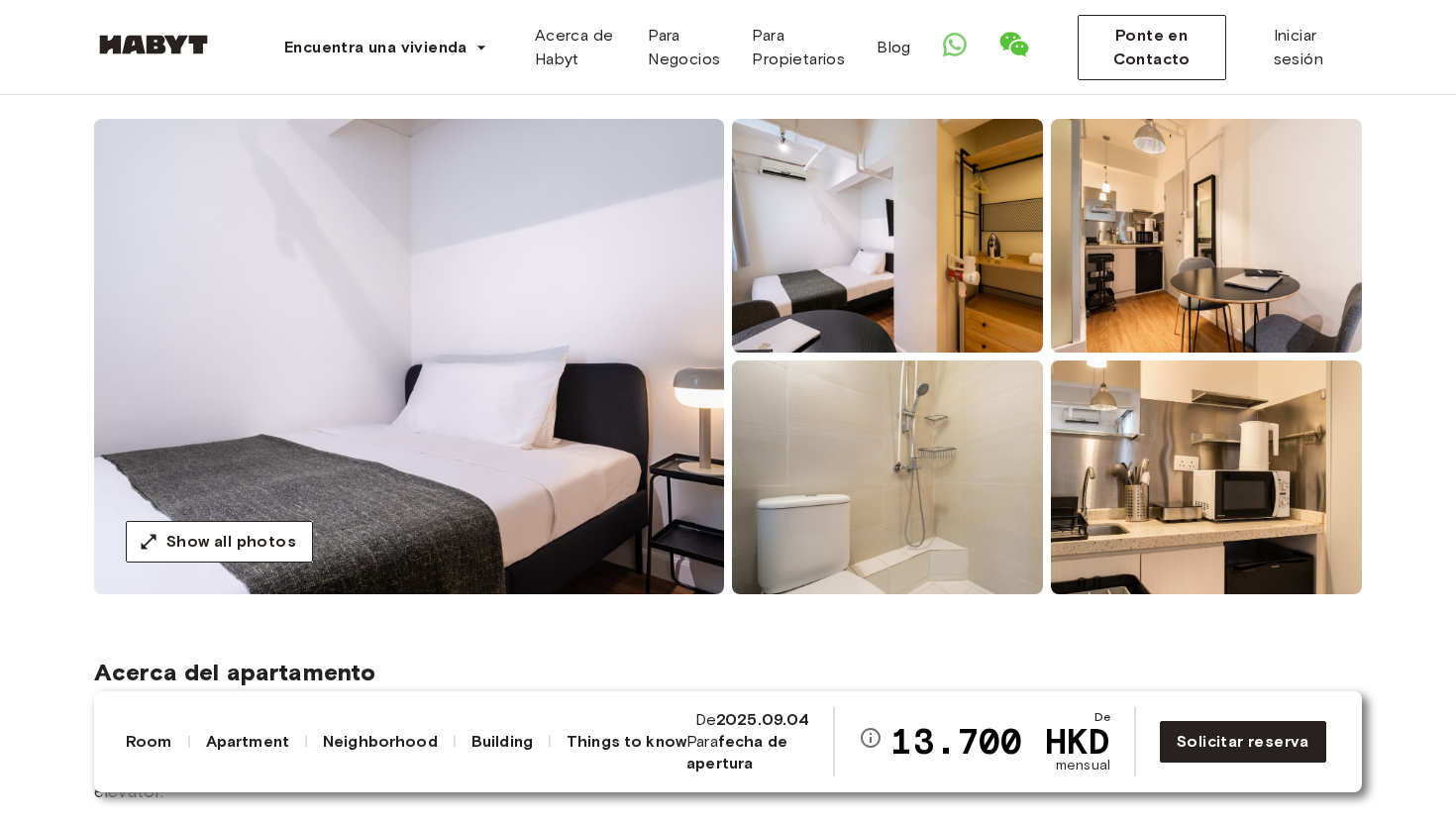 scroll, scrollTop: 142, scrollLeft: 0, axis: vertical 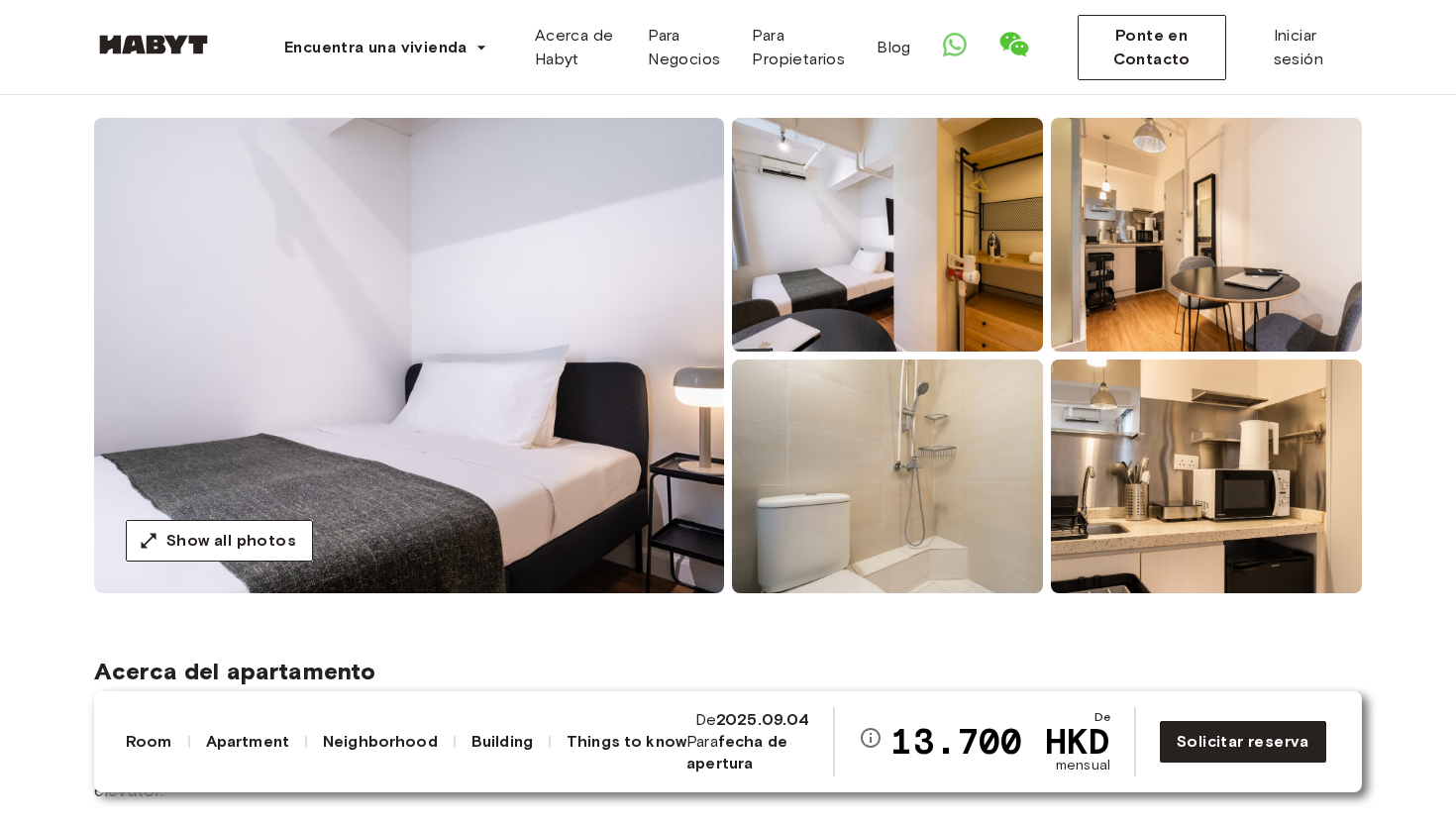 click at bounding box center (887, 235) 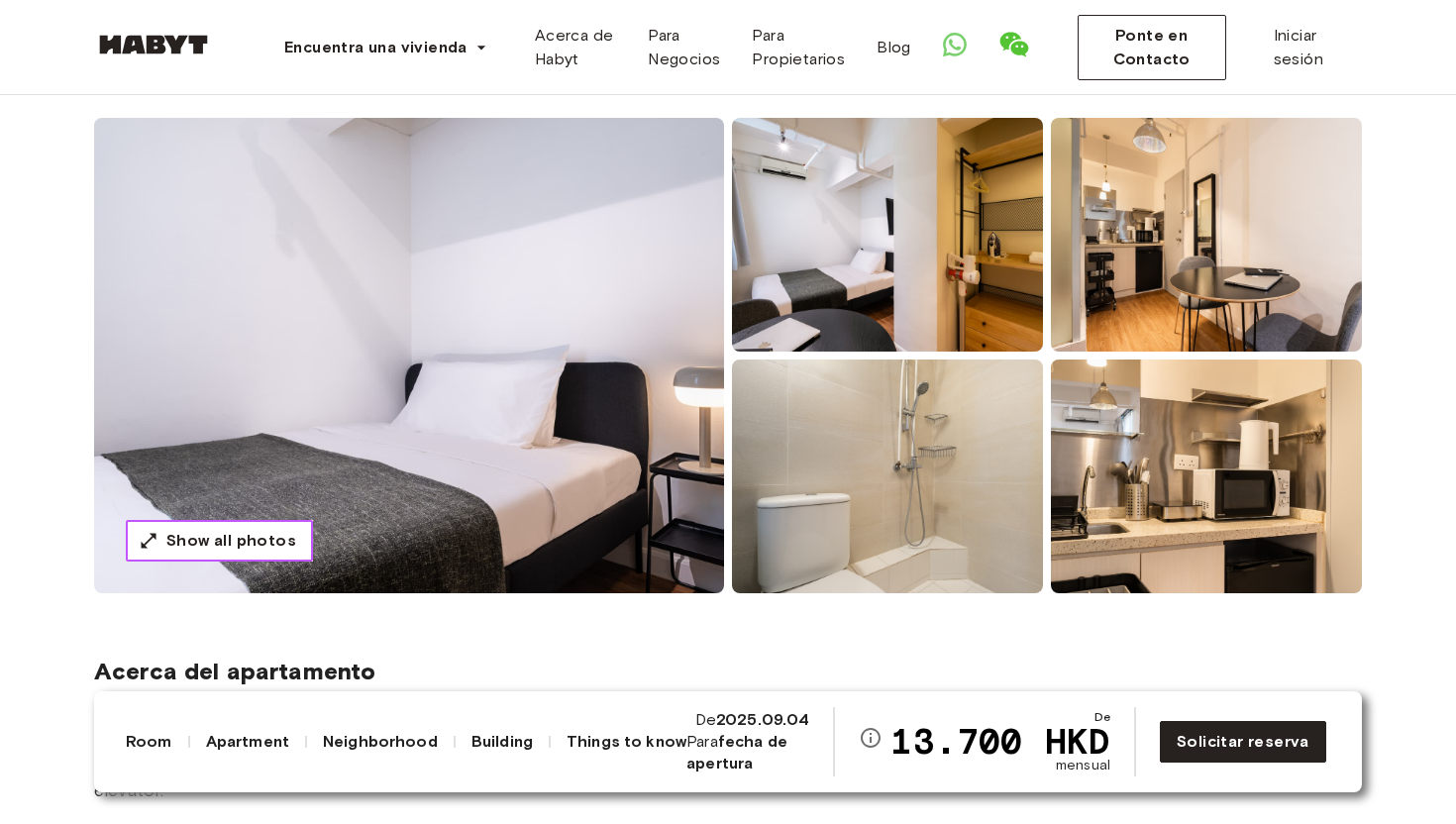 click on "Show all photos" at bounding box center [231, 541] 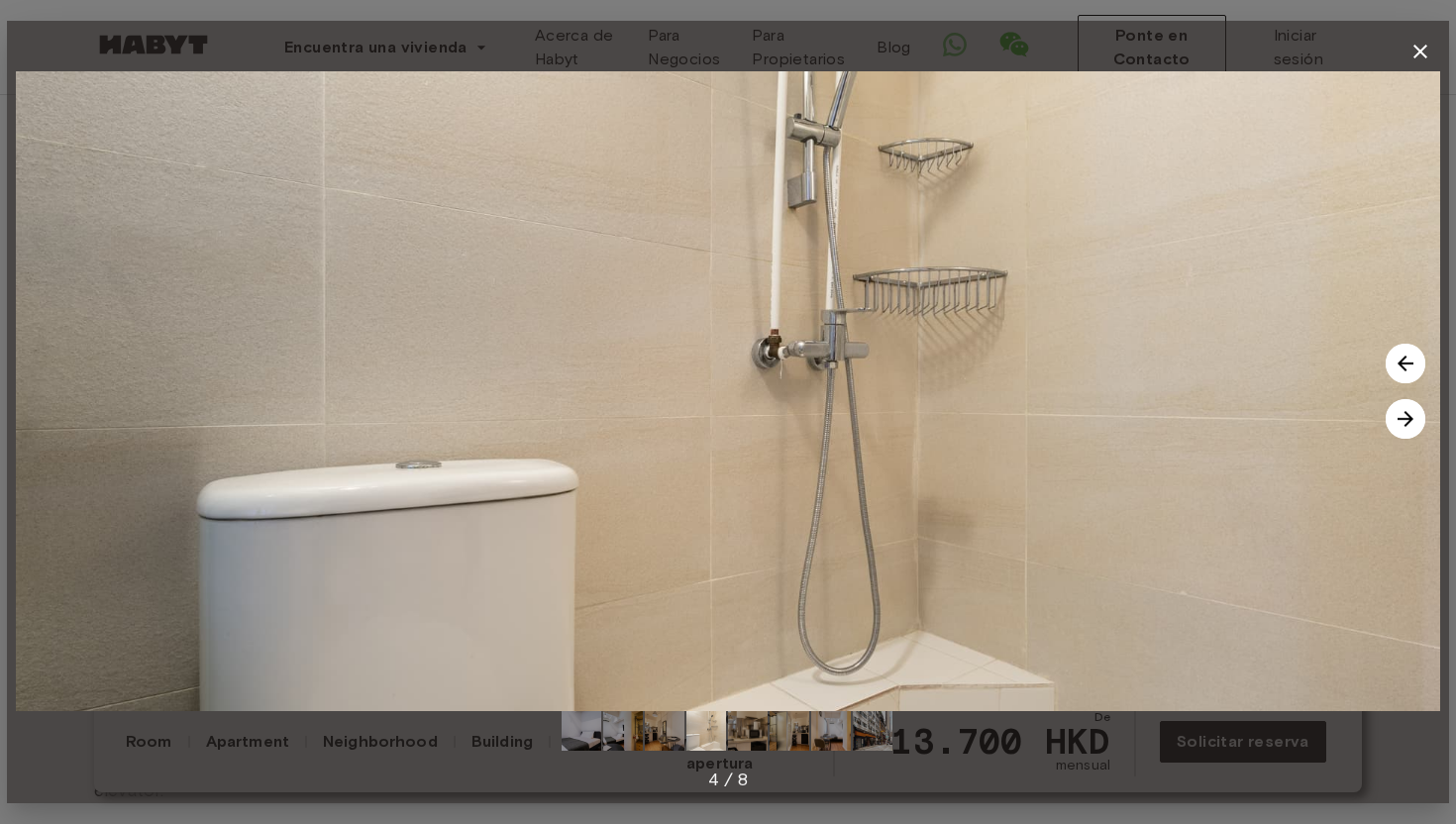 click on "4 / 8" at bounding box center (728, 779) 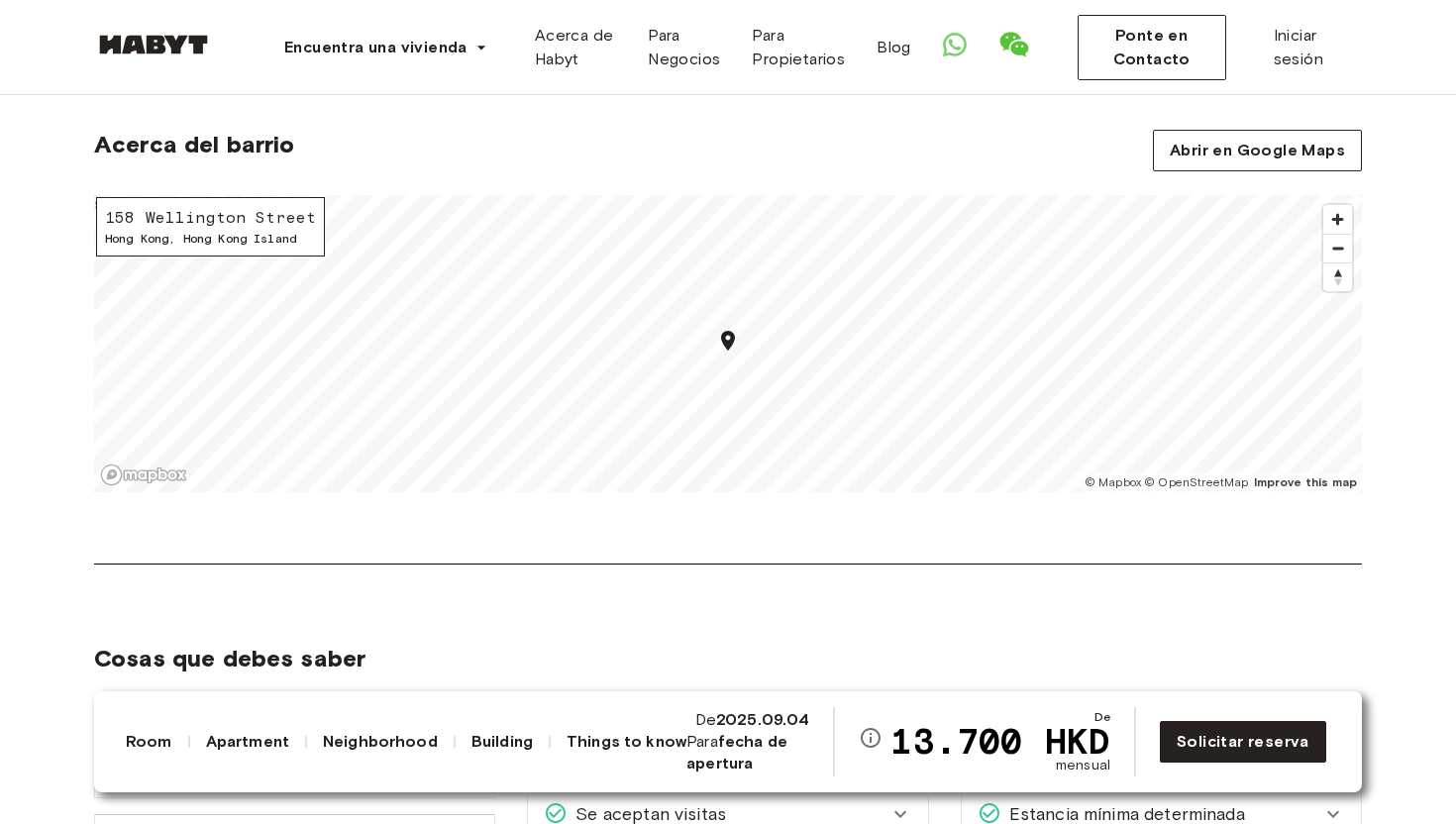 scroll, scrollTop: 2087, scrollLeft: 0, axis: vertical 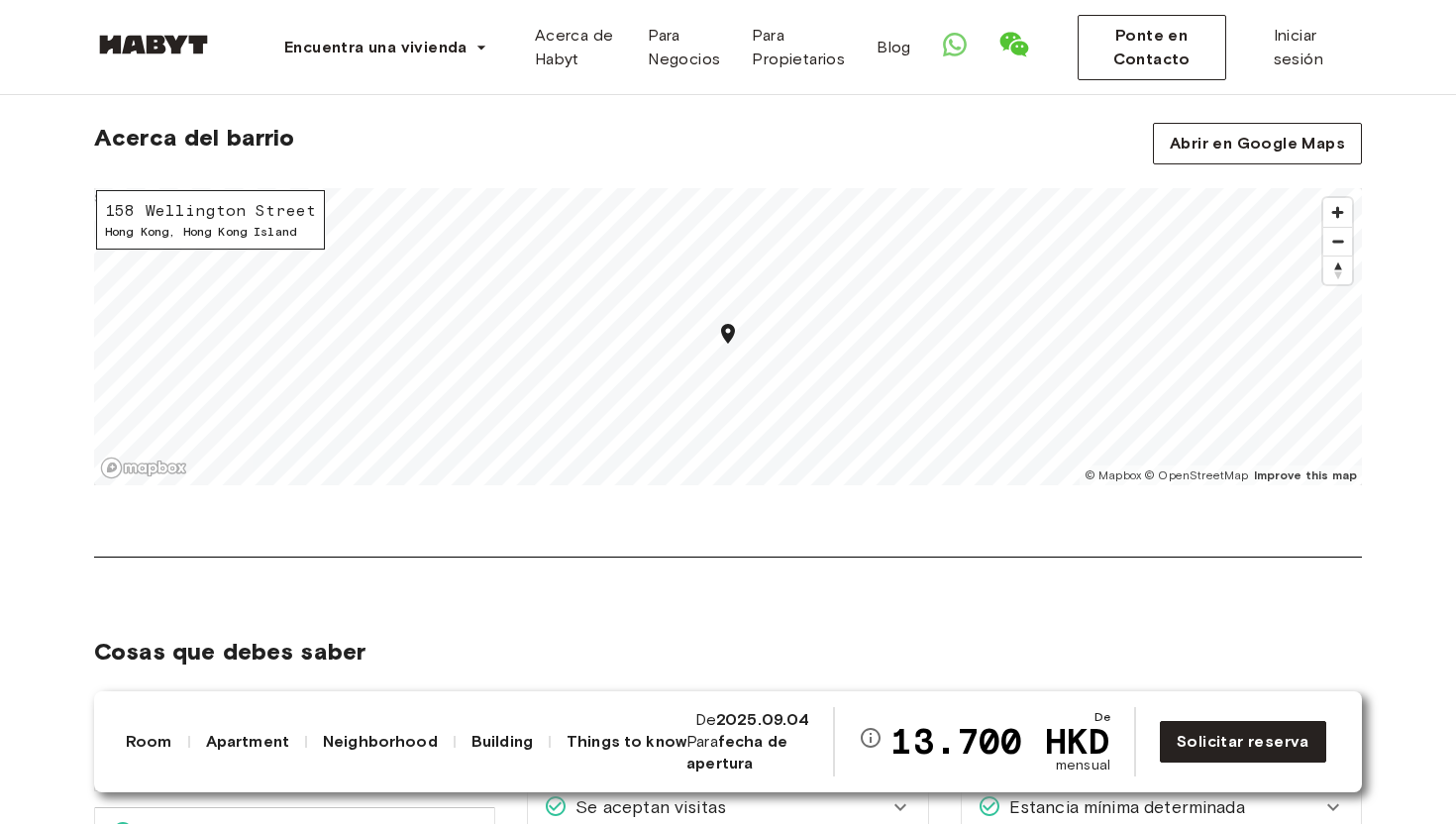 type 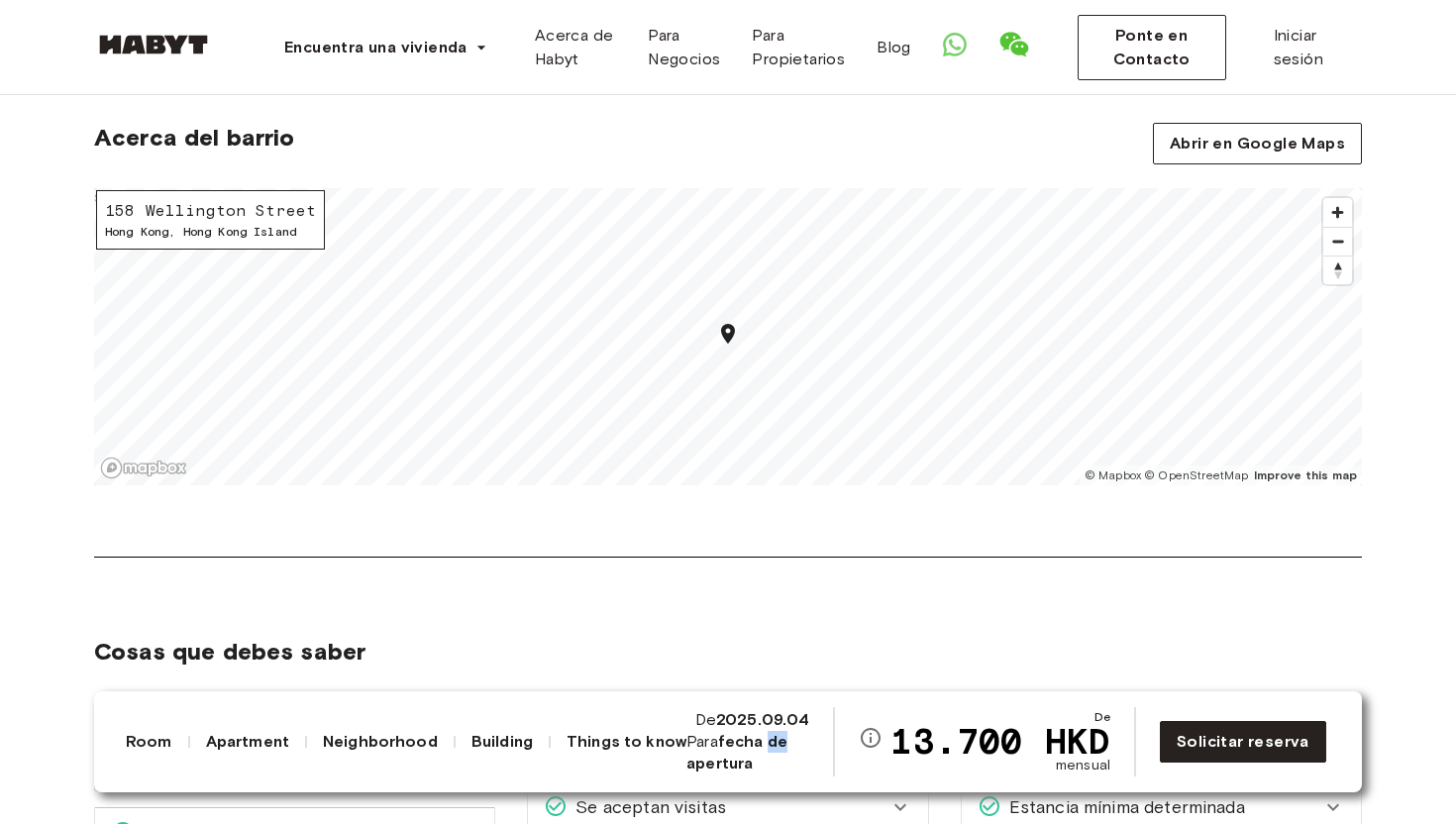 click on "fecha de apertura" at bounding box center (737, 752) 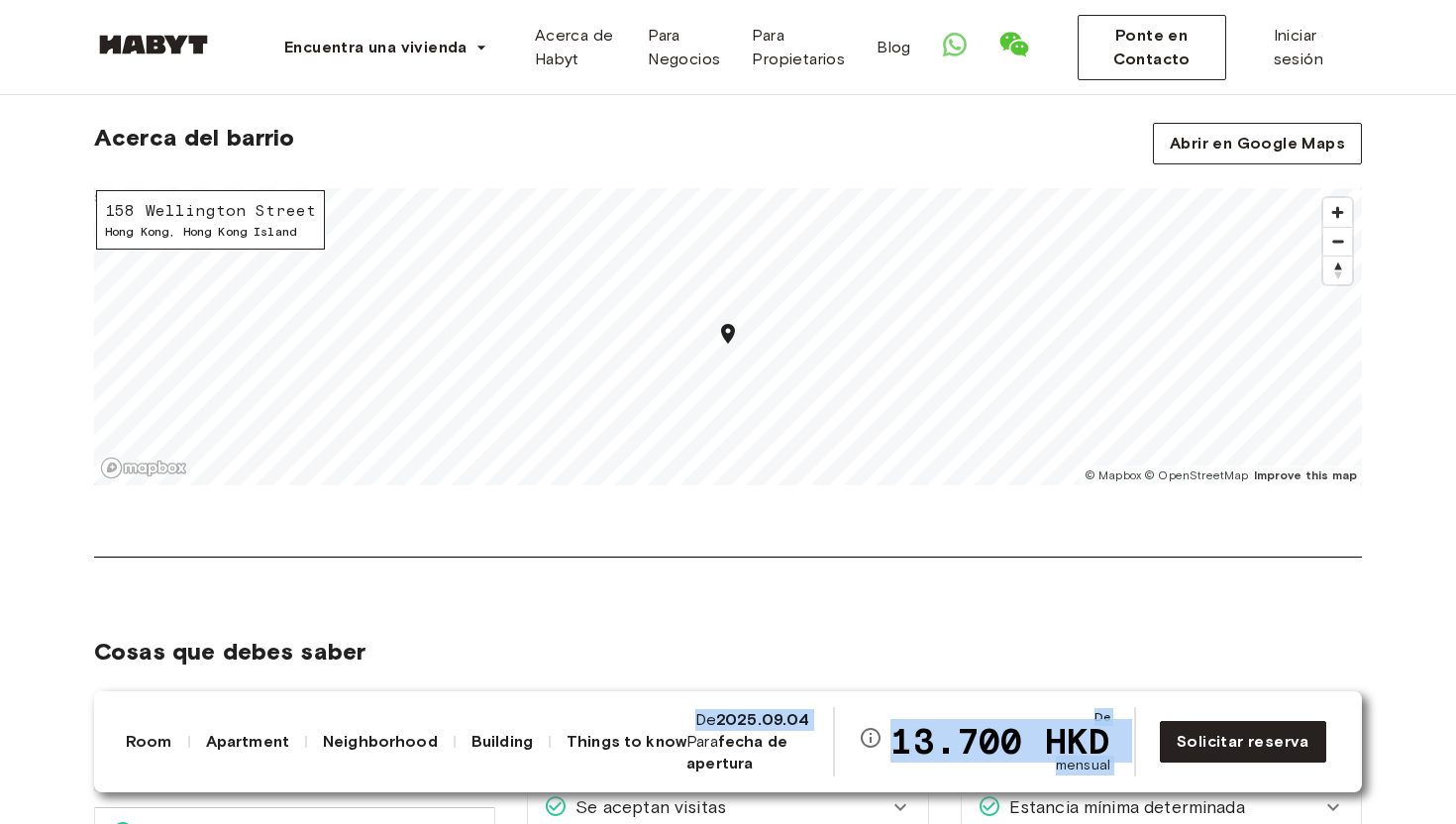click on "fecha de apertura" at bounding box center [737, 752] 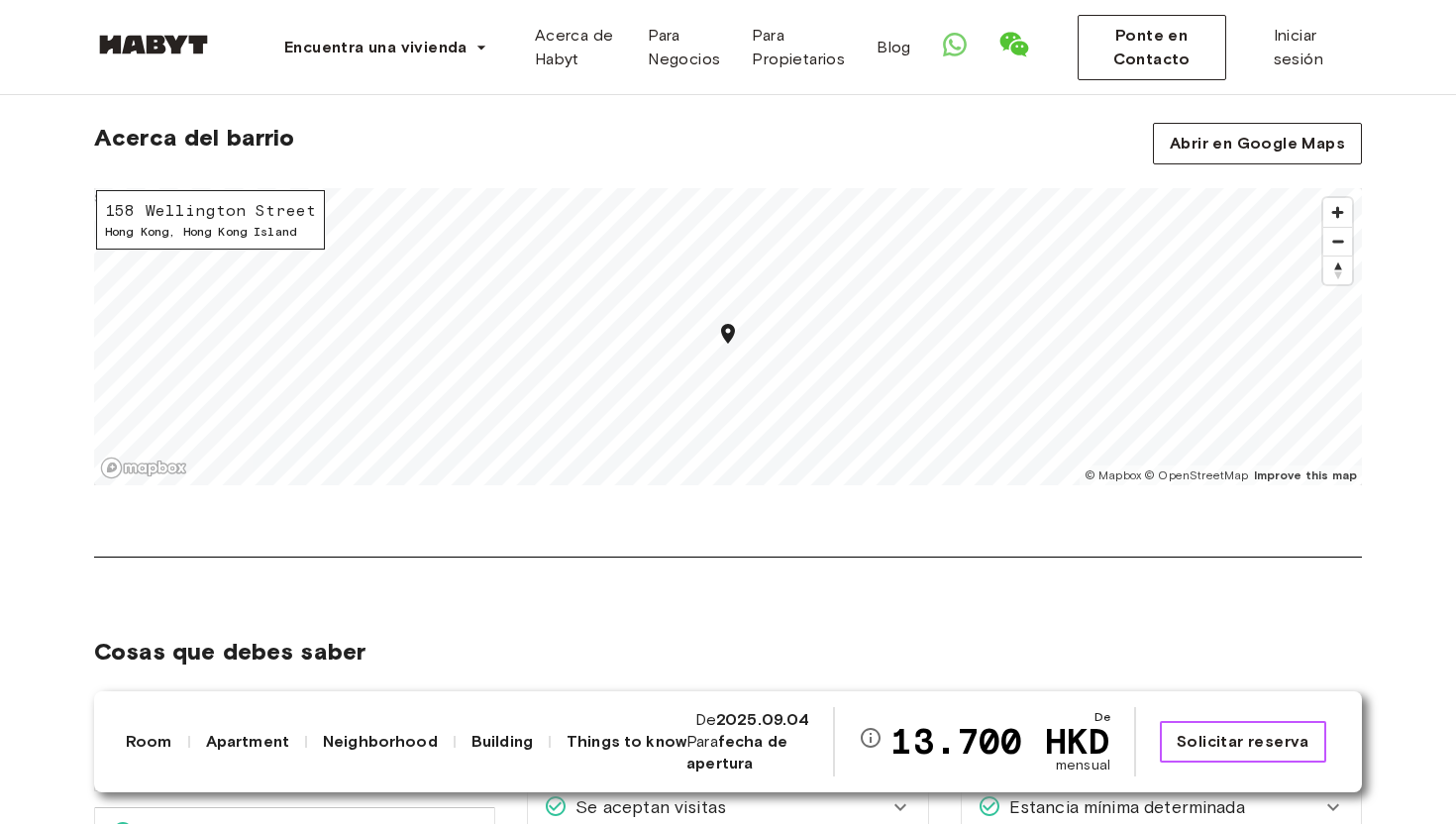 click on "Solicitar reserva" at bounding box center [1243, 742] 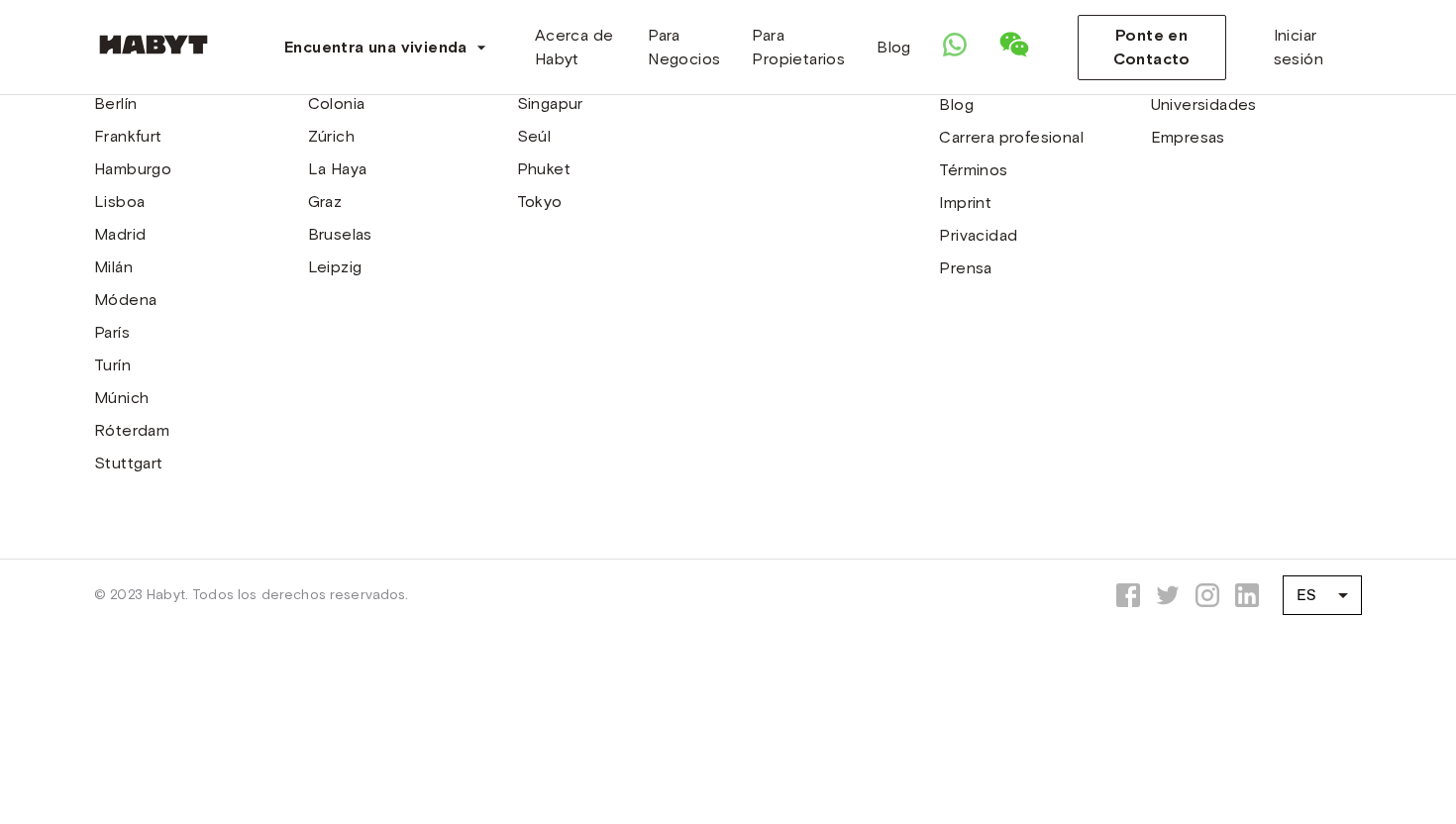 scroll, scrollTop: 0, scrollLeft: 0, axis: both 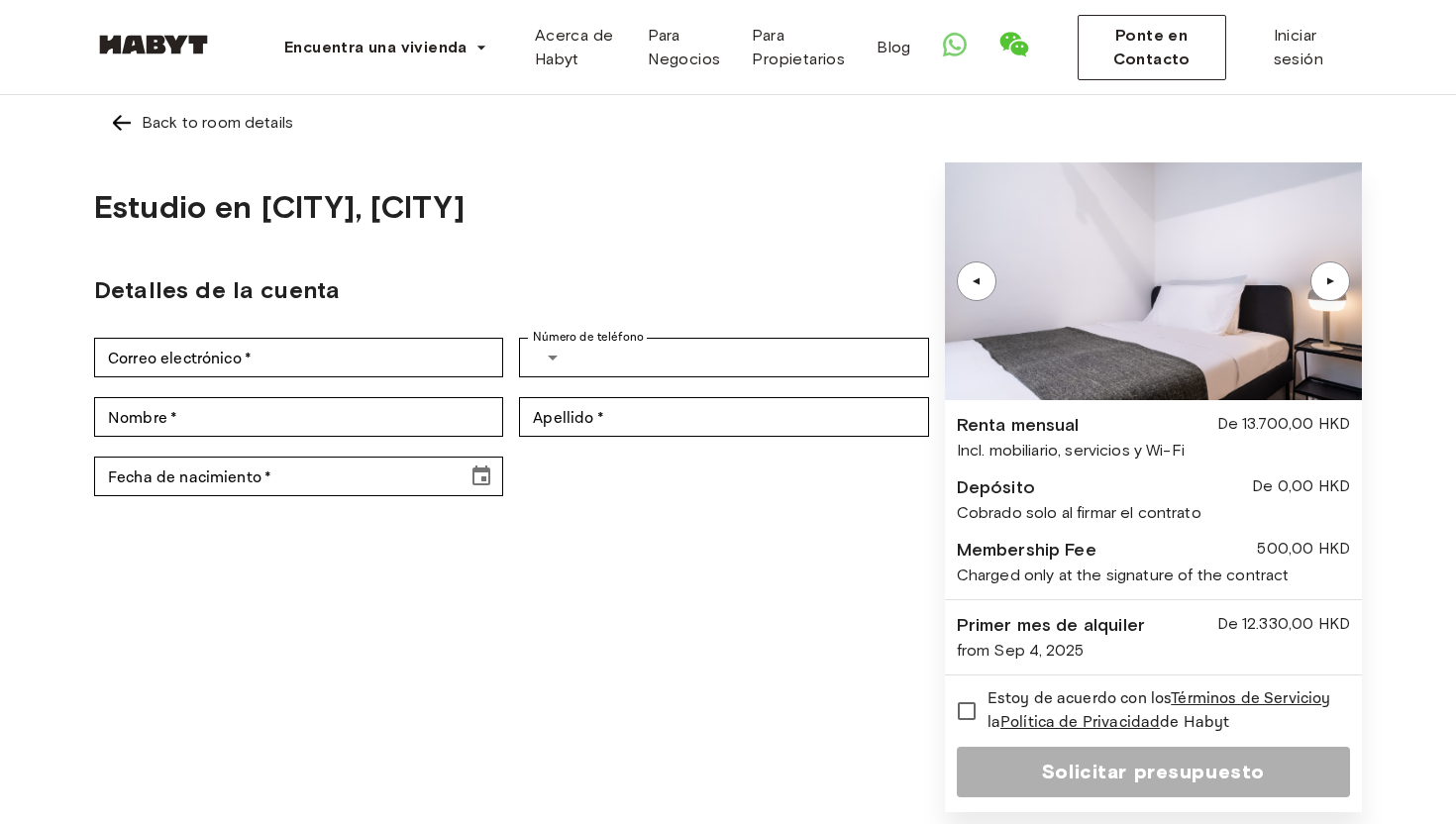 click 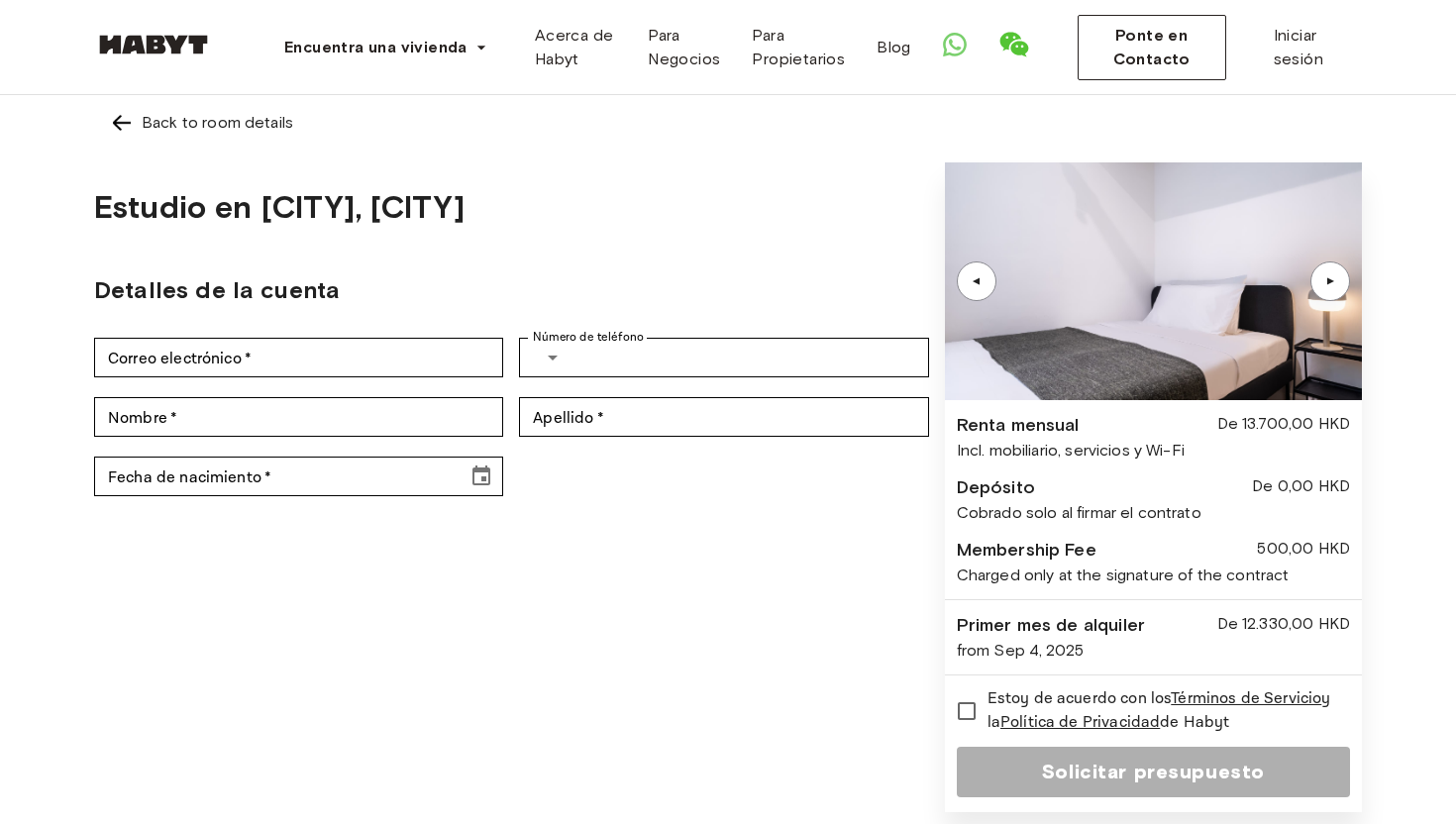click at bounding box center (1153, 281) 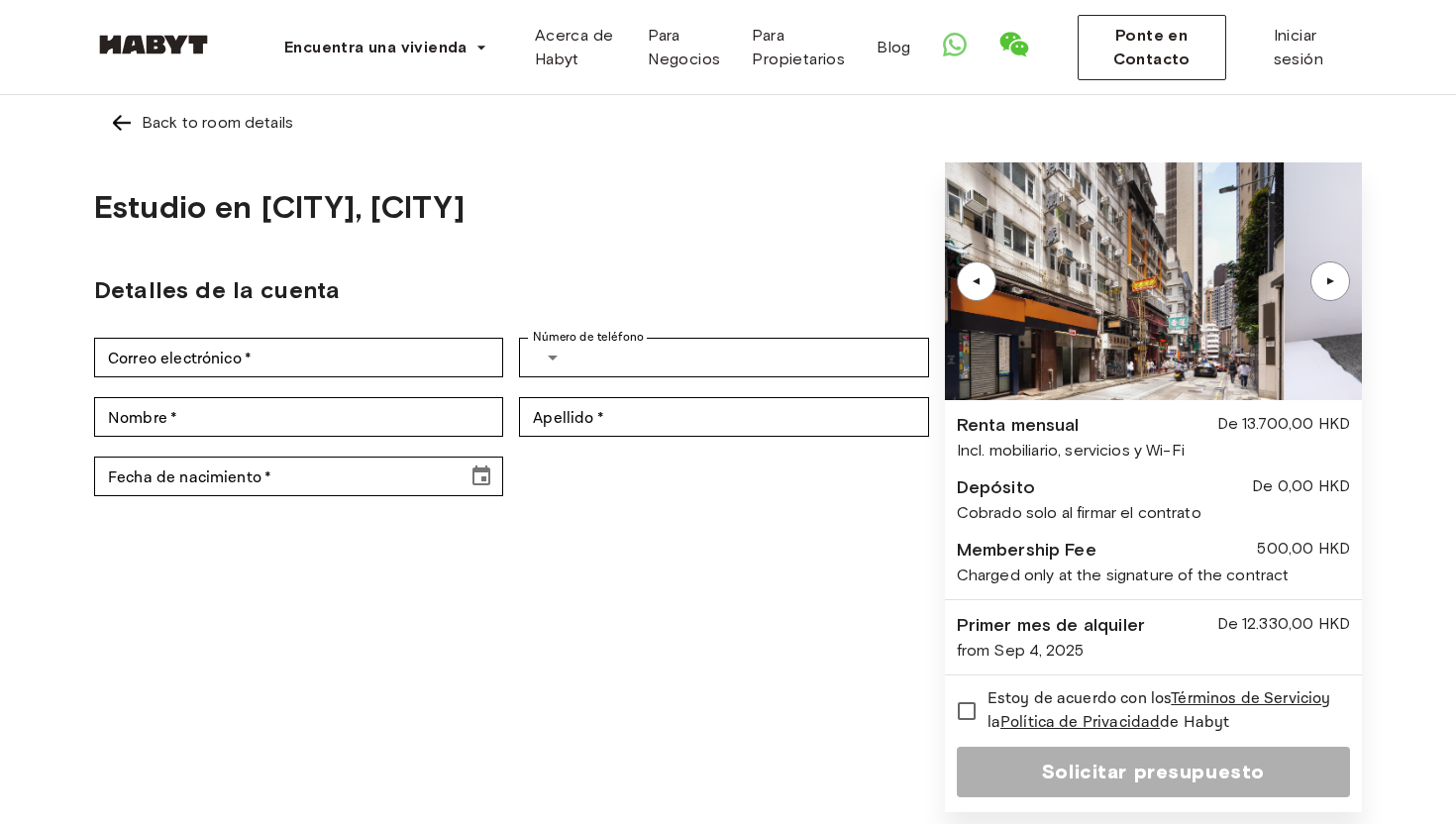 click on "▲" at bounding box center [977, 281] 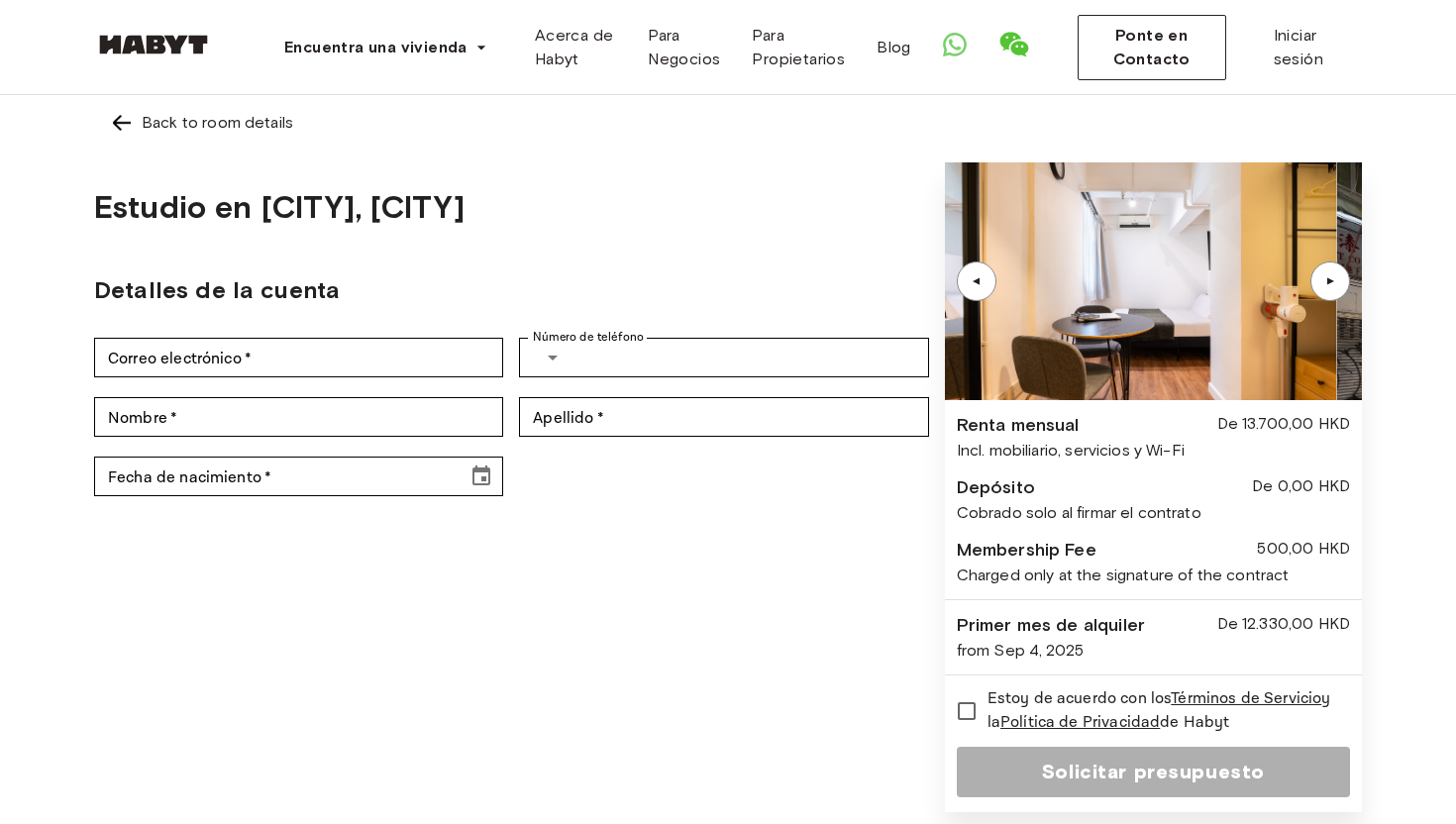 click on "▲" at bounding box center (977, 281) 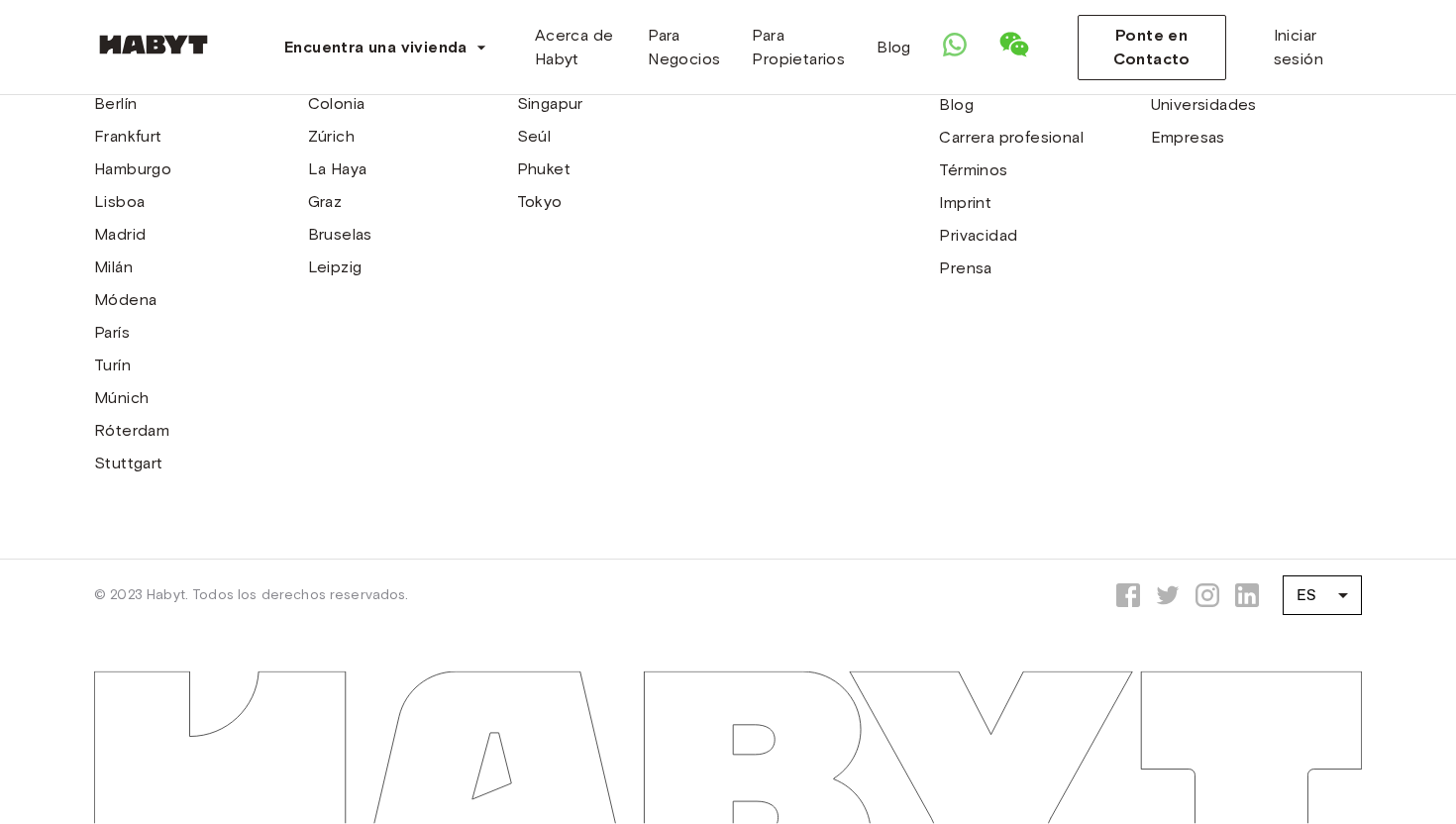 scroll, scrollTop: 0, scrollLeft: 0, axis: both 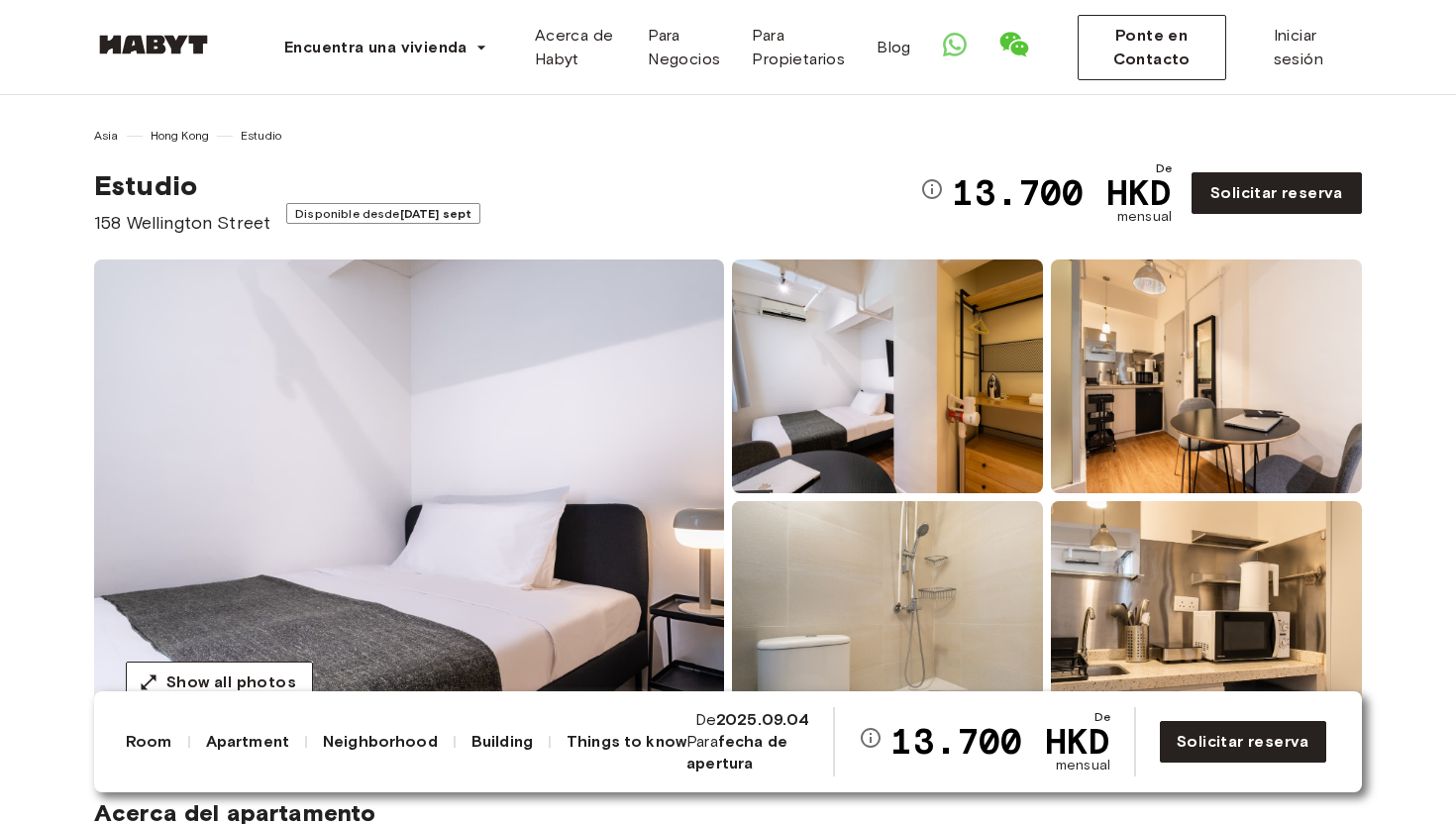 click at bounding box center [154, 45] 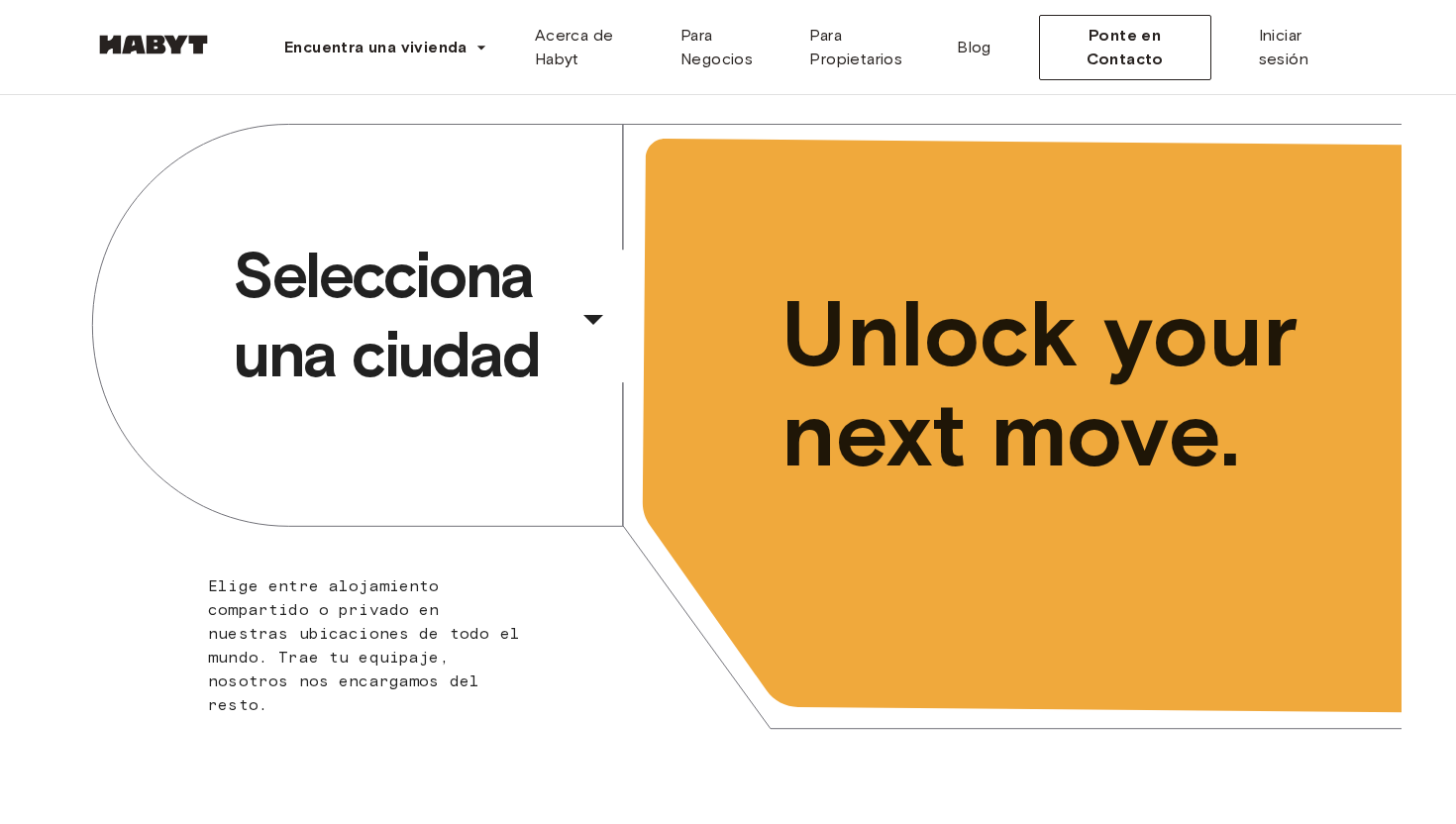 click on "Selecciona una ciudad" at bounding box center [401, 315] 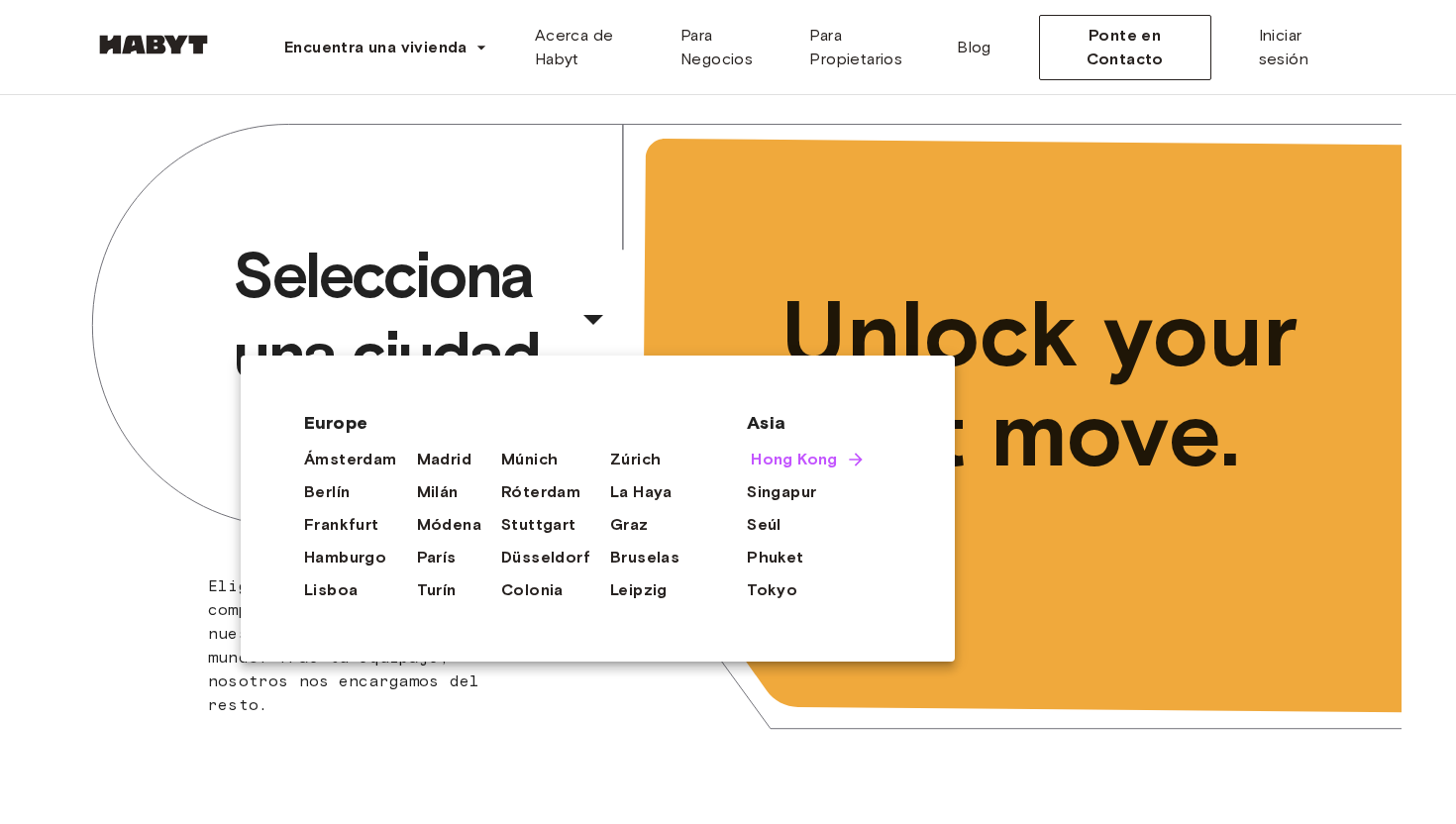 click on "Hong Kong" at bounding box center (794, 460) 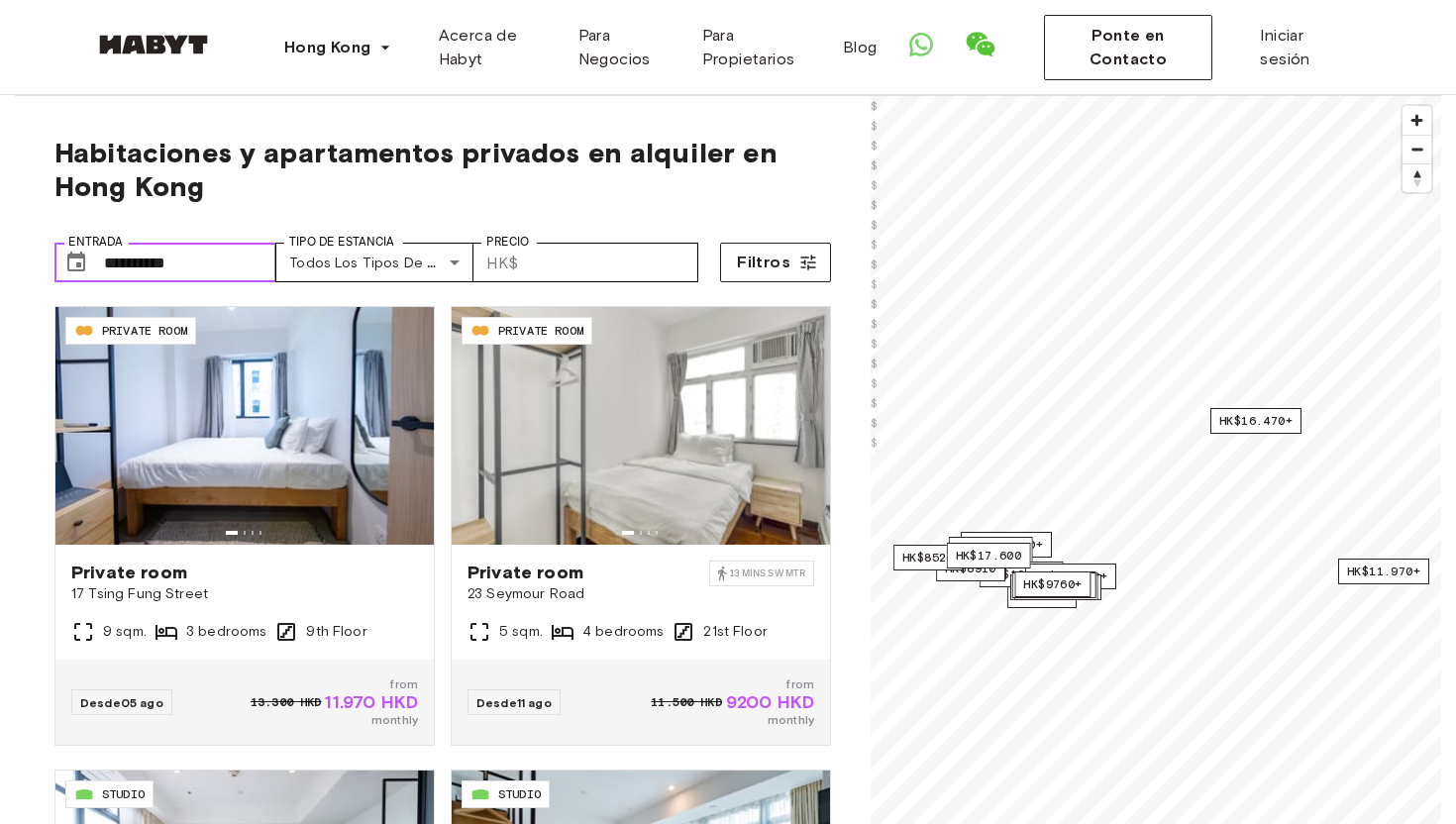 click on "**********" at bounding box center [190, 262] 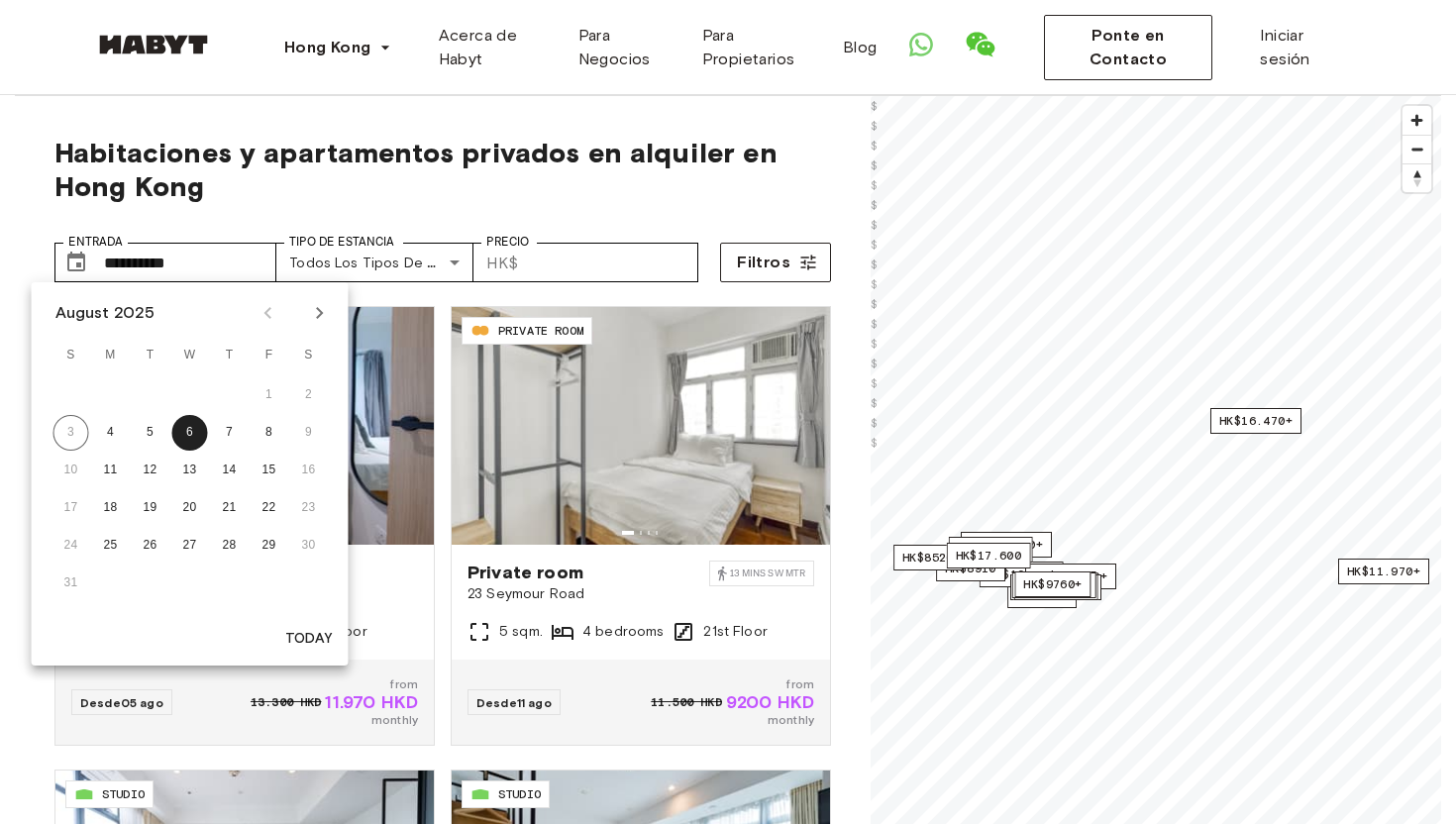 click on "24 25 26 27 28 29 30" at bounding box center (190, 546) 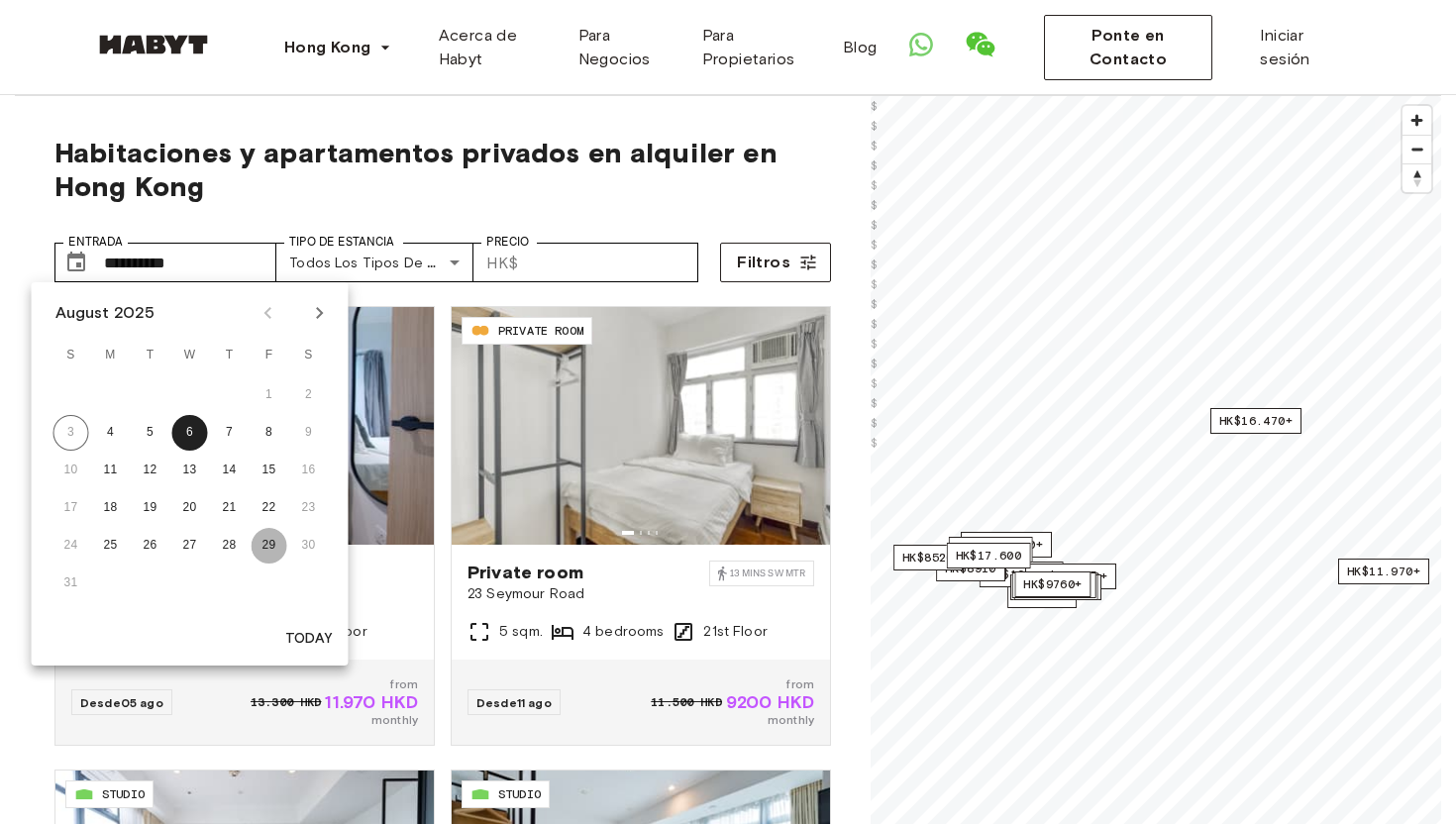 click on "29" at bounding box center (269, 546) 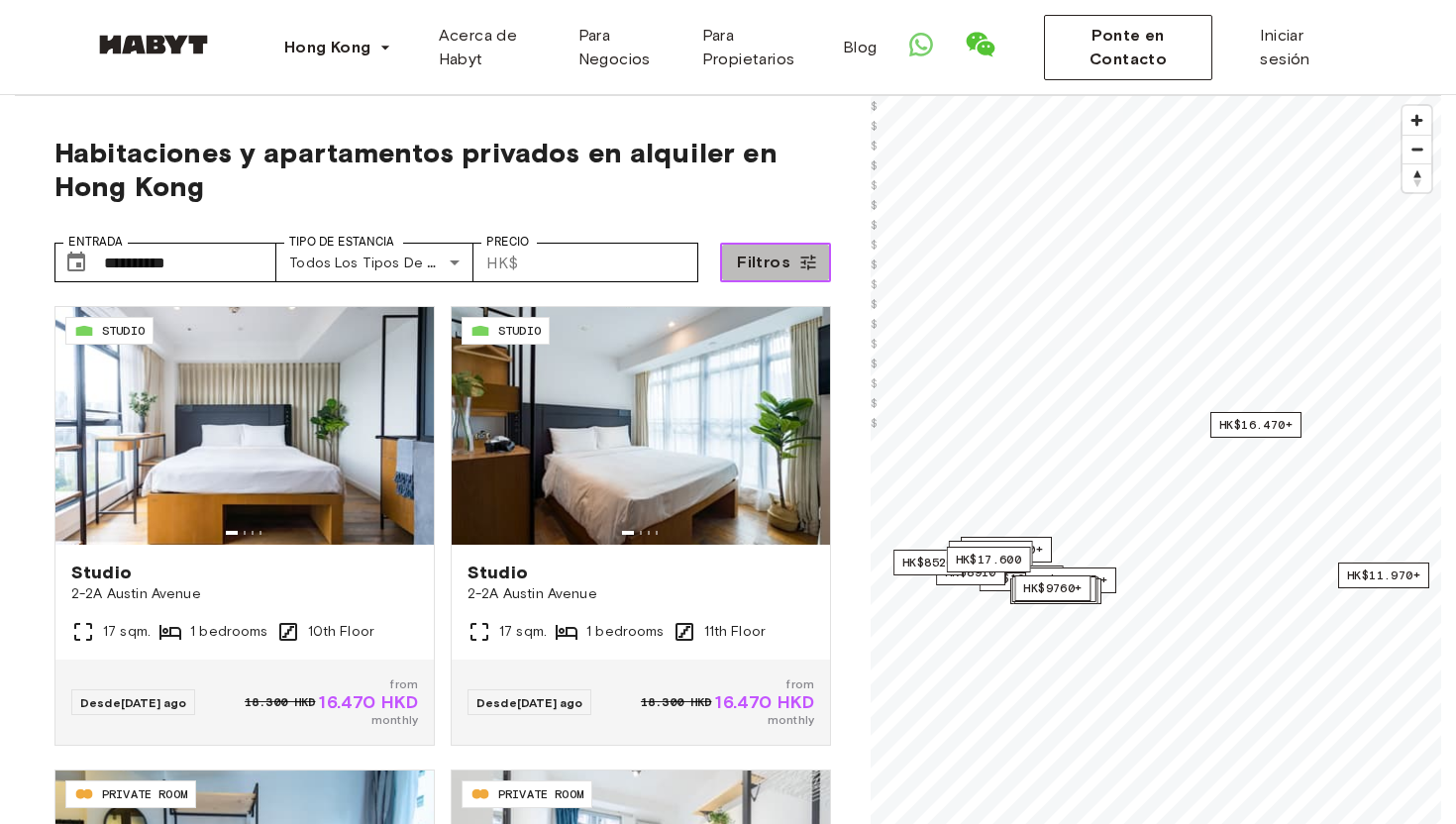 click on "Filtros" at bounding box center (776, 262) 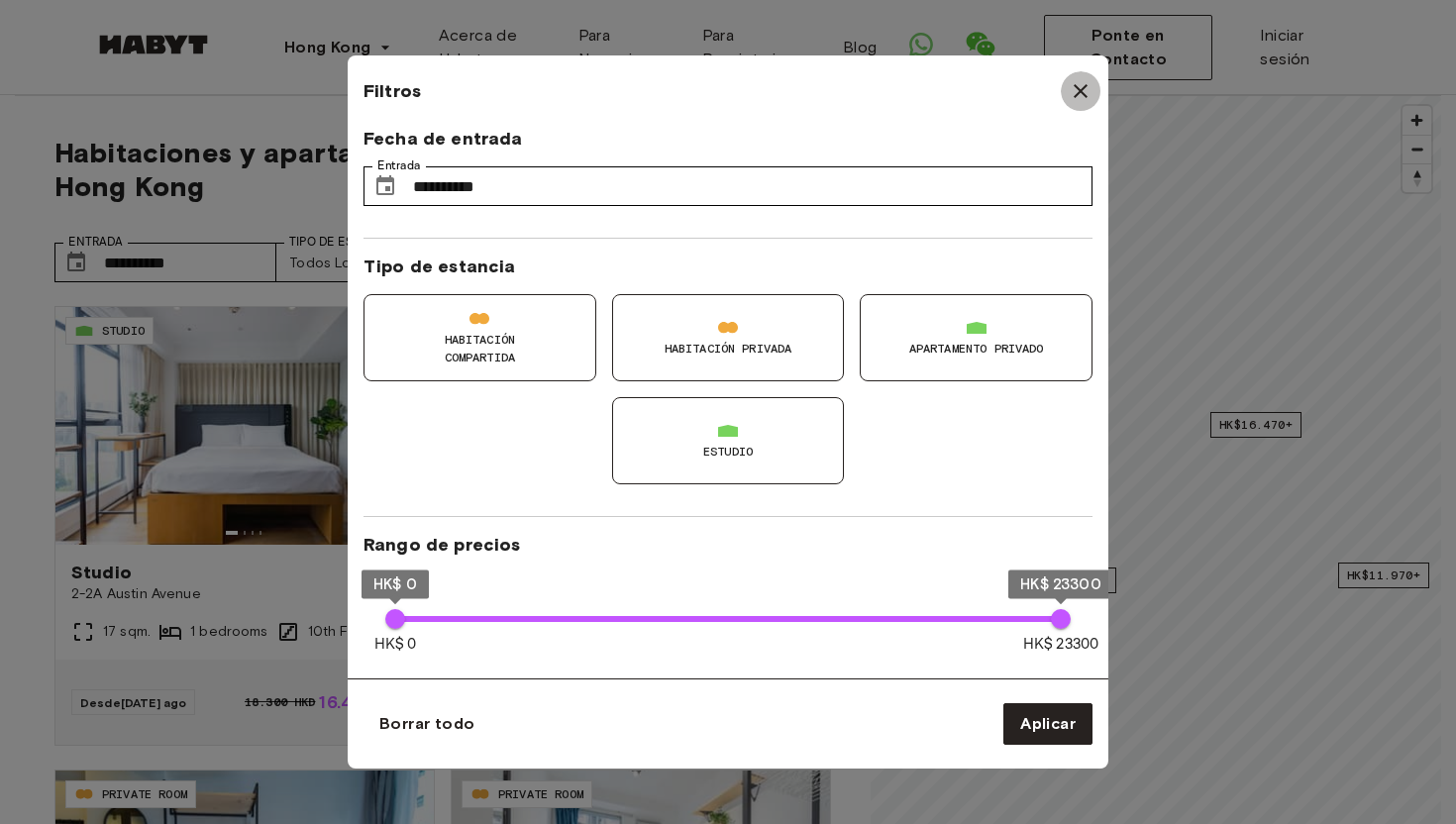 click 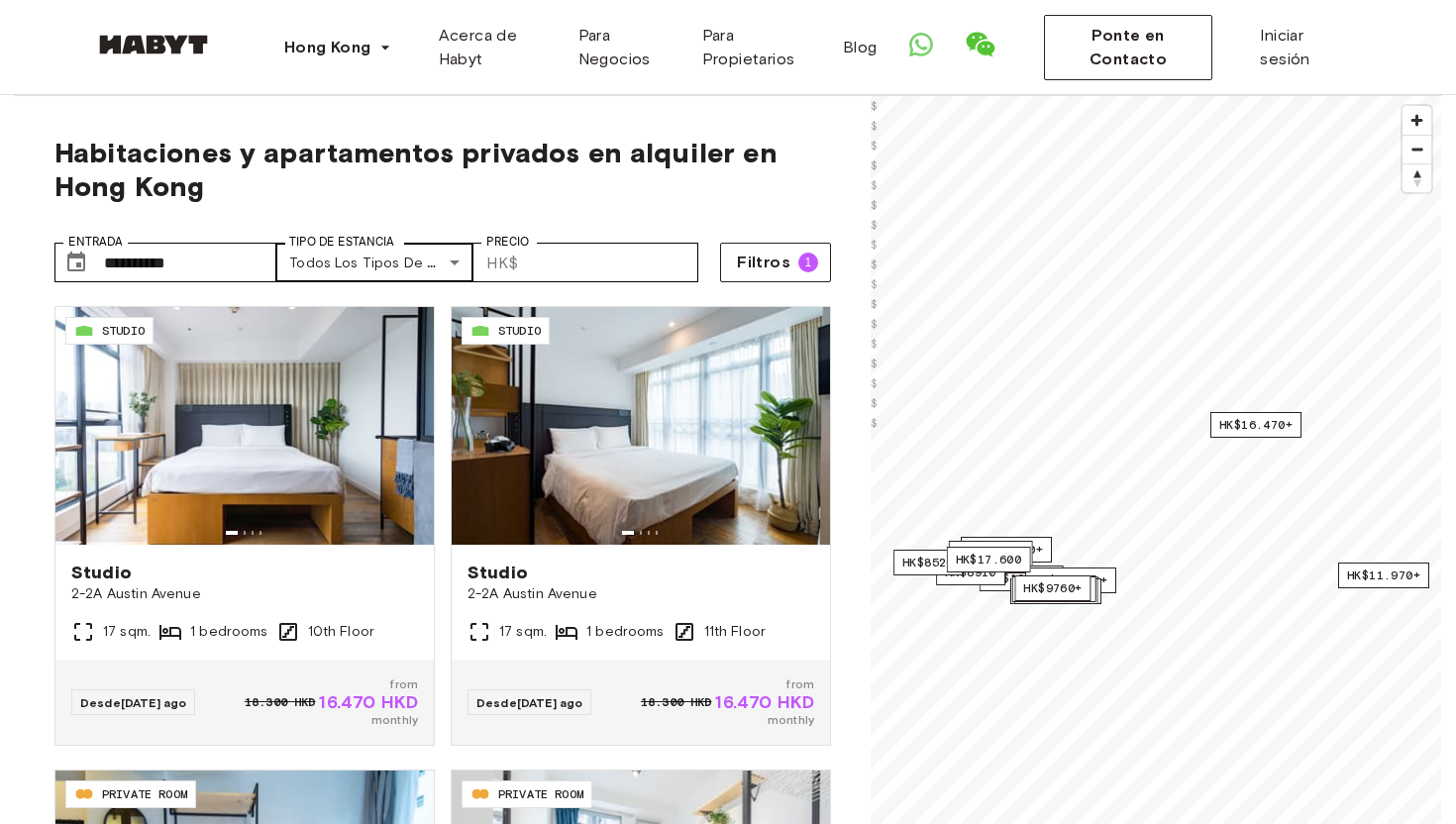 click on "**********" at bounding box center (728, 2399) 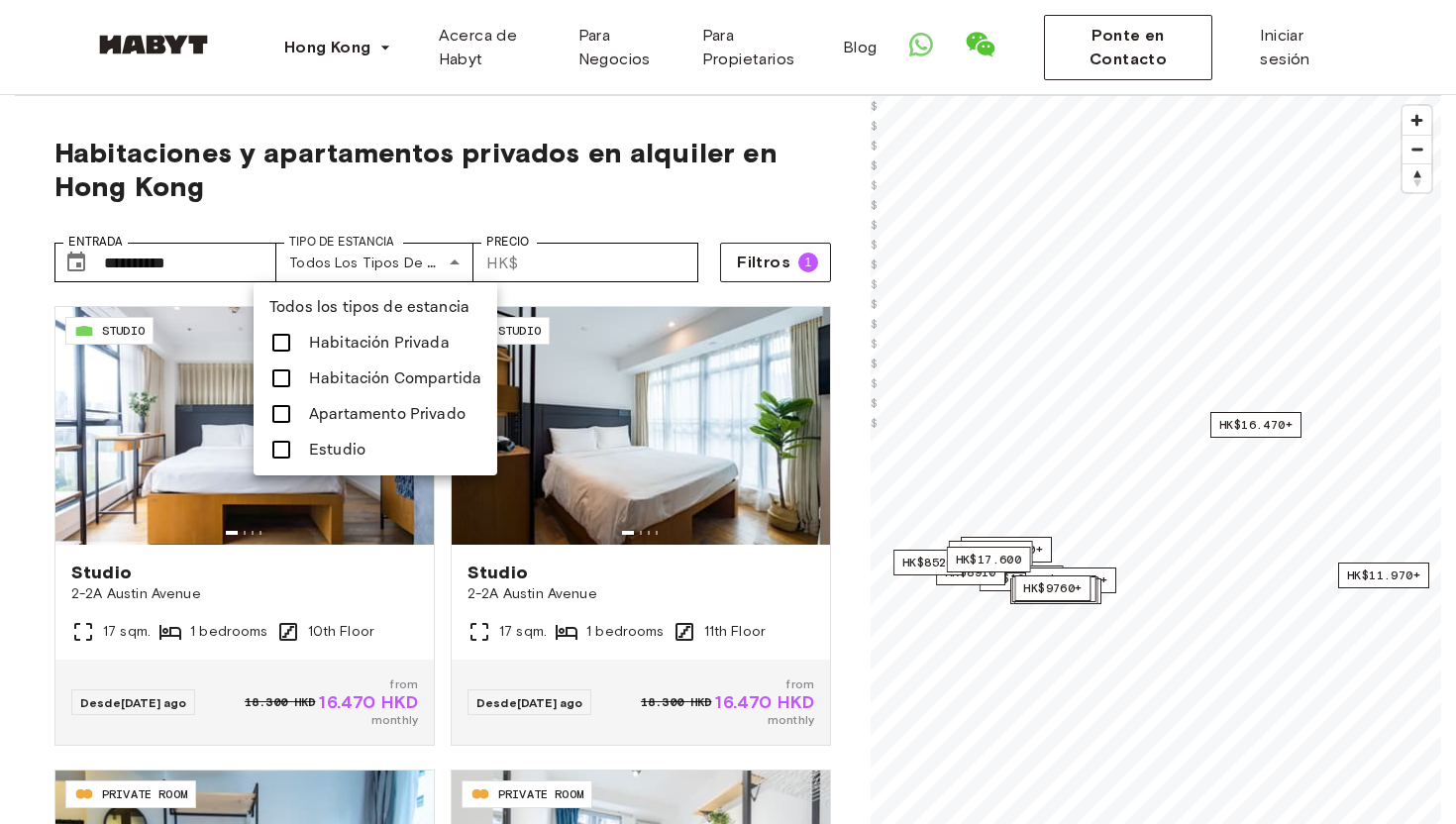 click on "Habitación Privada" at bounding box center (375, 343) 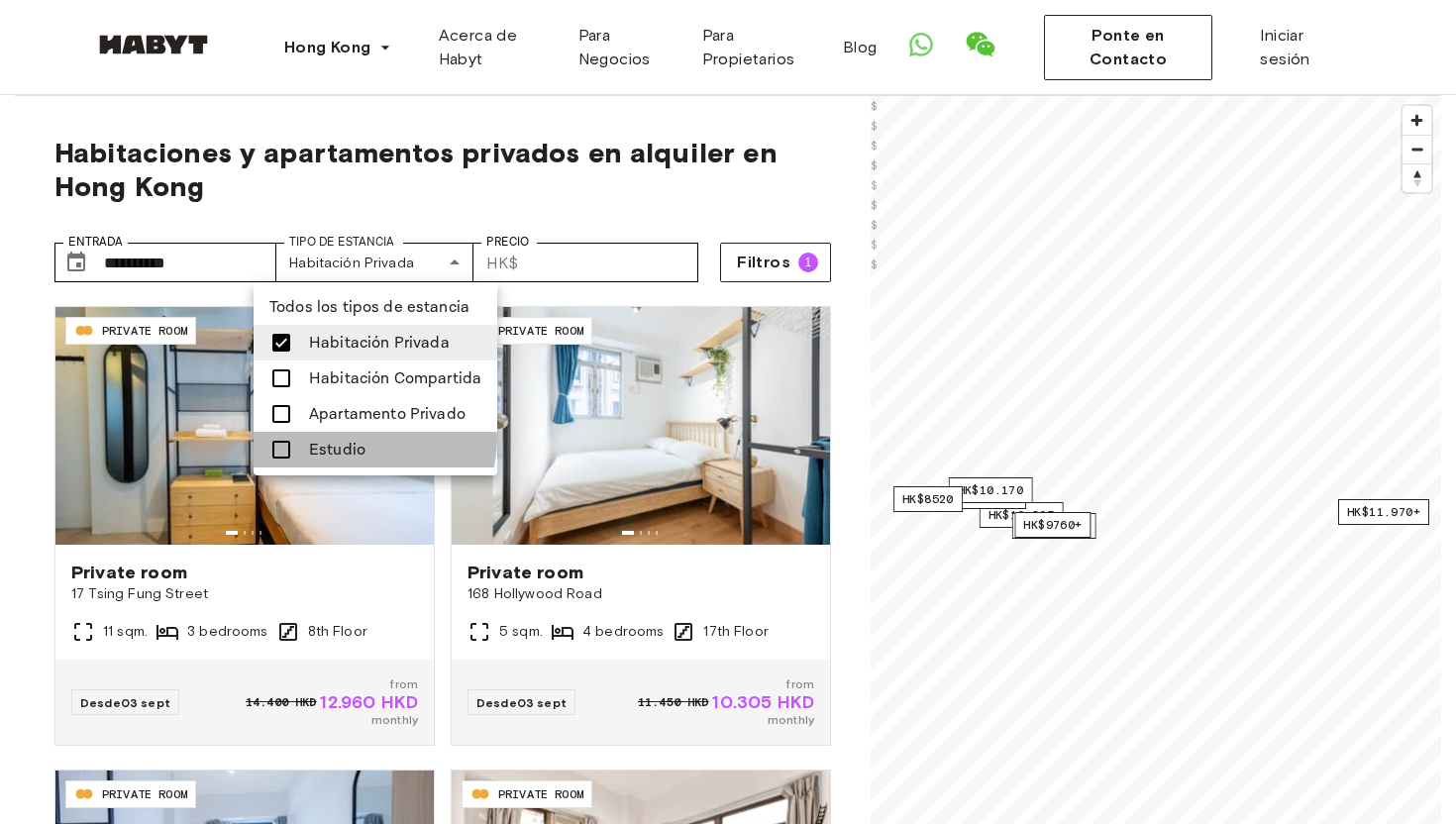 click on "Estudio" at bounding box center (375, 450) 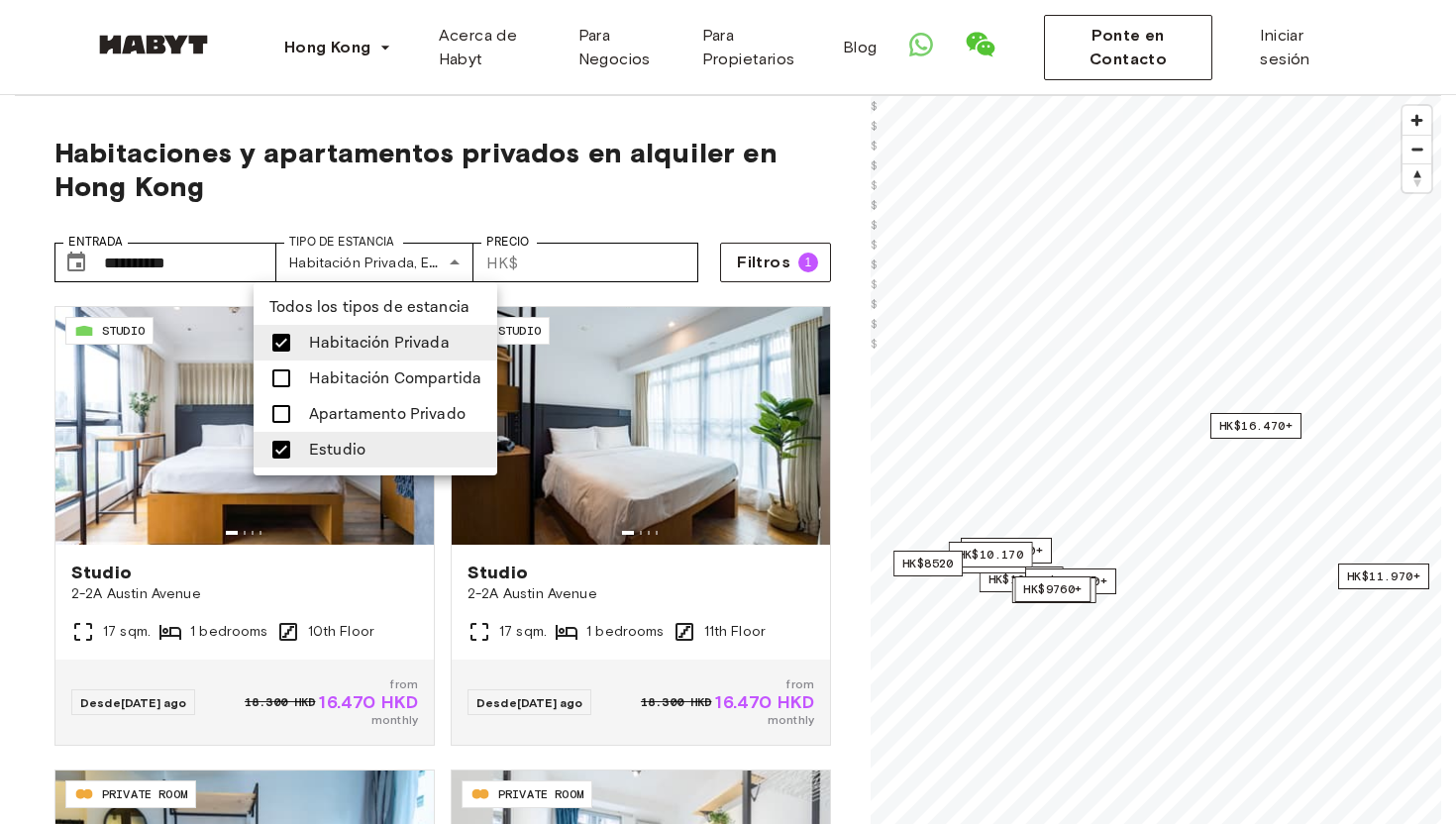 click at bounding box center (728, 412) 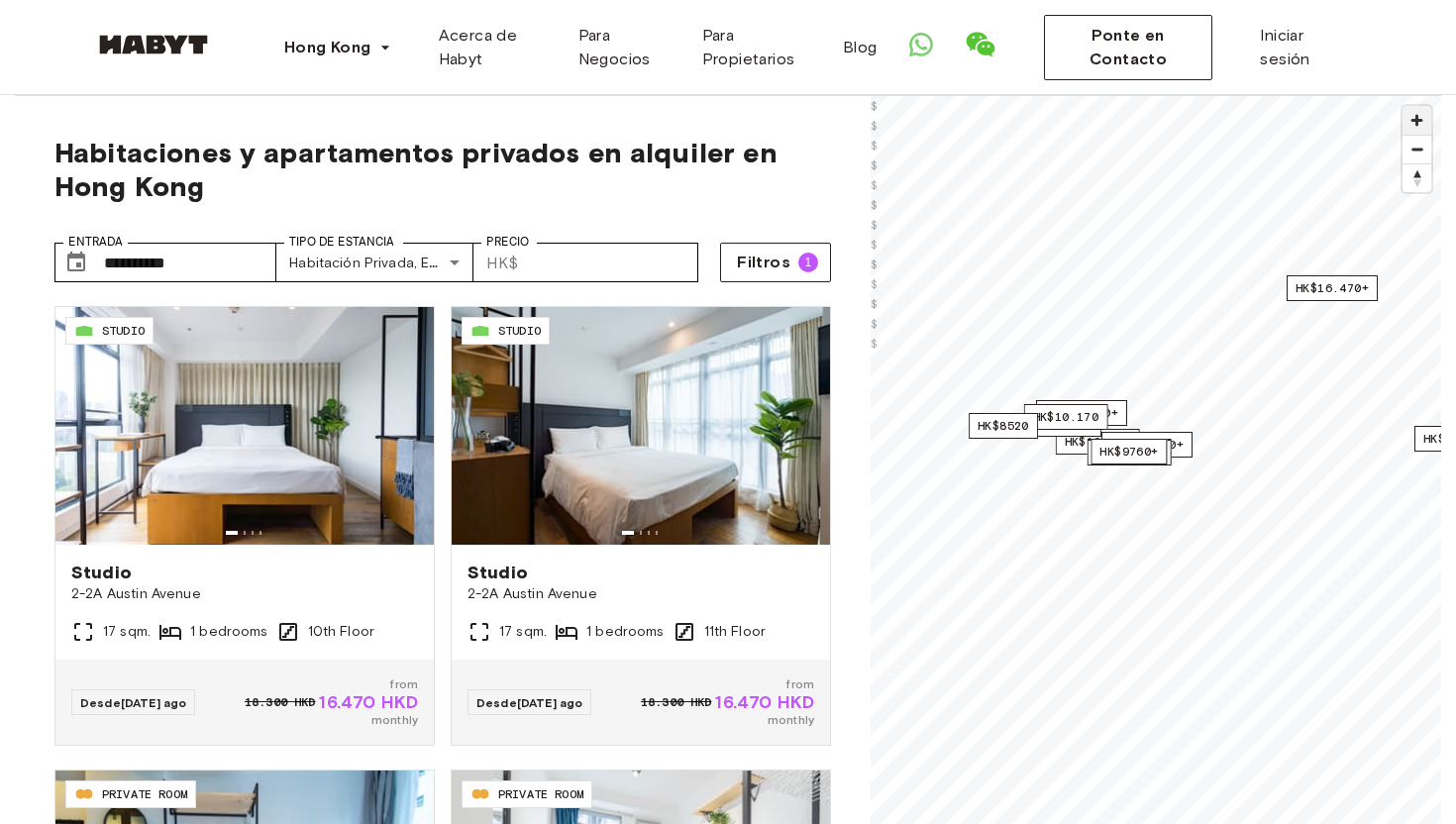 click at bounding box center (1416, 120) 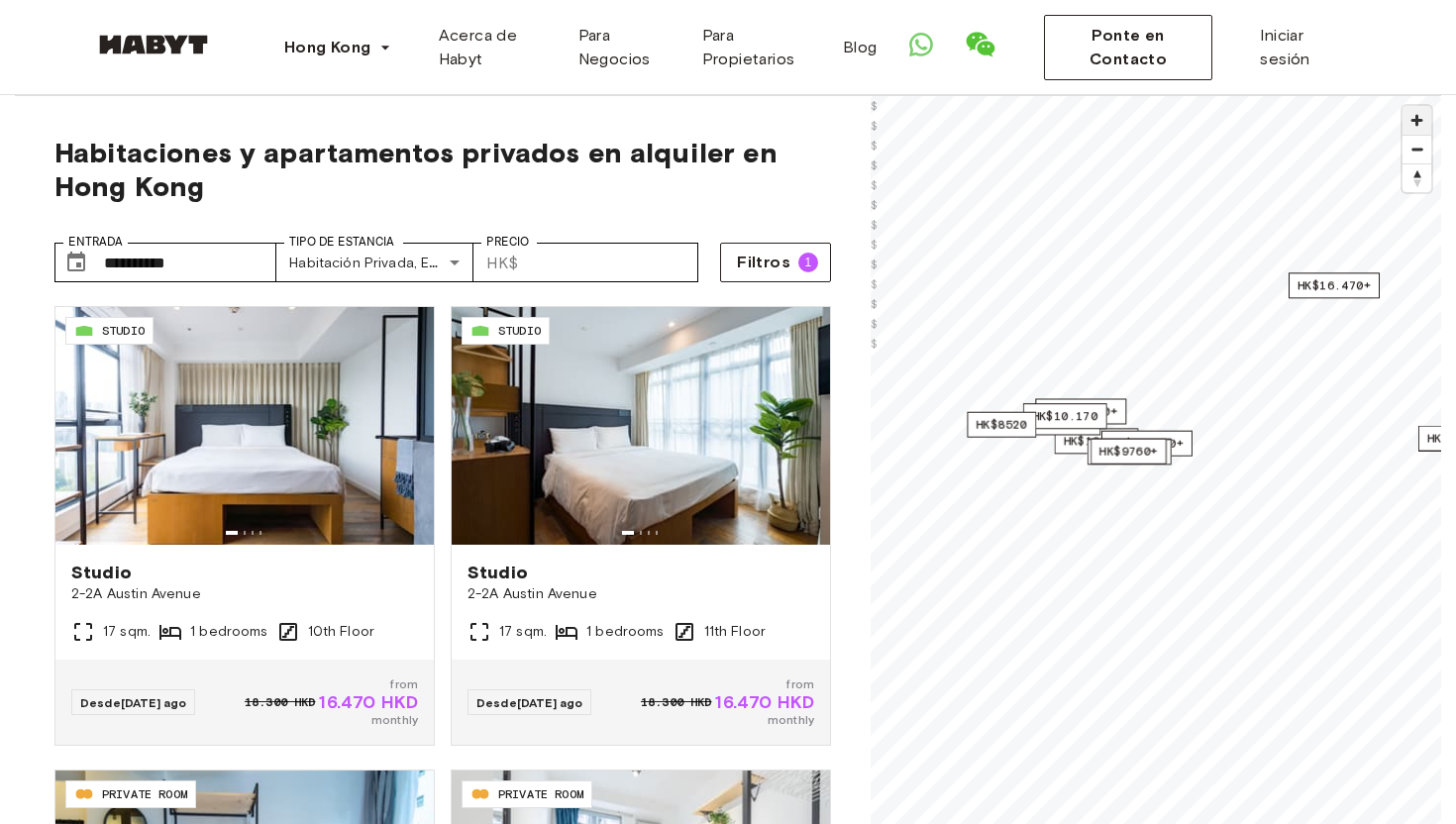click at bounding box center [1416, 120] 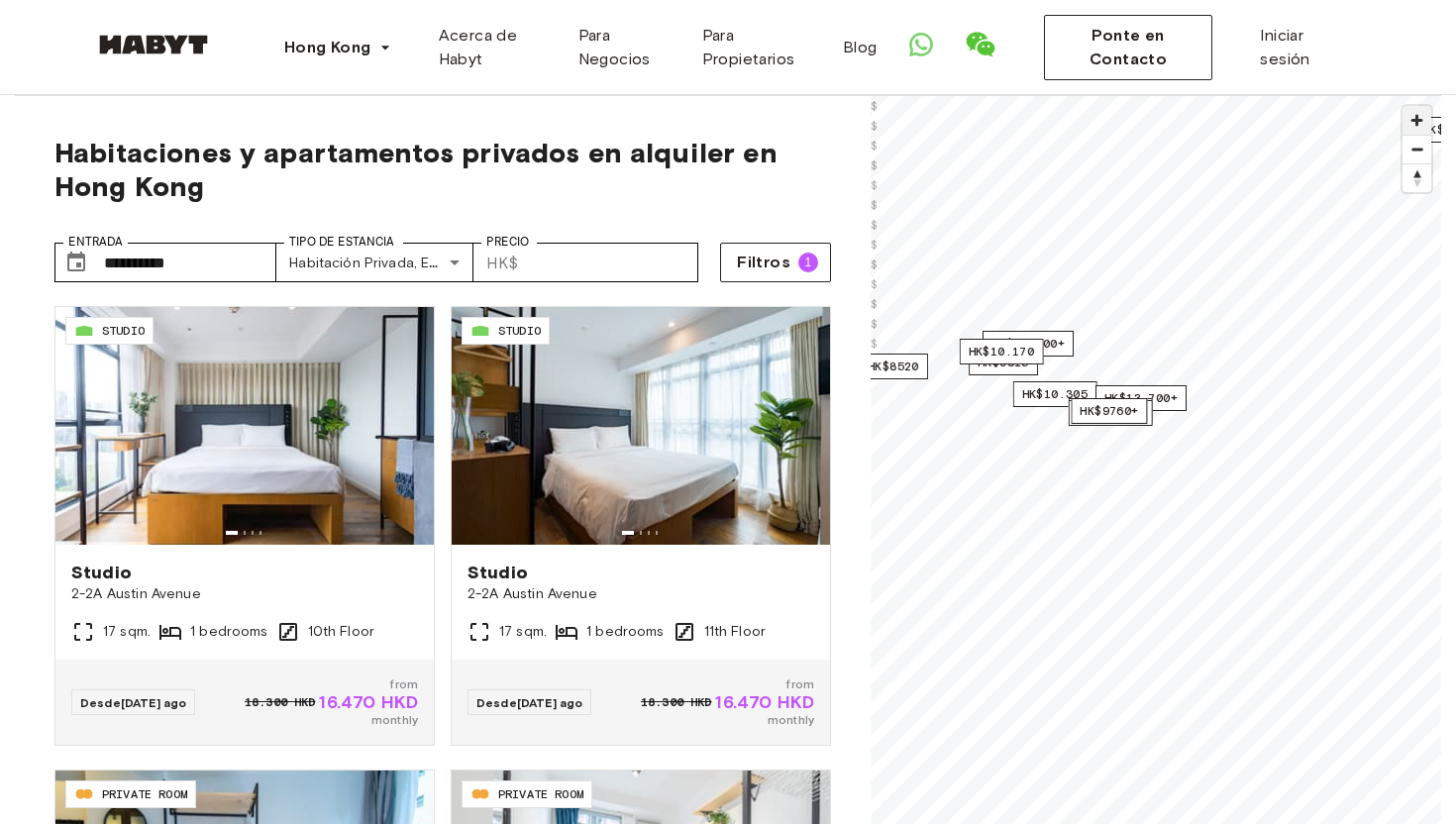 click at bounding box center (1416, 120) 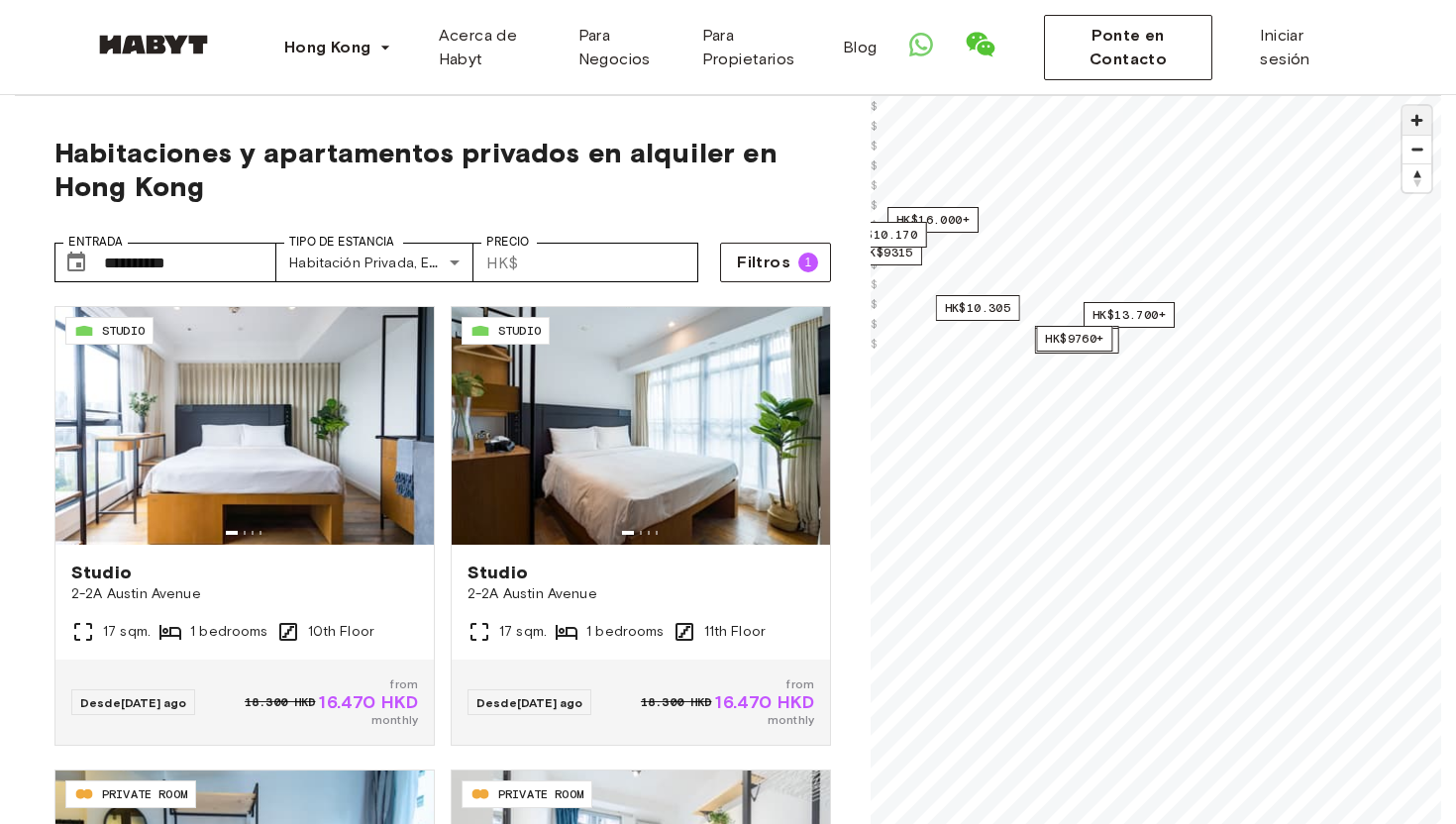 click at bounding box center (1416, 120) 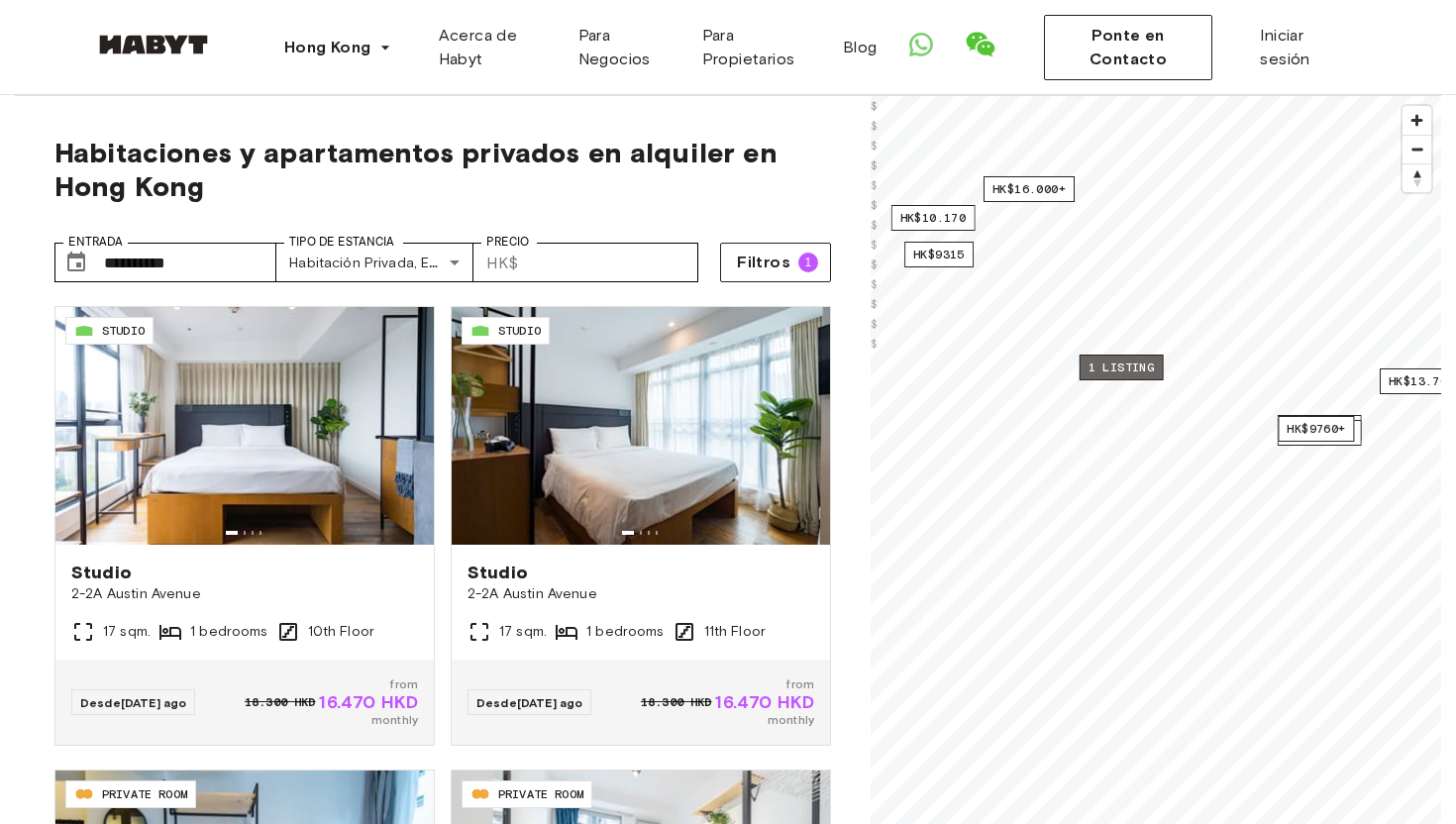 click on "1 listing" at bounding box center (1121, 367) 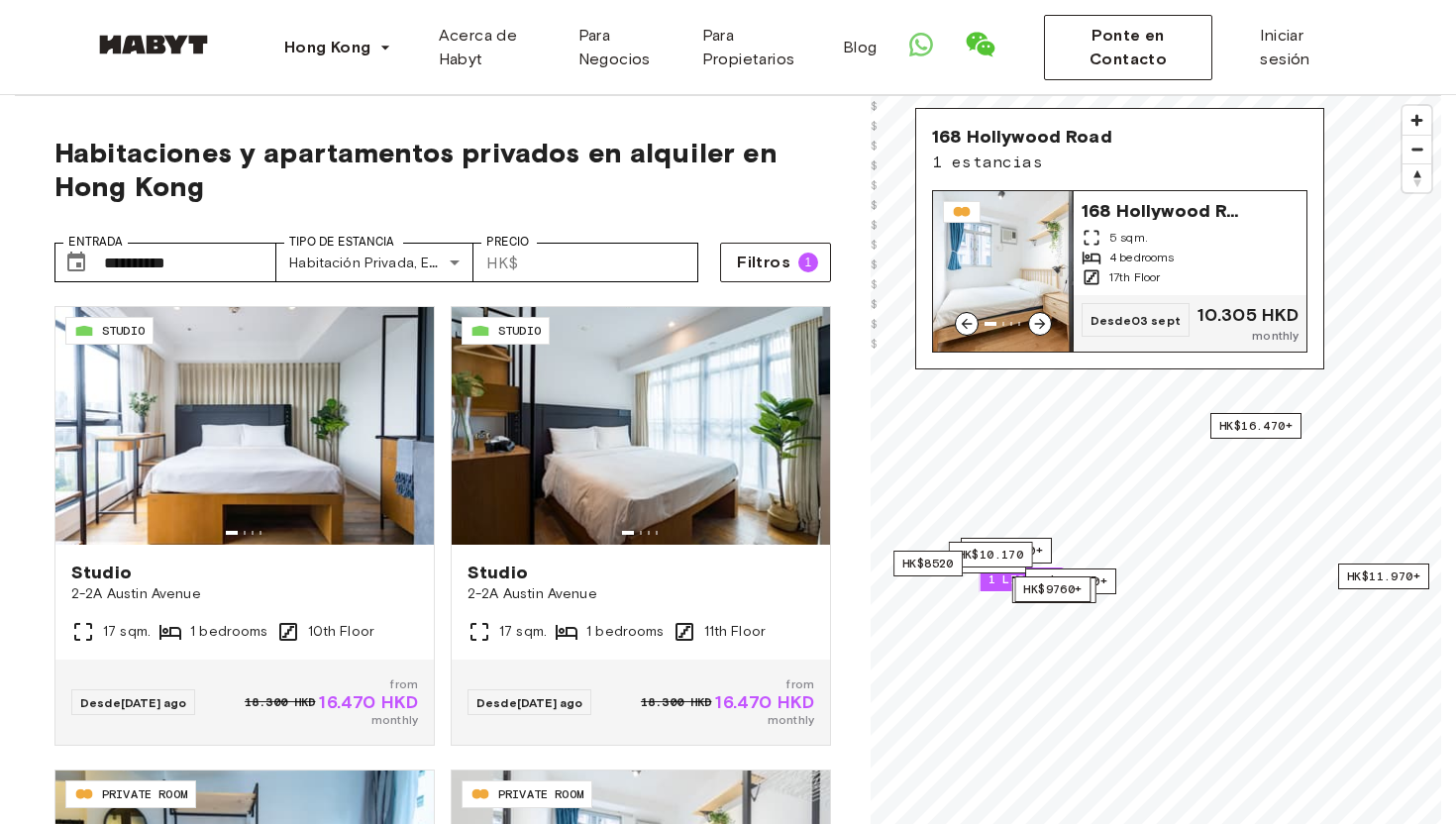 click on "17th Floor" at bounding box center [1135, 277] 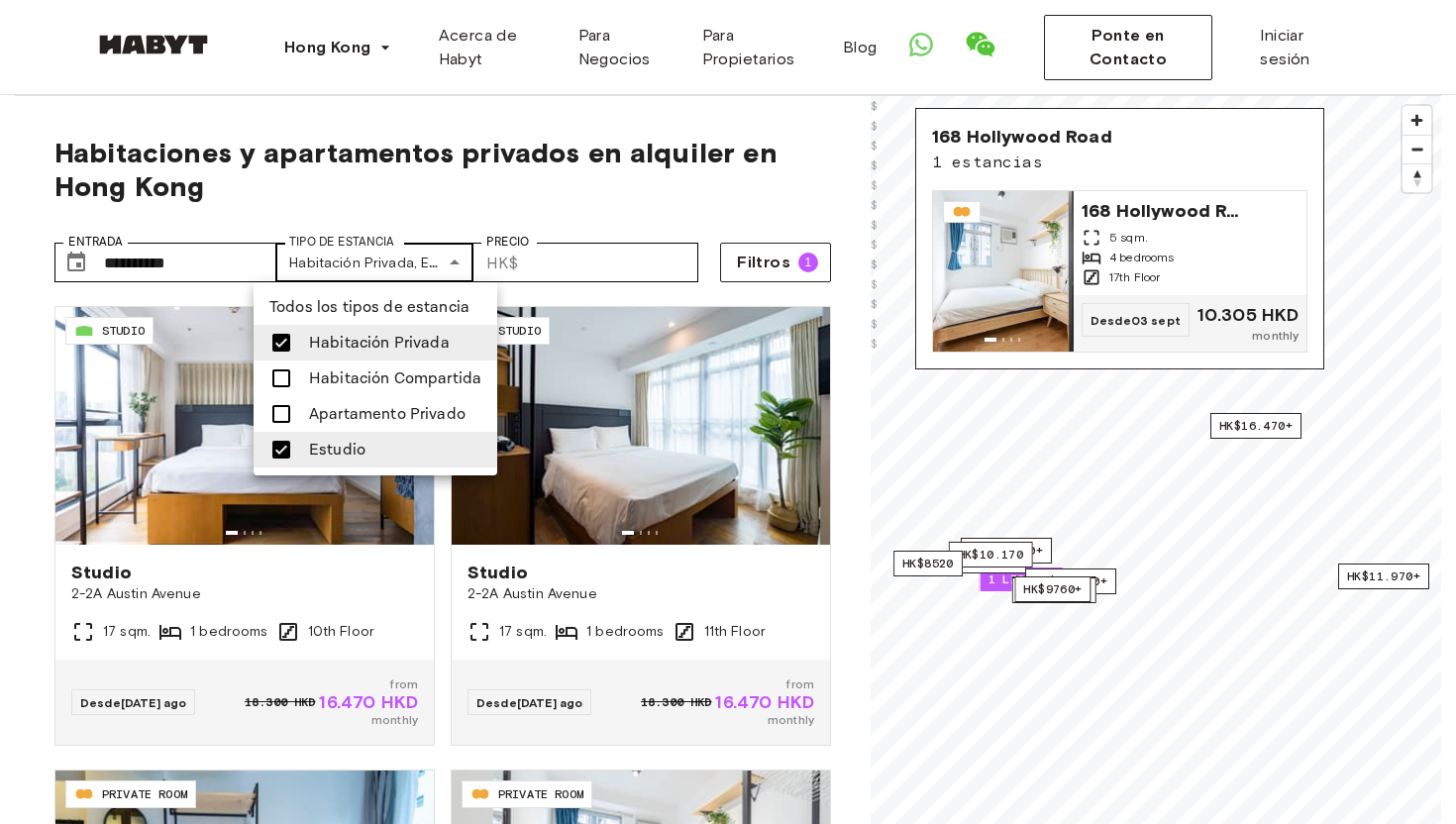 click on "**********" at bounding box center (728, 2399) 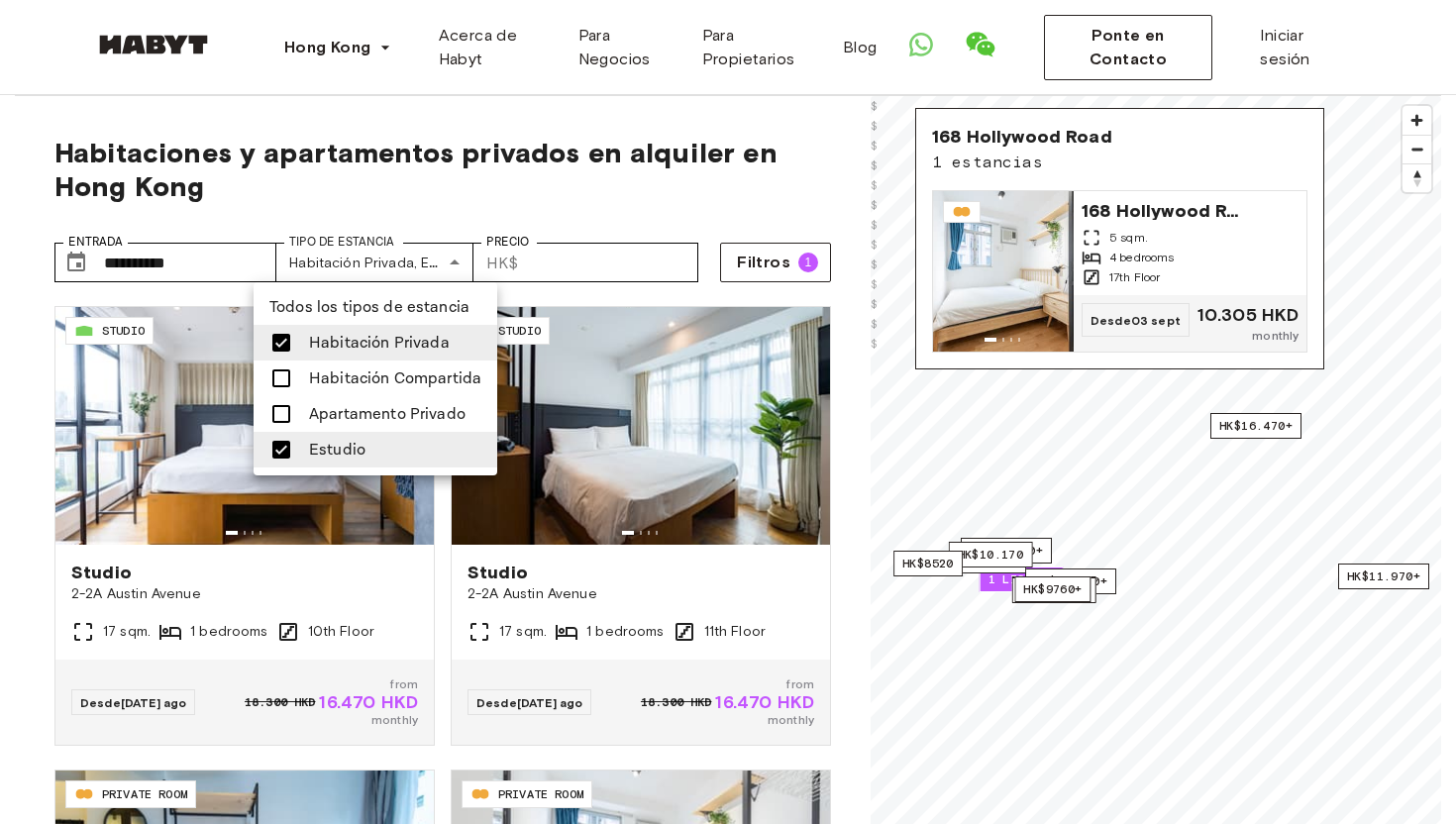 click on "Todos los tipos de estancia" at bounding box center [375, 307] 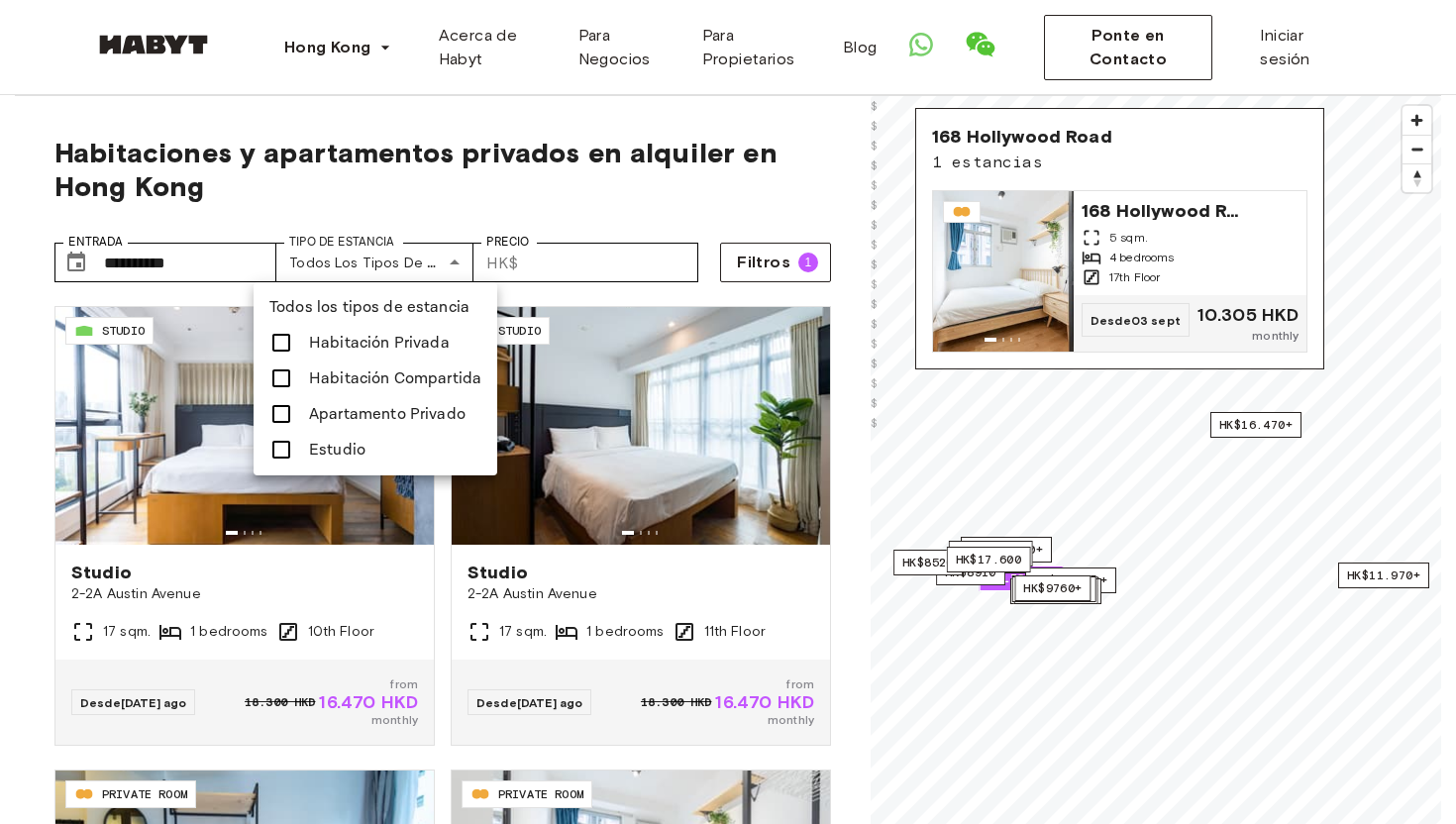 click on "Estudio" at bounding box center [375, 450] 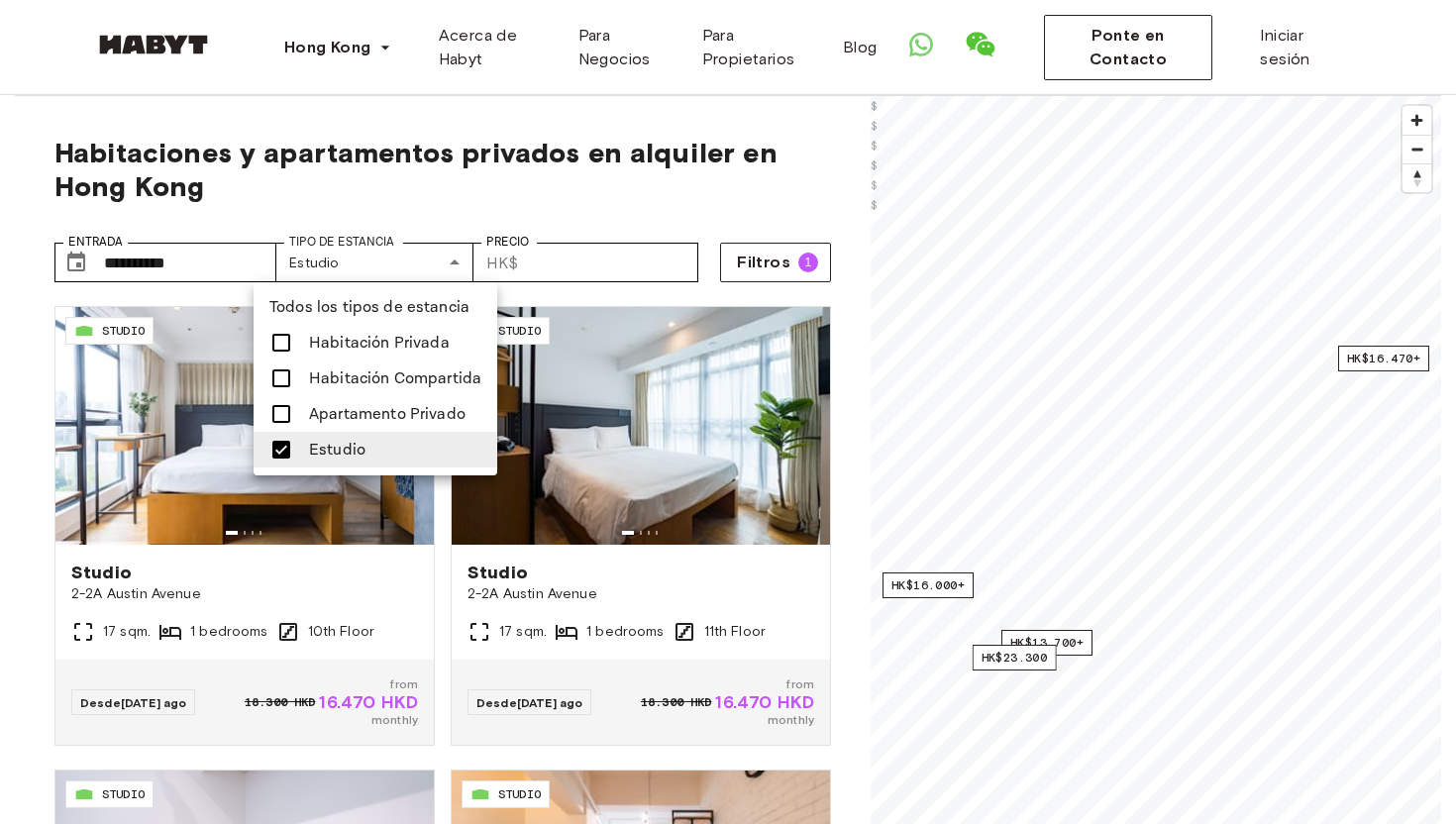 click at bounding box center (728, 412) 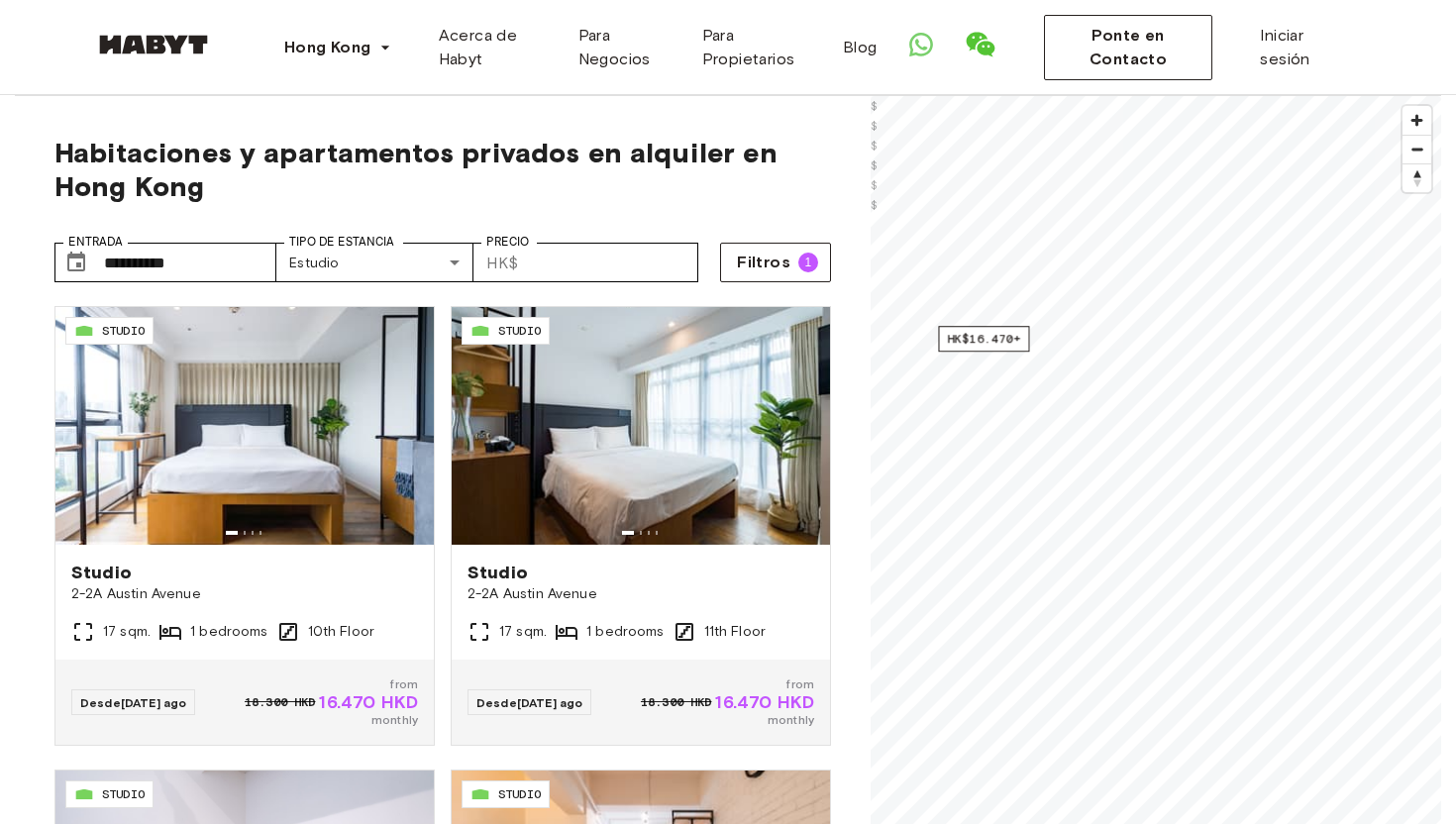 click on "**********" at bounding box center [728, 613] 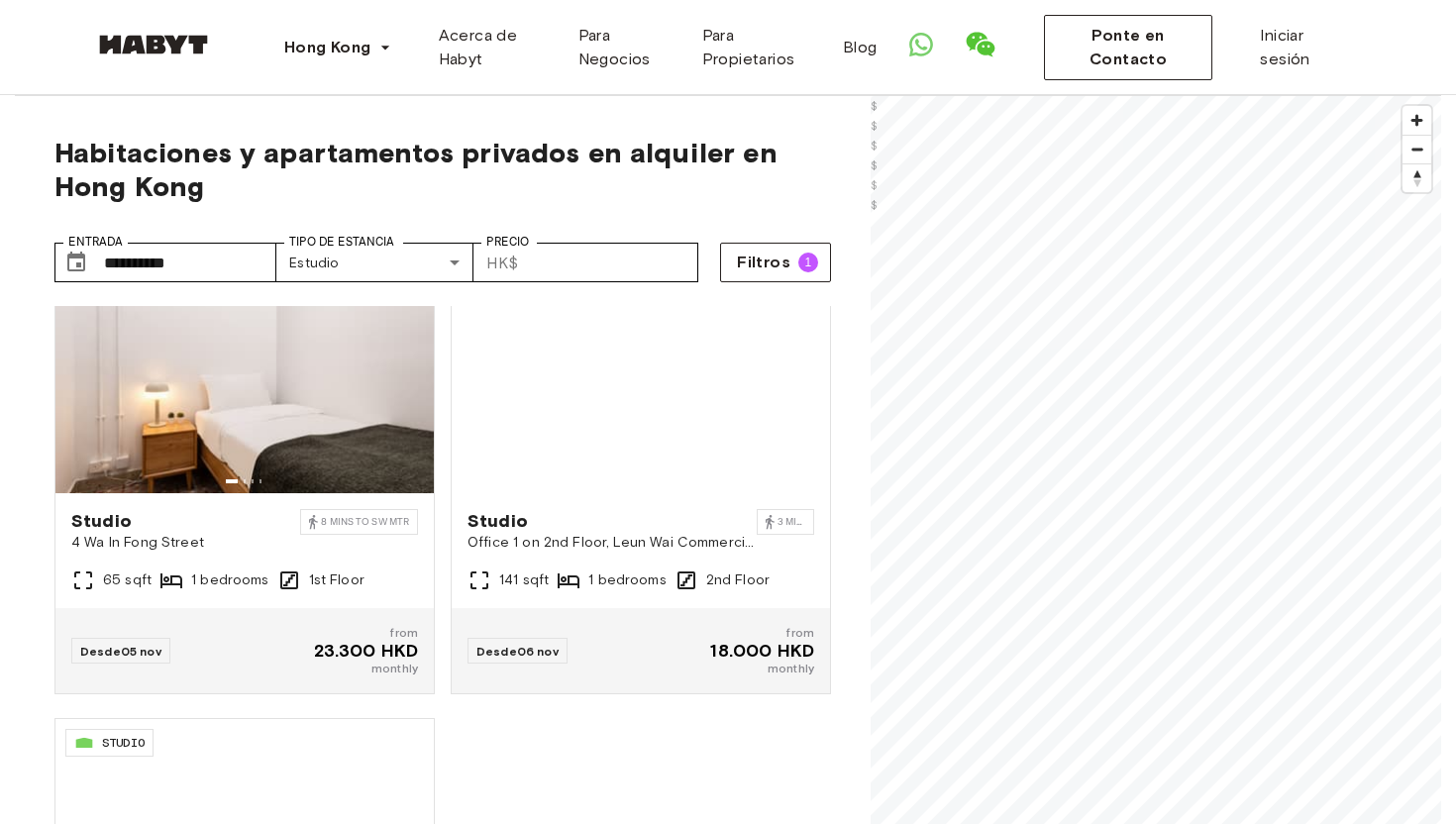 scroll, scrollTop: 1046, scrollLeft: 0, axis: vertical 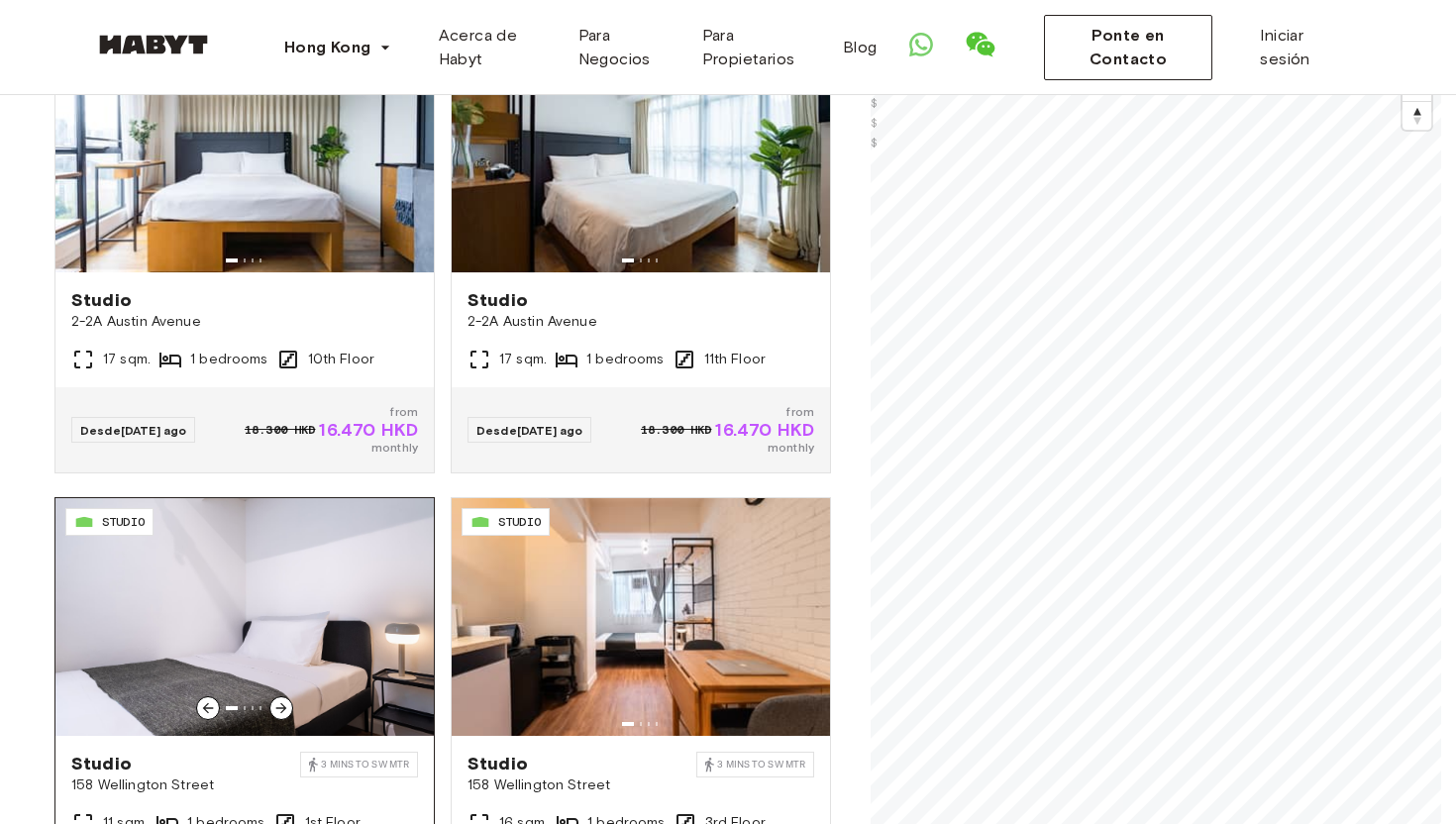 click at bounding box center (245, 617) 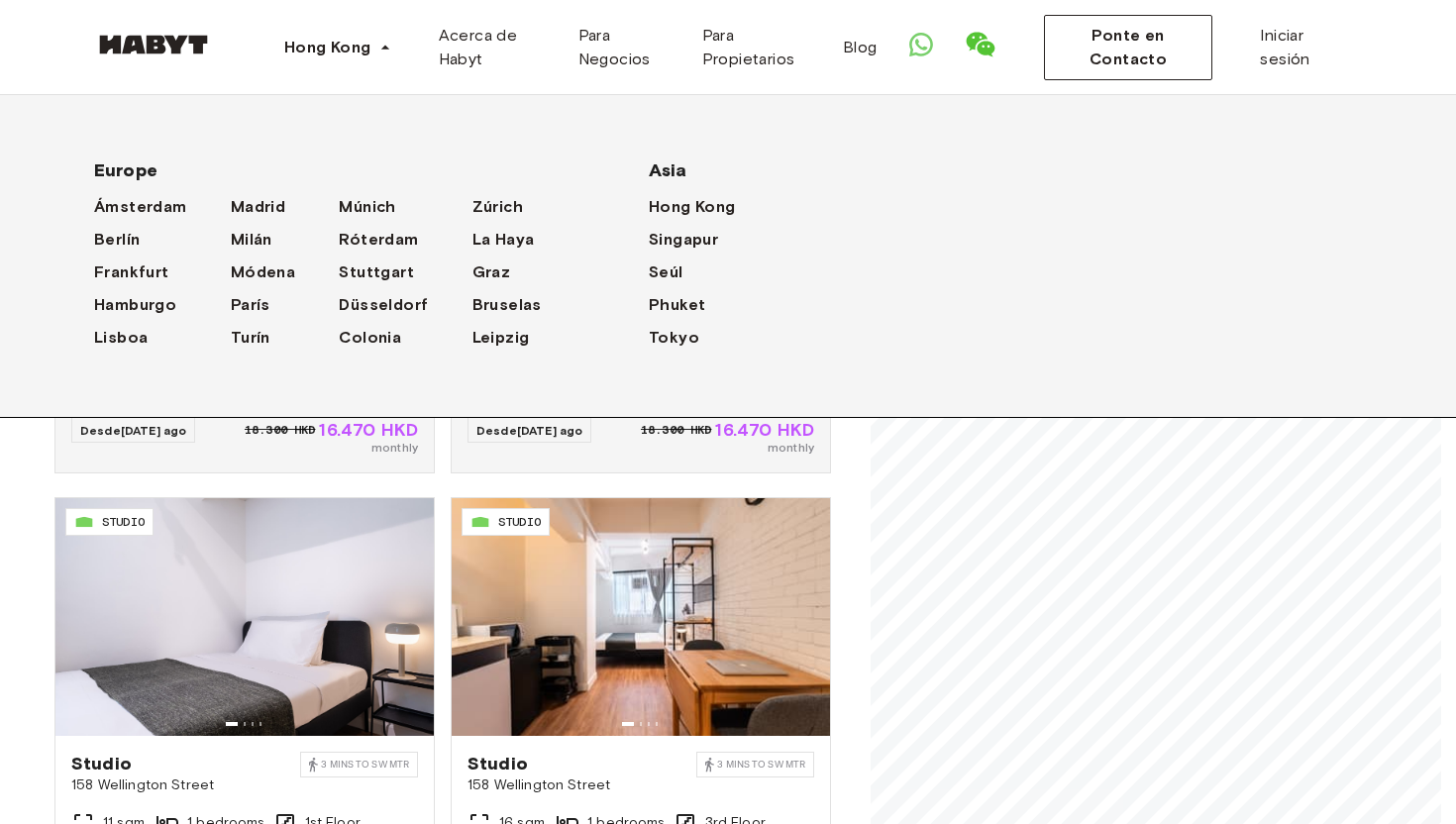 click at bounding box center (154, 45) 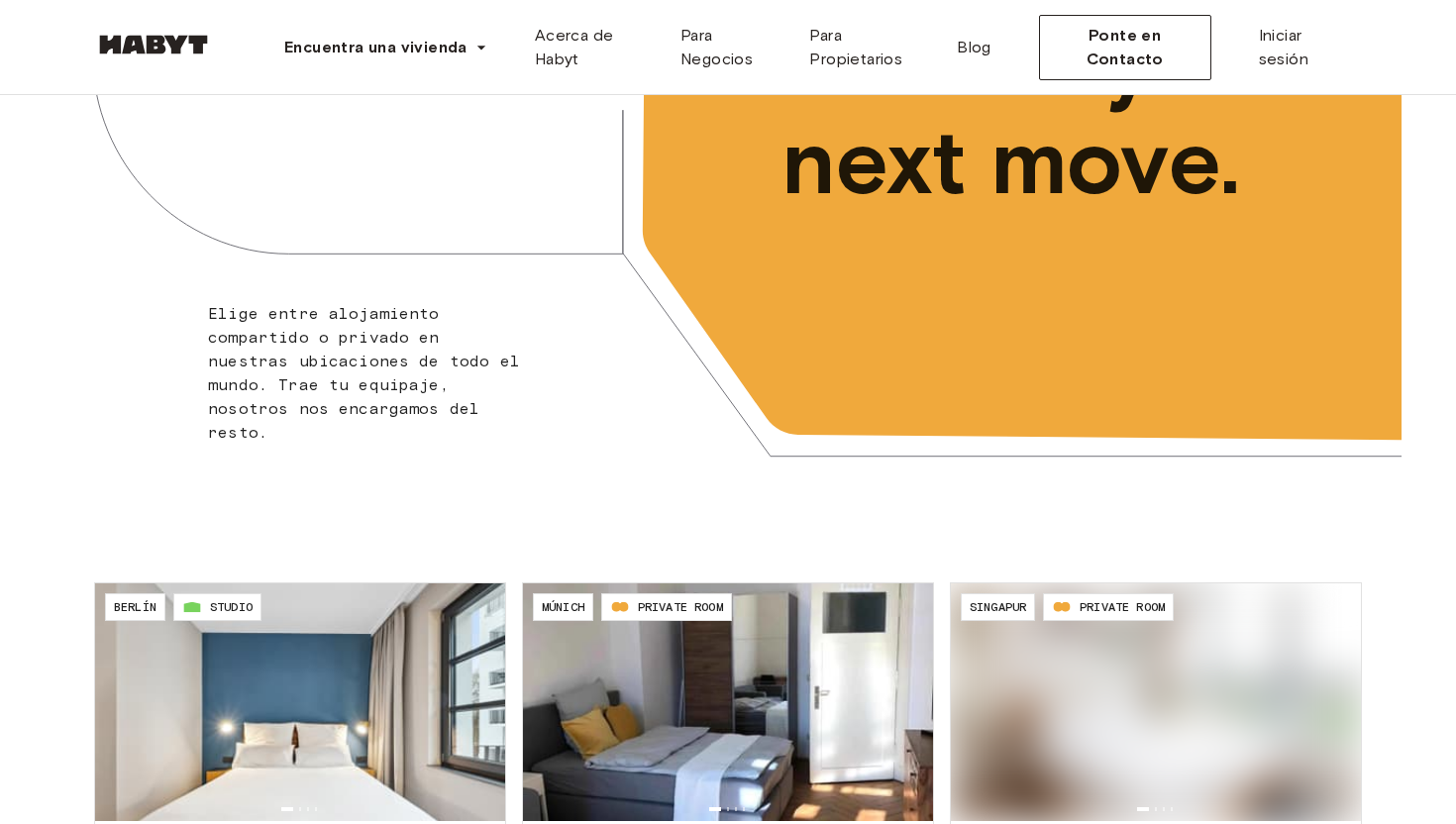 scroll, scrollTop: 0, scrollLeft: 0, axis: both 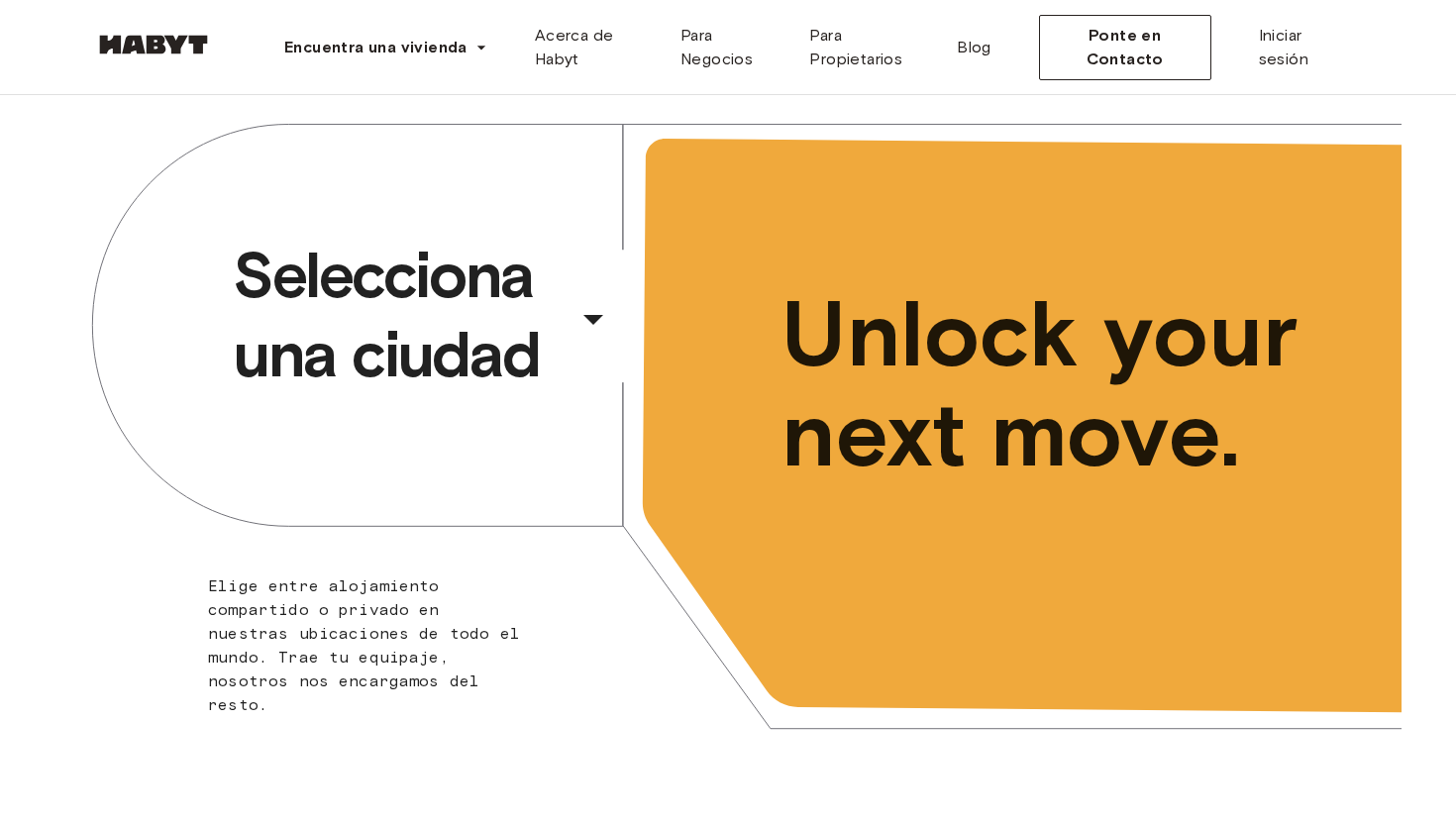 click on "Selecciona una ciudad" at bounding box center [401, 315] 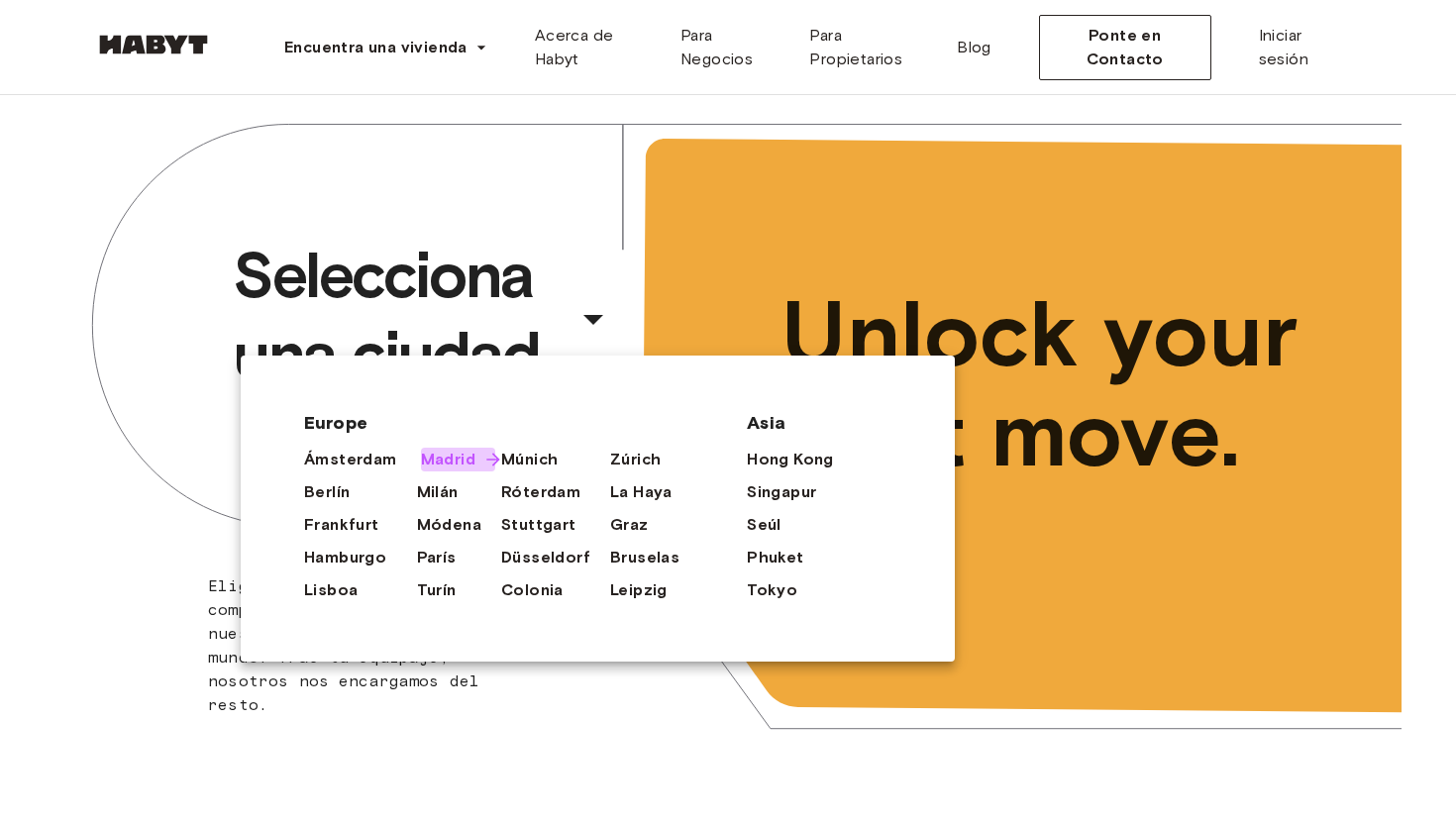 click on "Madrid" at bounding box center [448, 460] 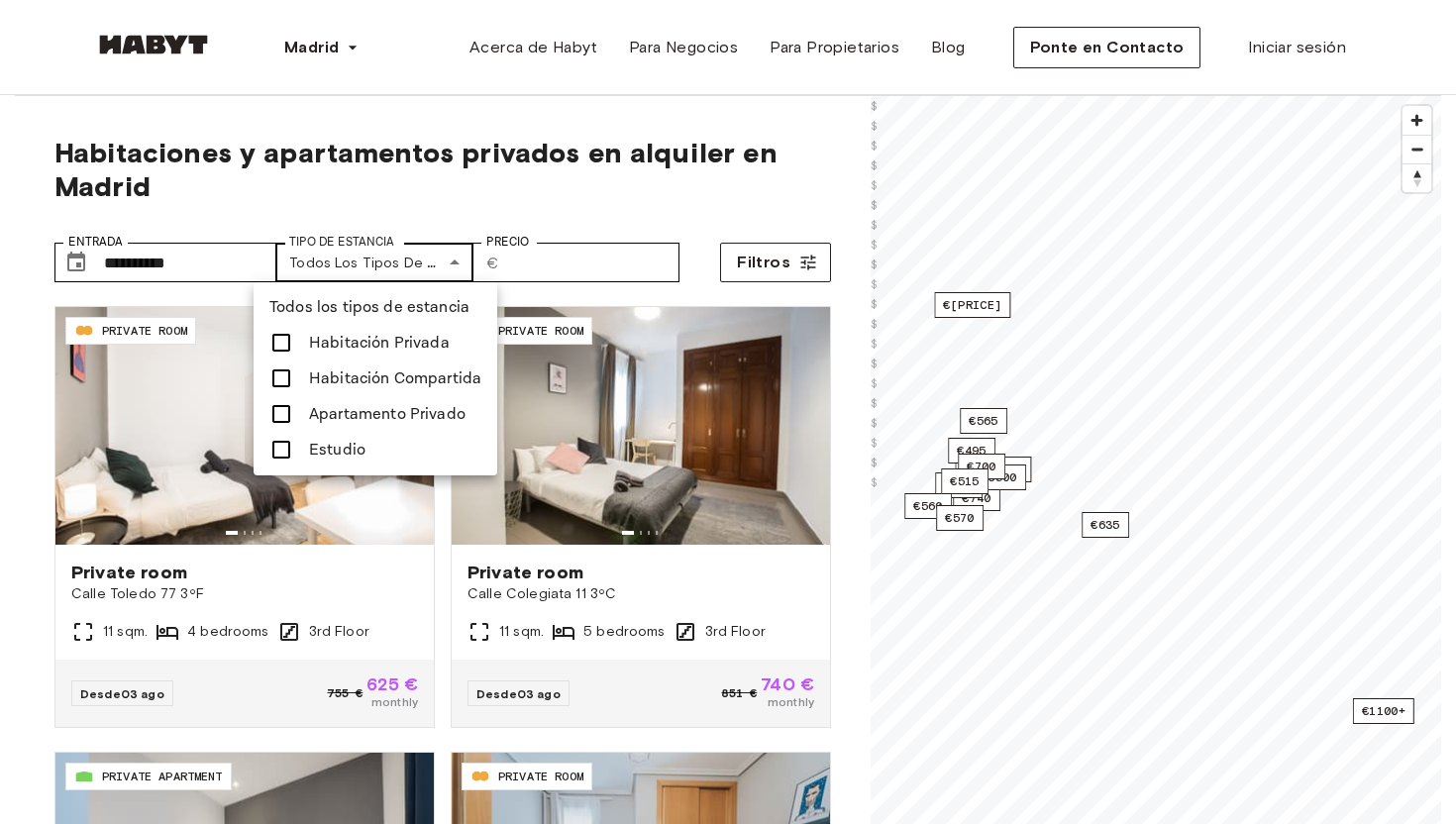 click on "**********" at bounding box center (728, 2473) 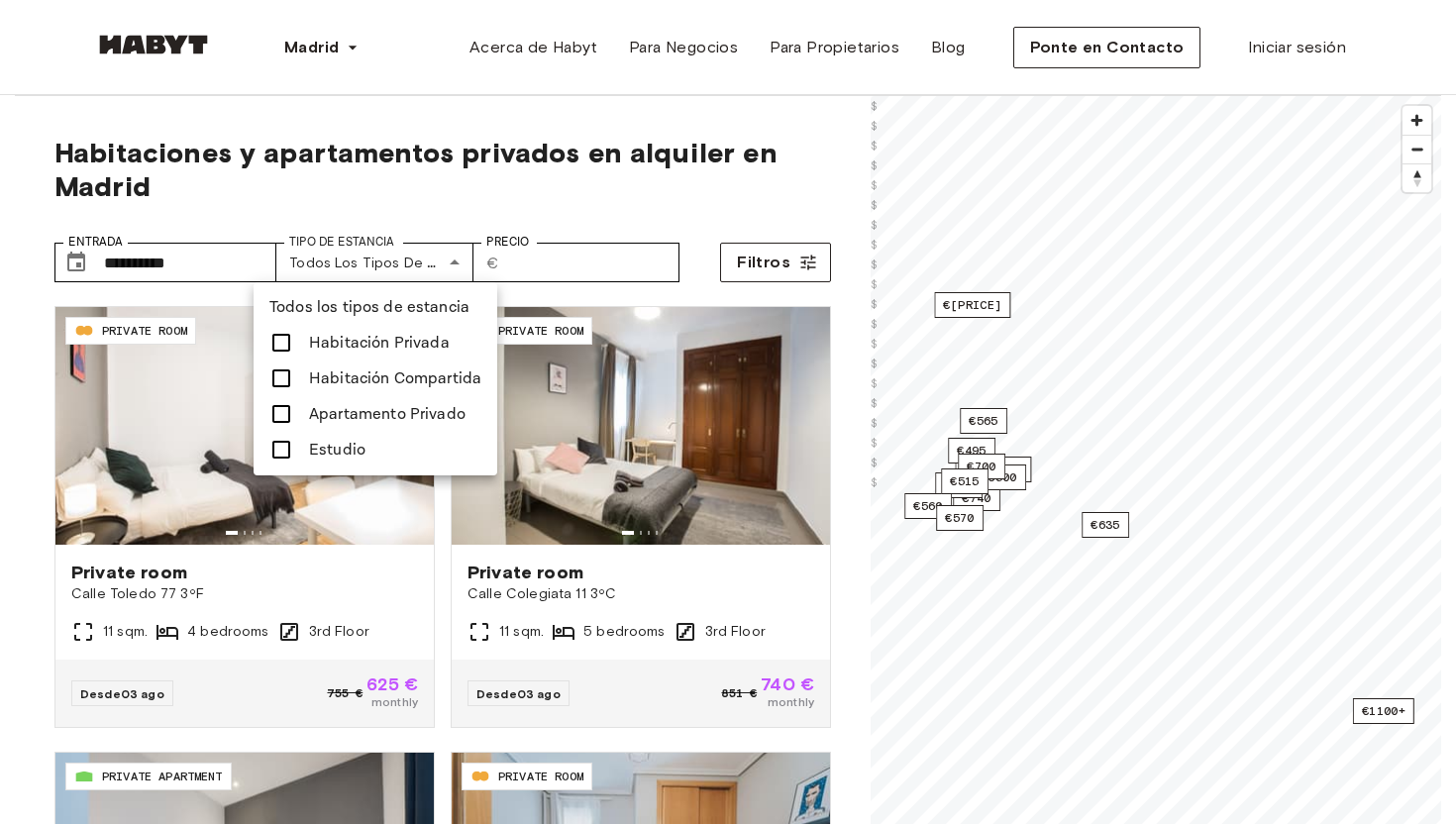 click on "Habitación Privada" at bounding box center [379, 343] 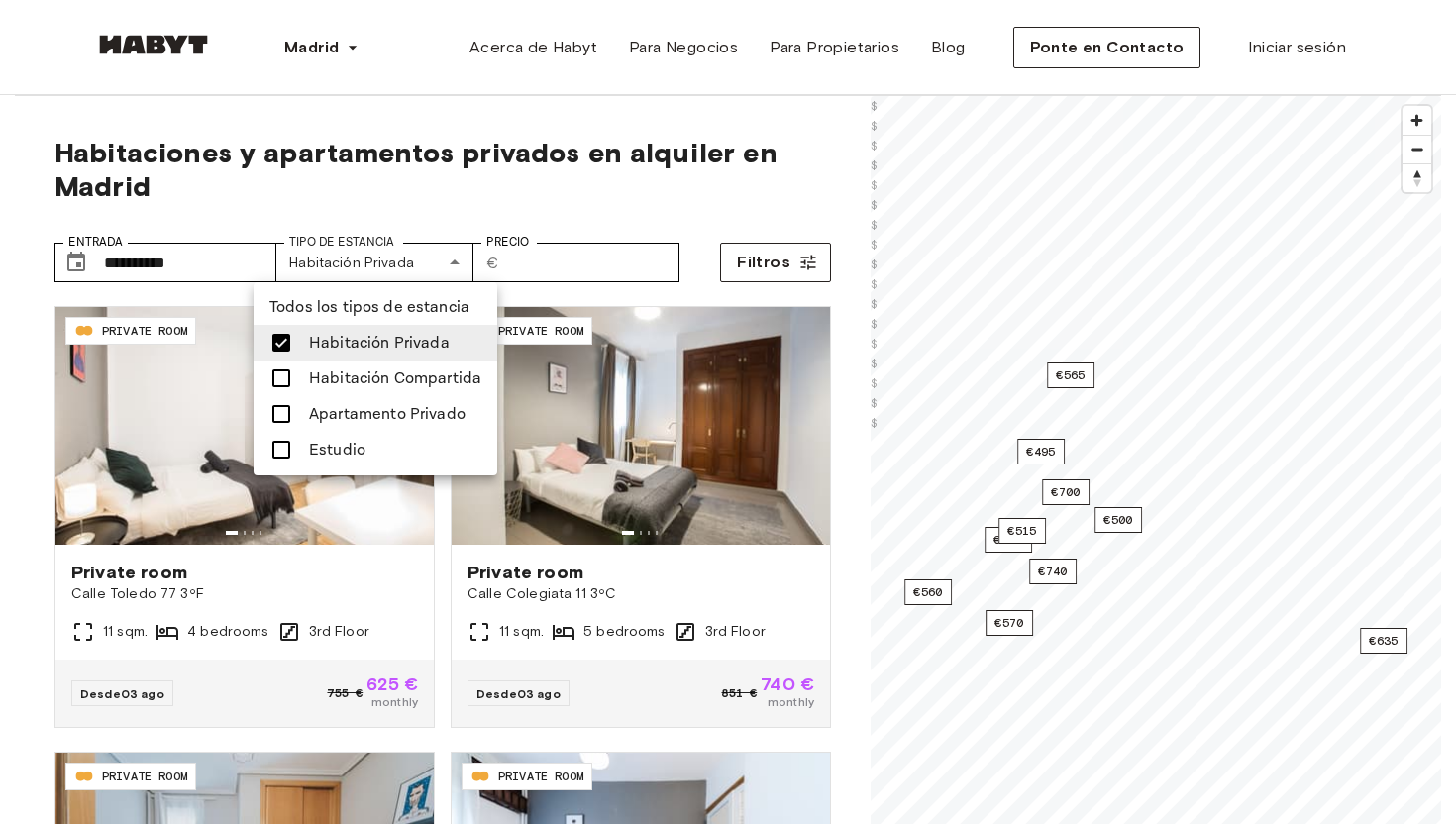 click on "Estudio" at bounding box center [337, 450] 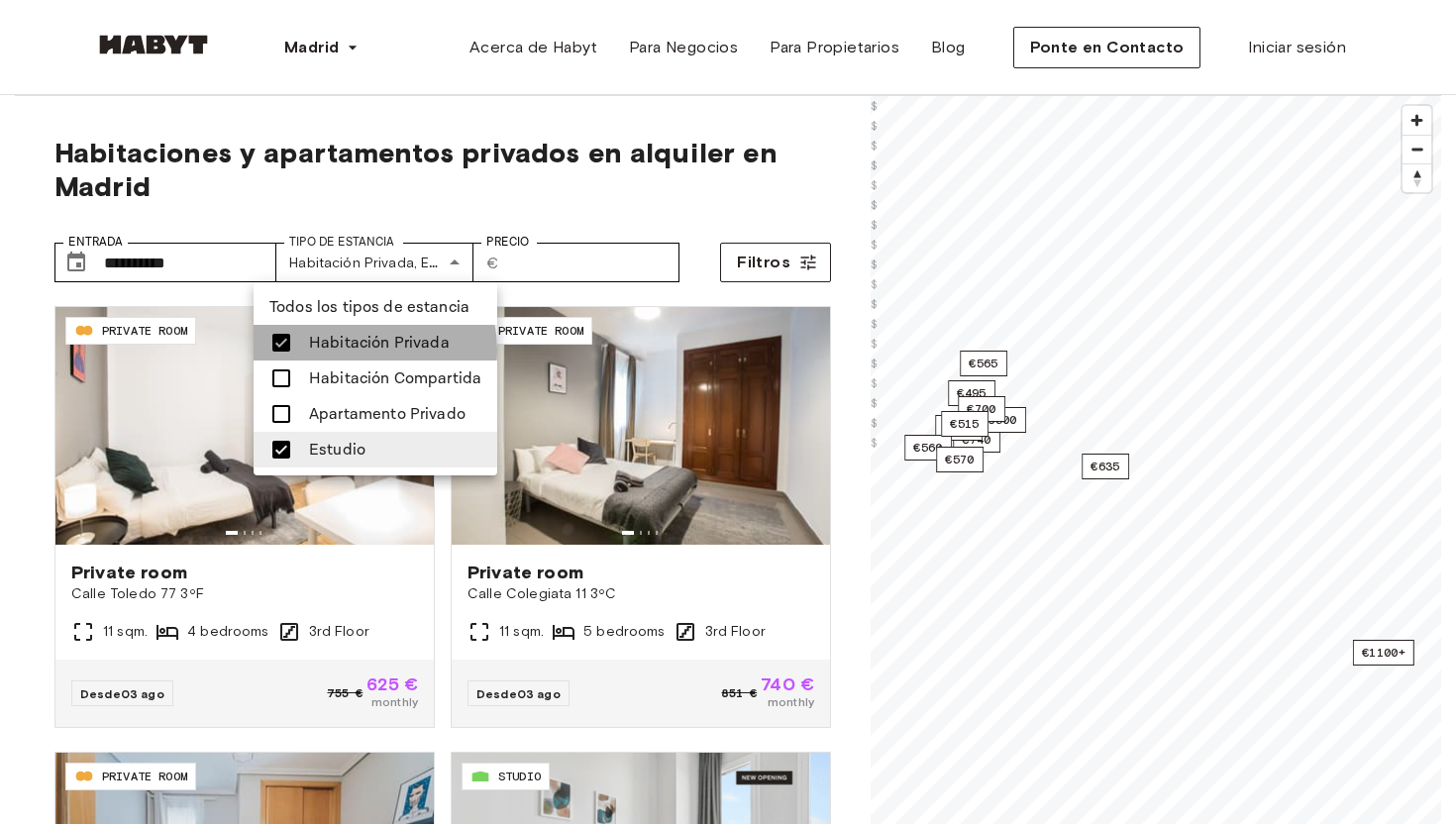 click on "Habitación Privada" at bounding box center (379, 343) 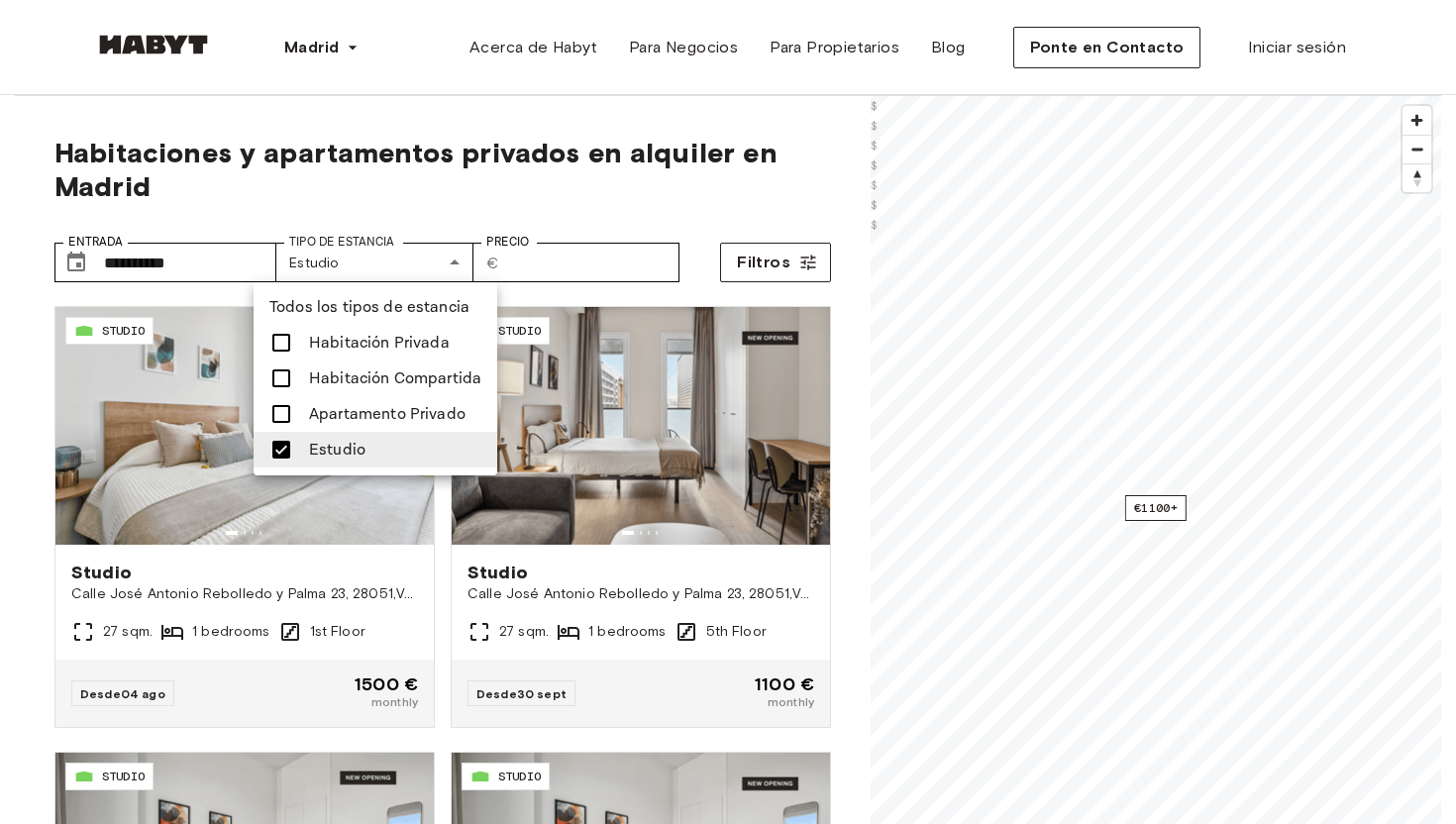 click at bounding box center (728, 412) 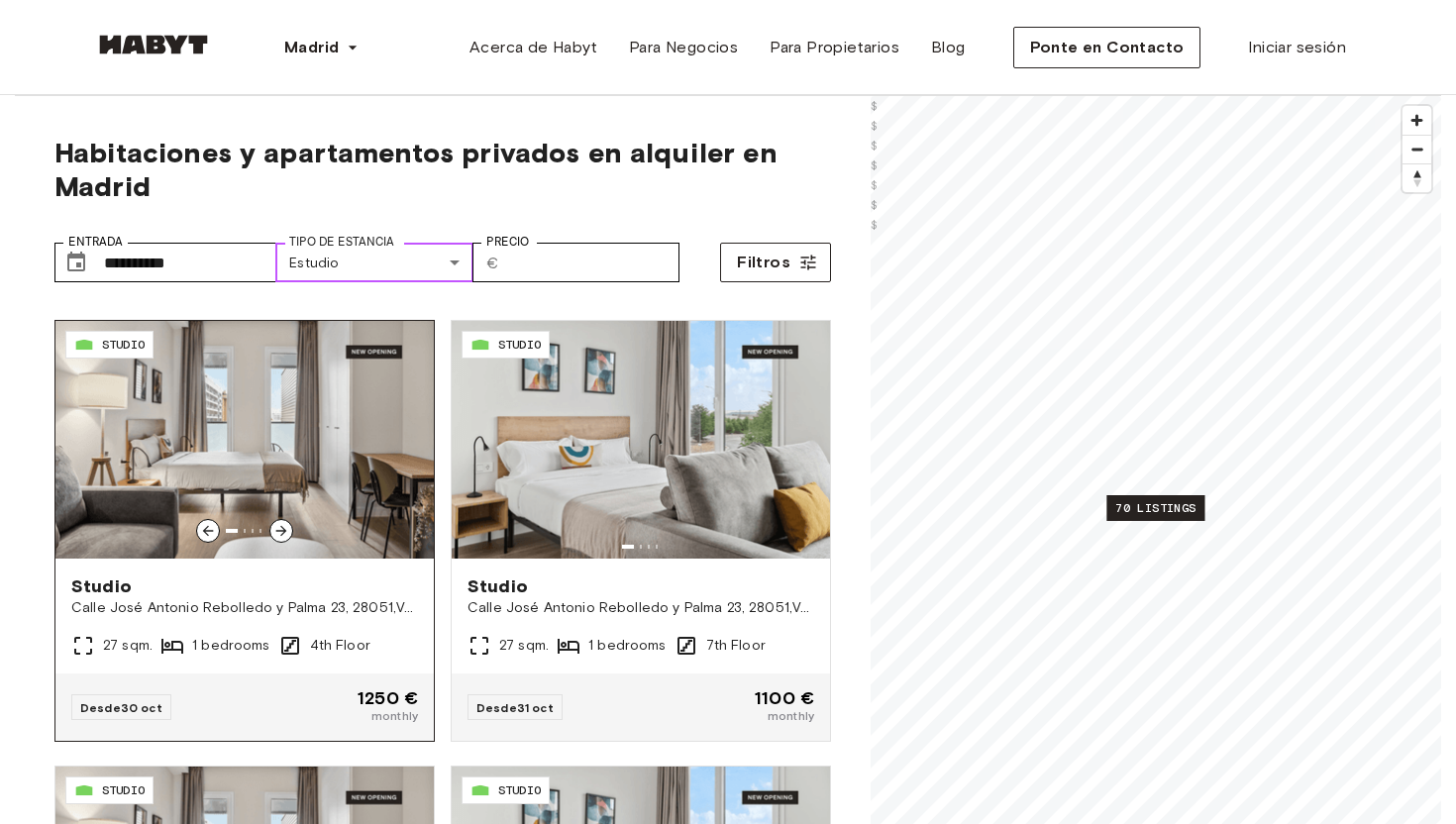 scroll, scrollTop: 1577, scrollLeft: 0, axis: vertical 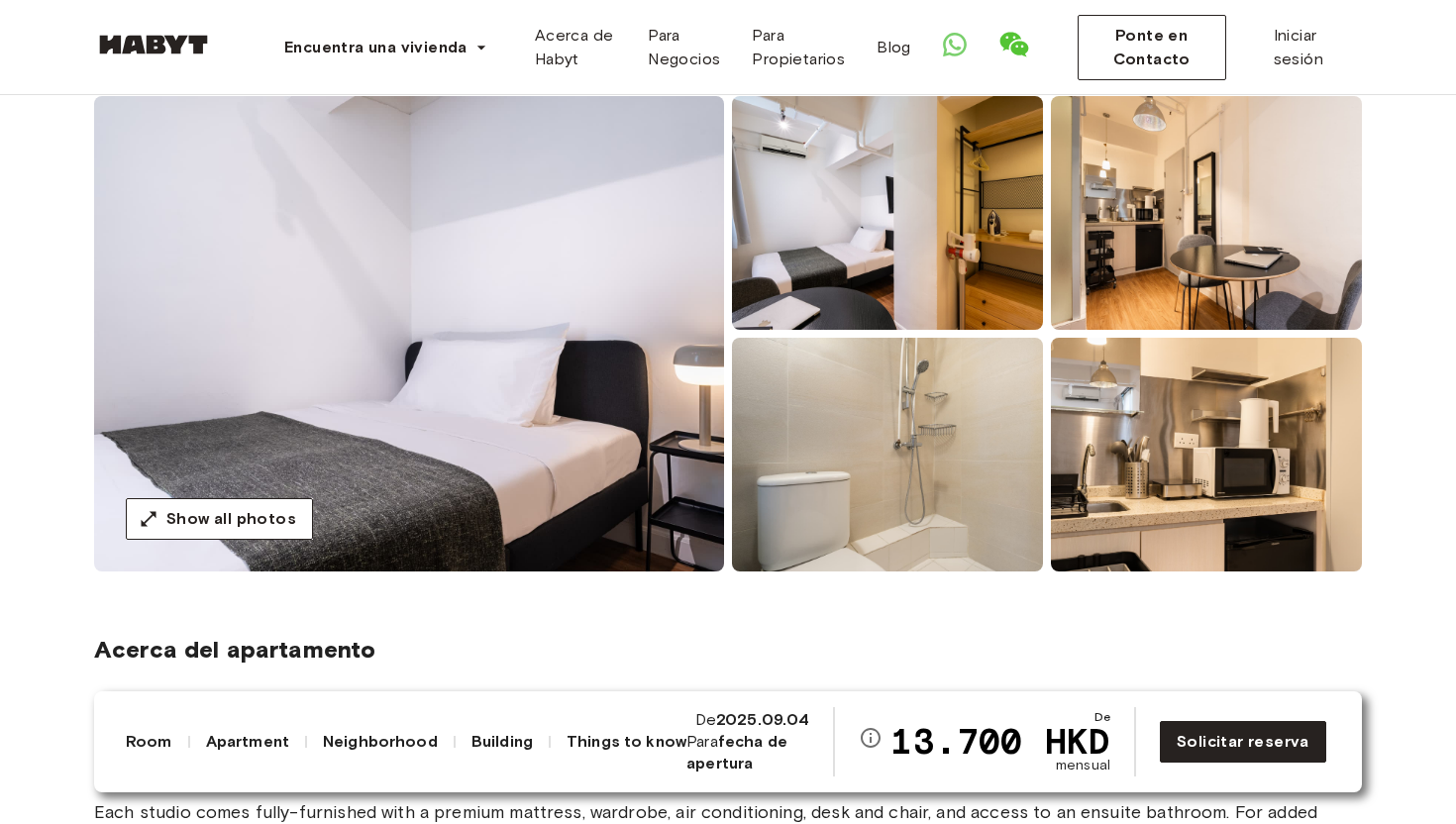 click at bounding box center (409, 334) 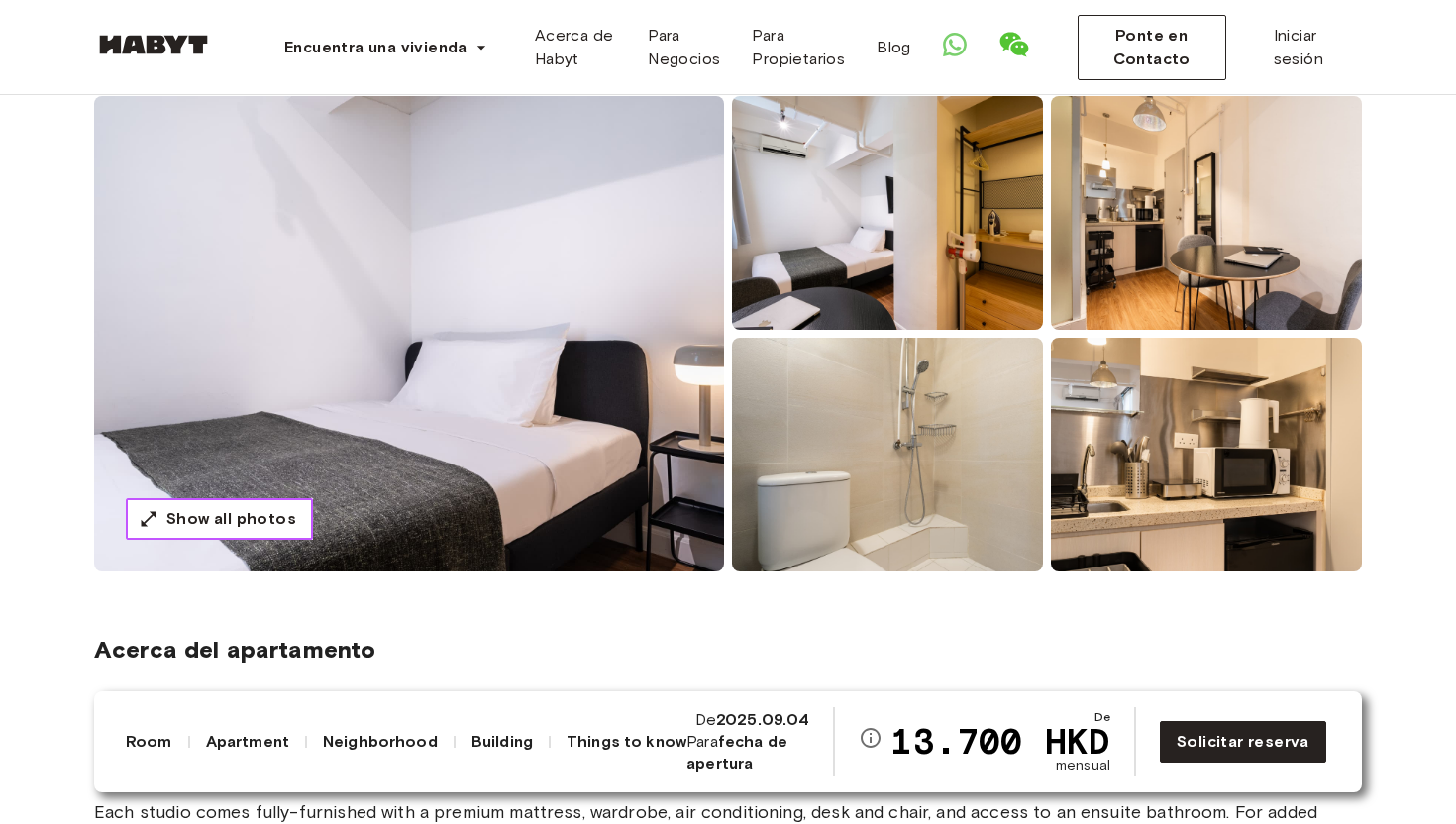 click on "Show all photos" at bounding box center (231, 519) 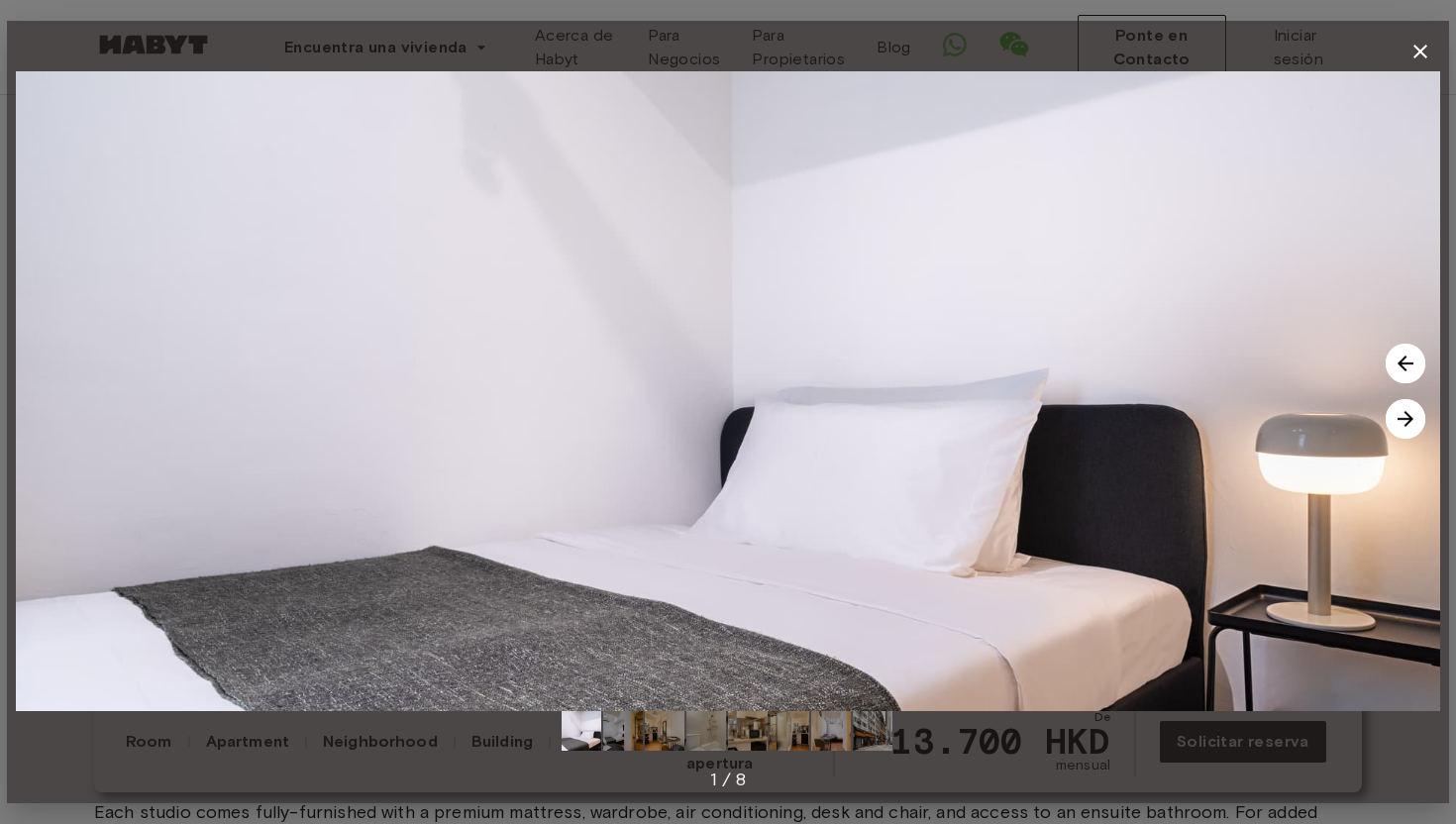 click on "1 / 8" at bounding box center [728, 779] 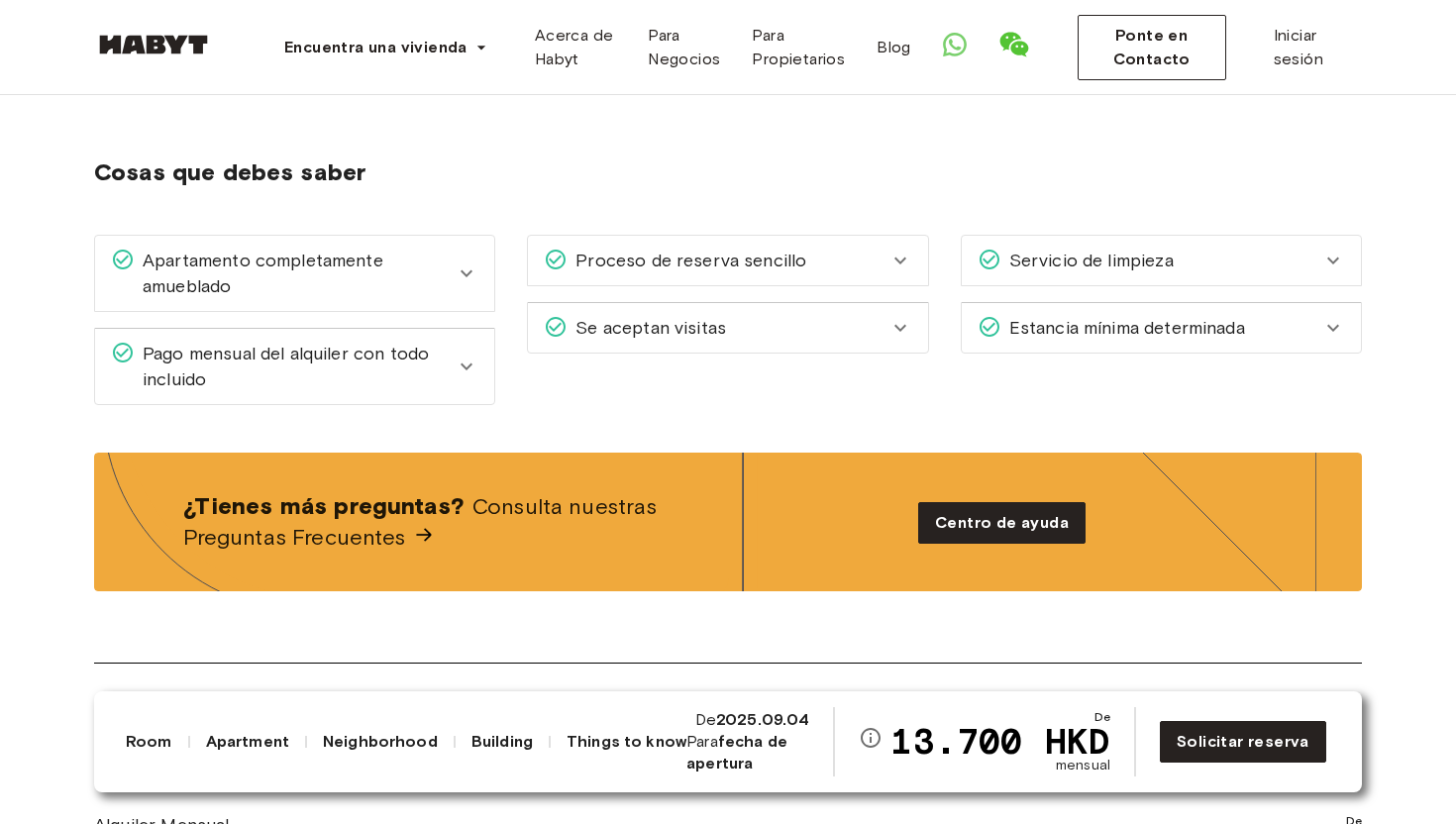 scroll, scrollTop: 2572, scrollLeft: 0, axis: vertical 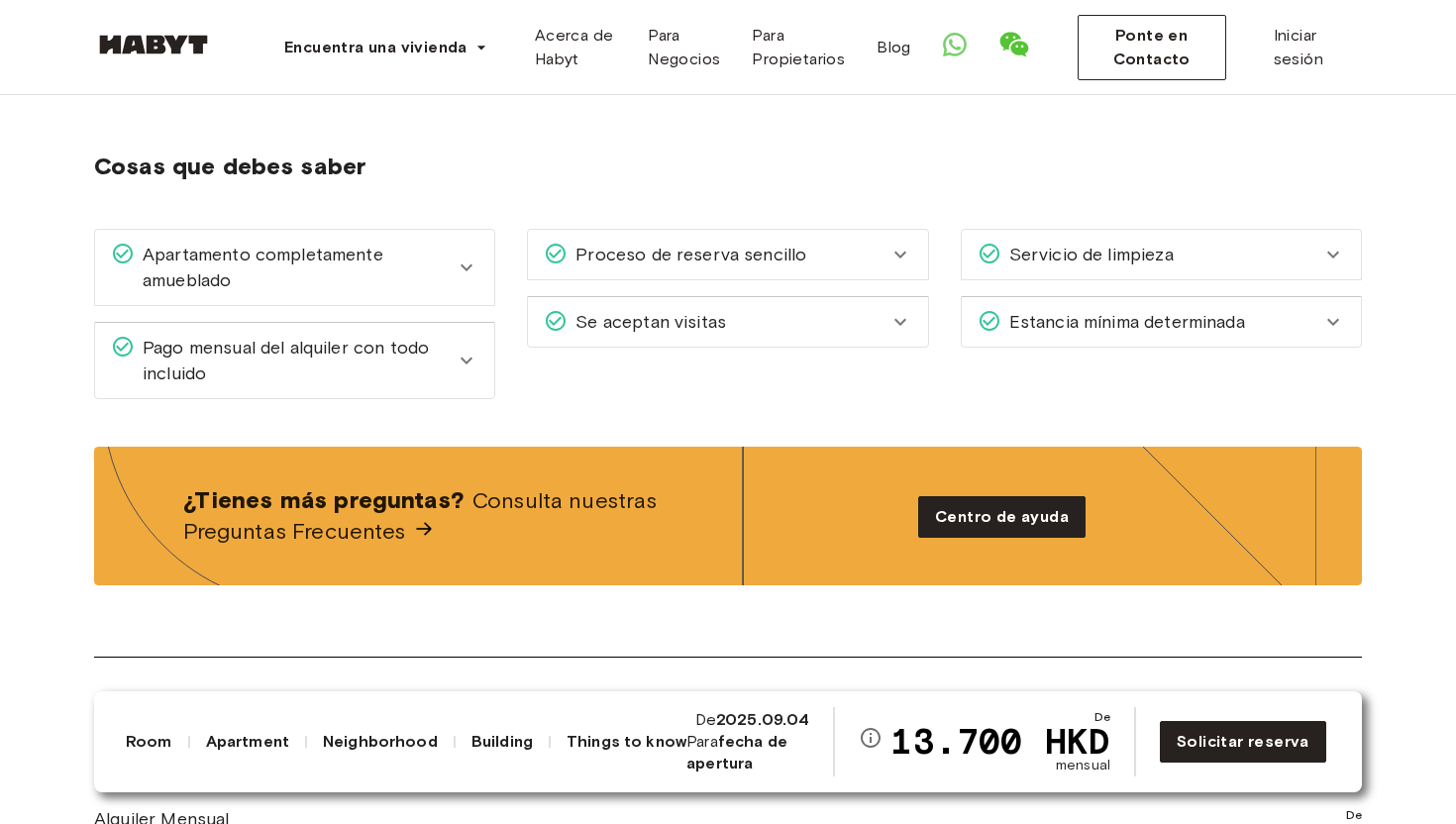 click on "Pago mensual del alquiler con todo incluido" at bounding box center (294, 360) 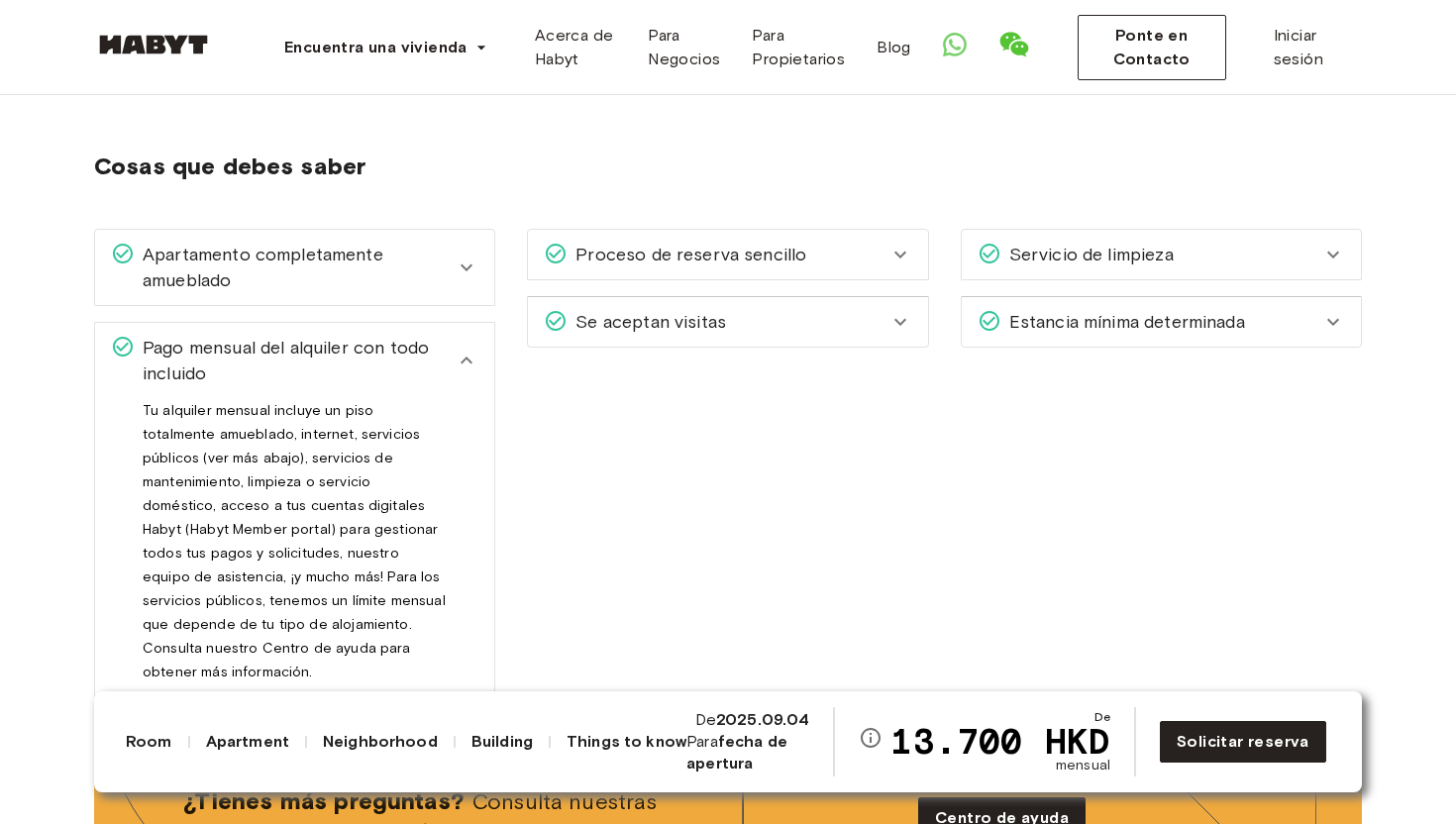 click on "Estancia mínima determinada" at bounding box center [1123, 322] 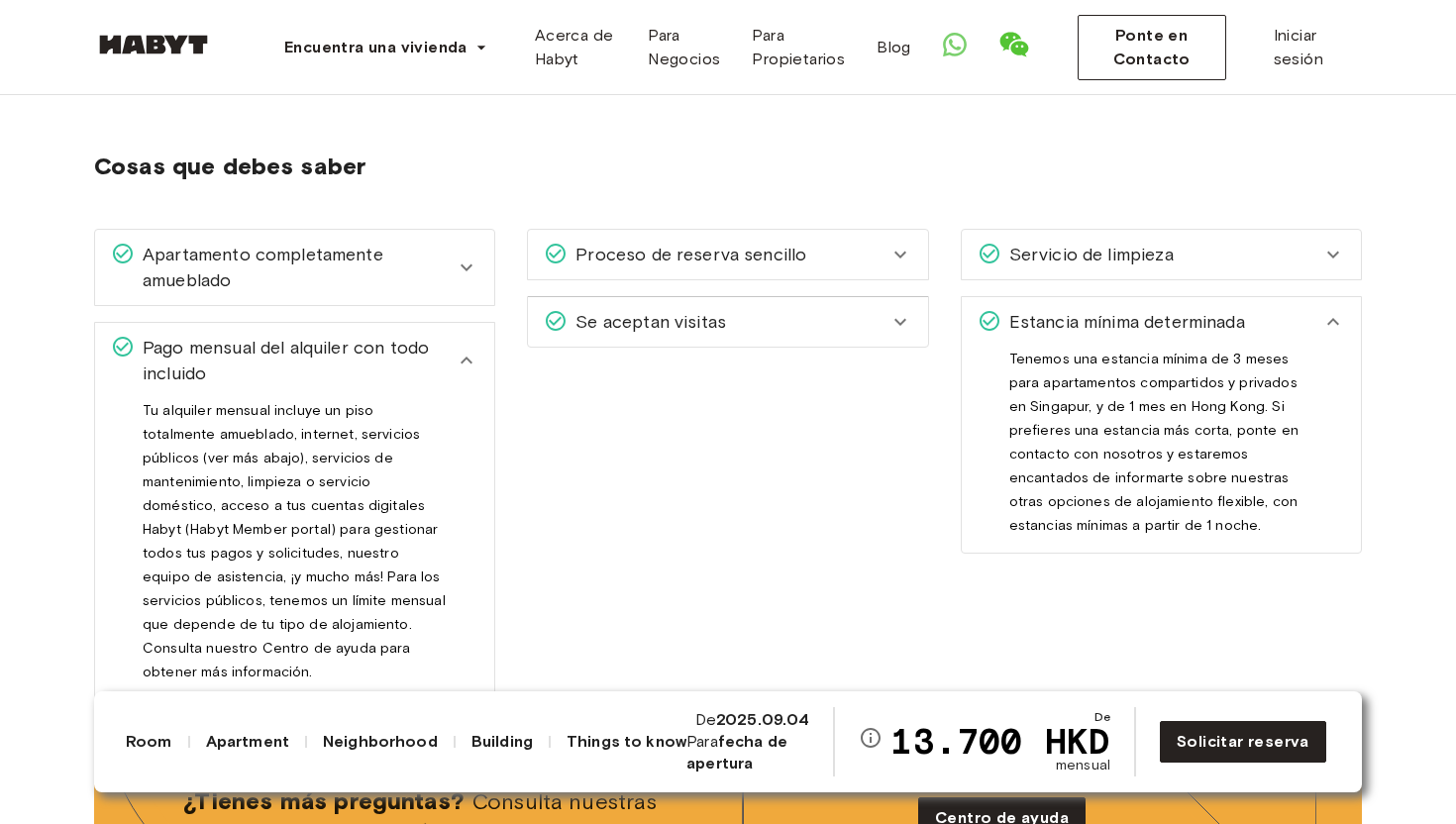 click on "Se aceptan visitas" at bounding box center (715, 322) 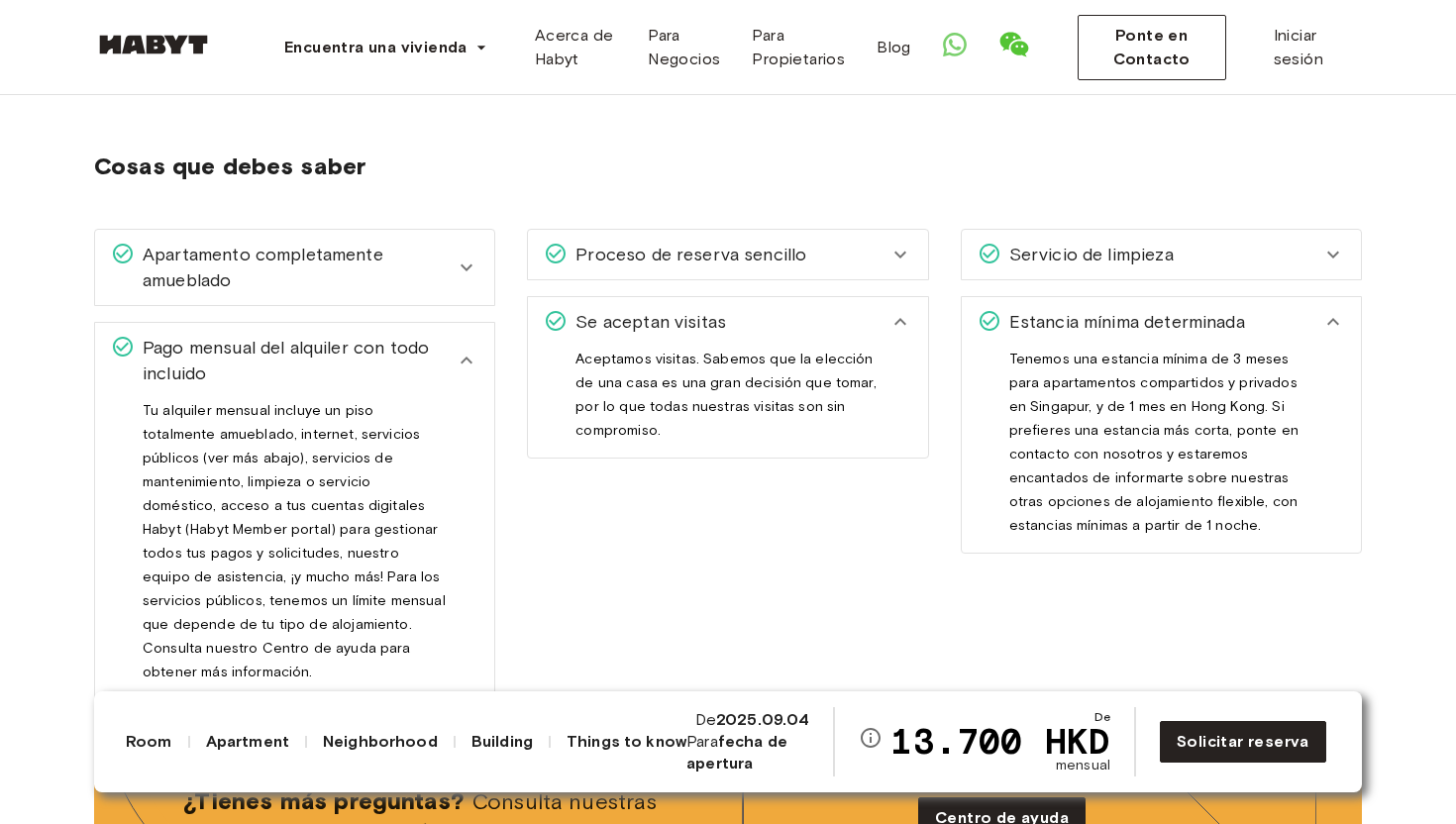 click 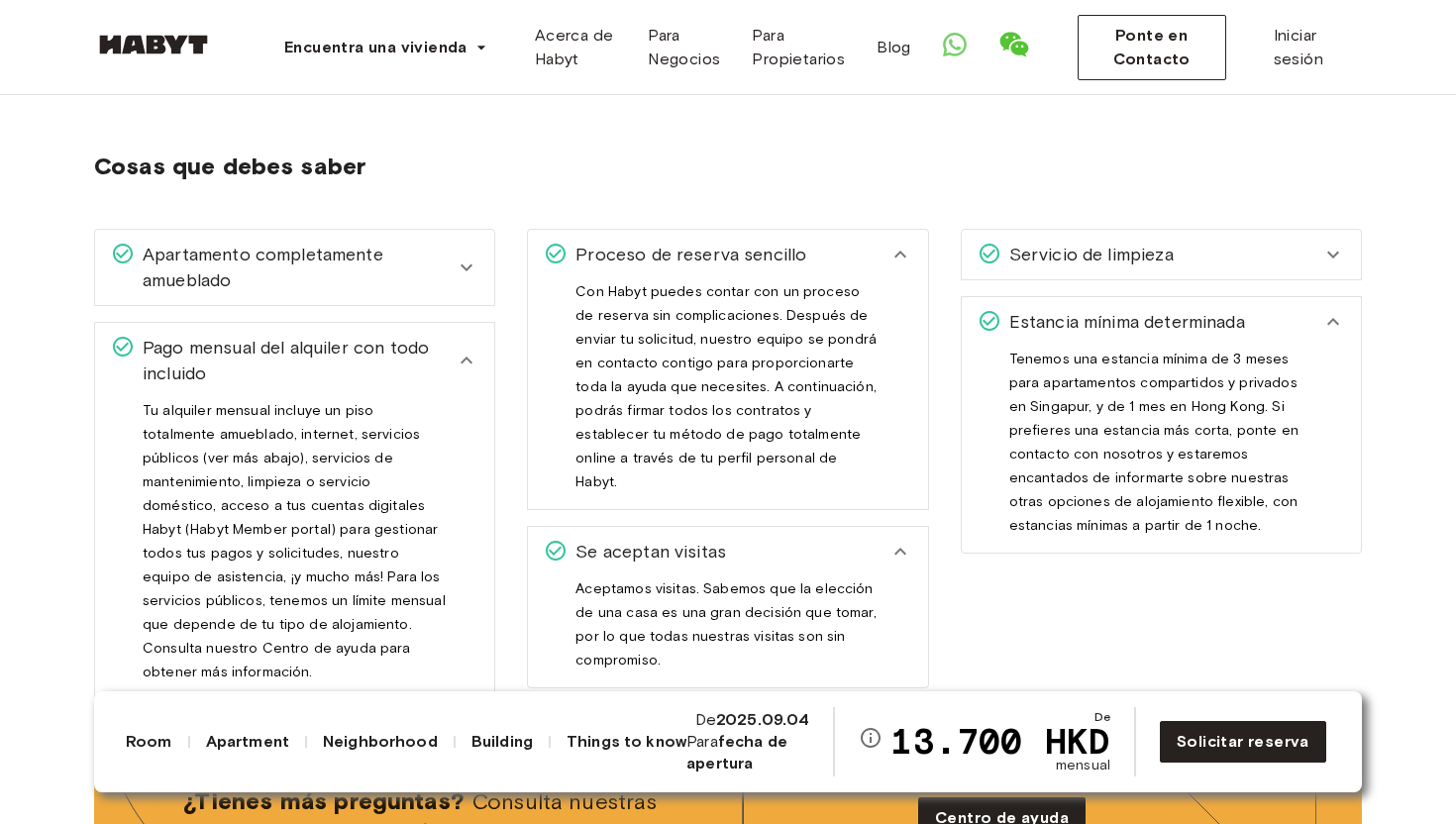 click on "Servicio de limpieza" at bounding box center [1088, 255] 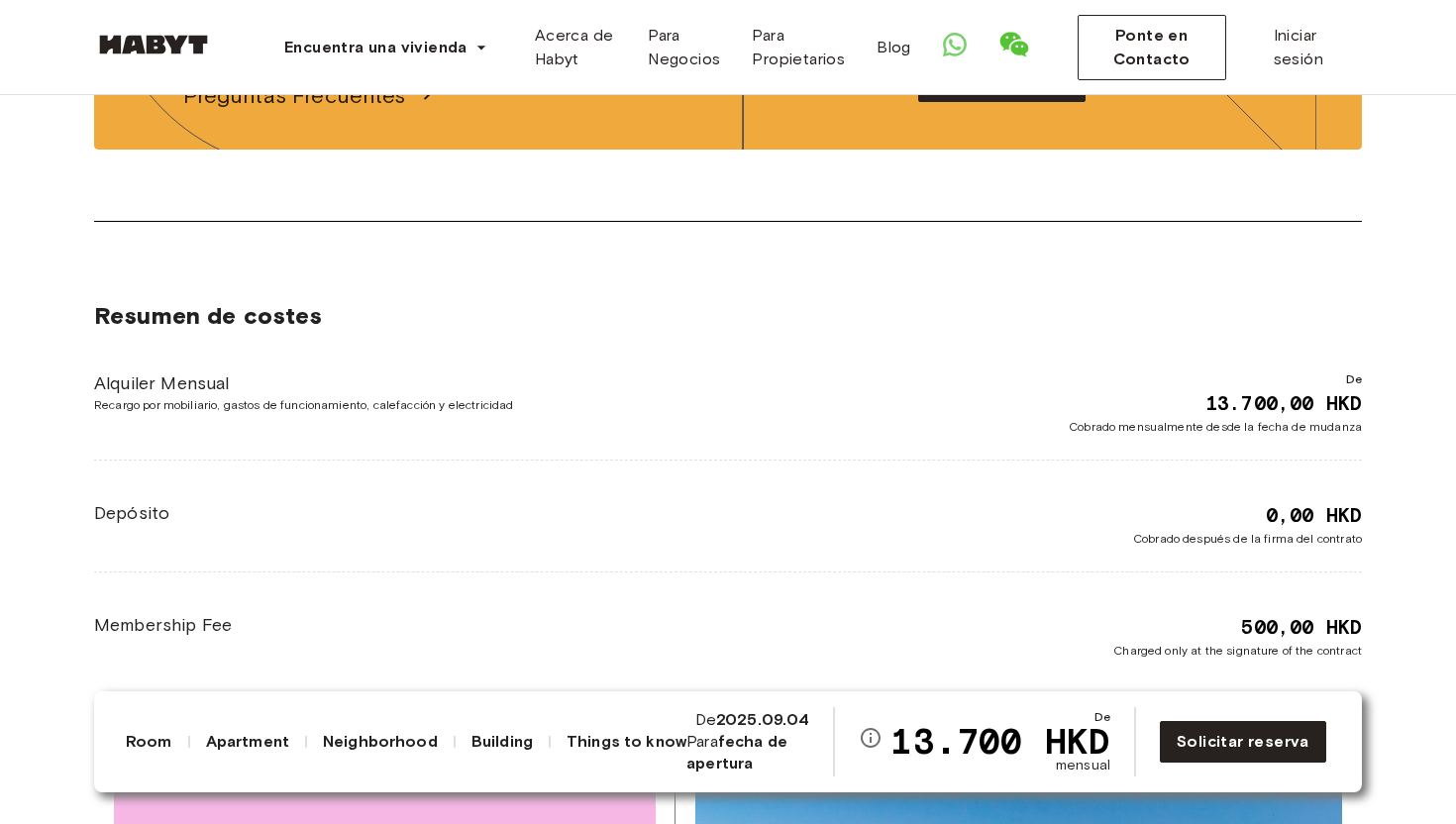 scroll, scrollTop: 3478, scrollLeft: 0, axis: vertical 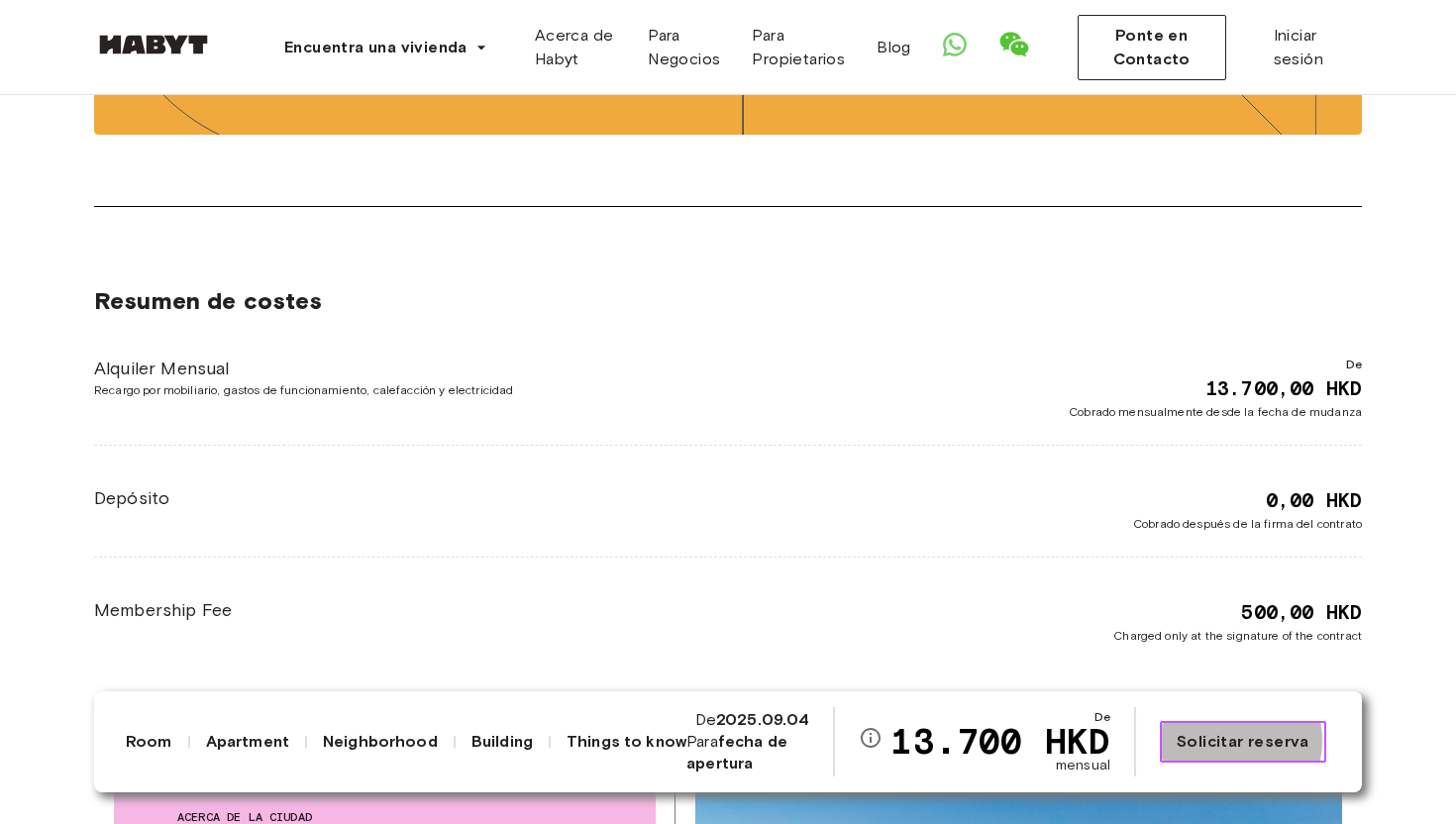 click on "Solicitar reserva" at bounding box center (1243, 742) 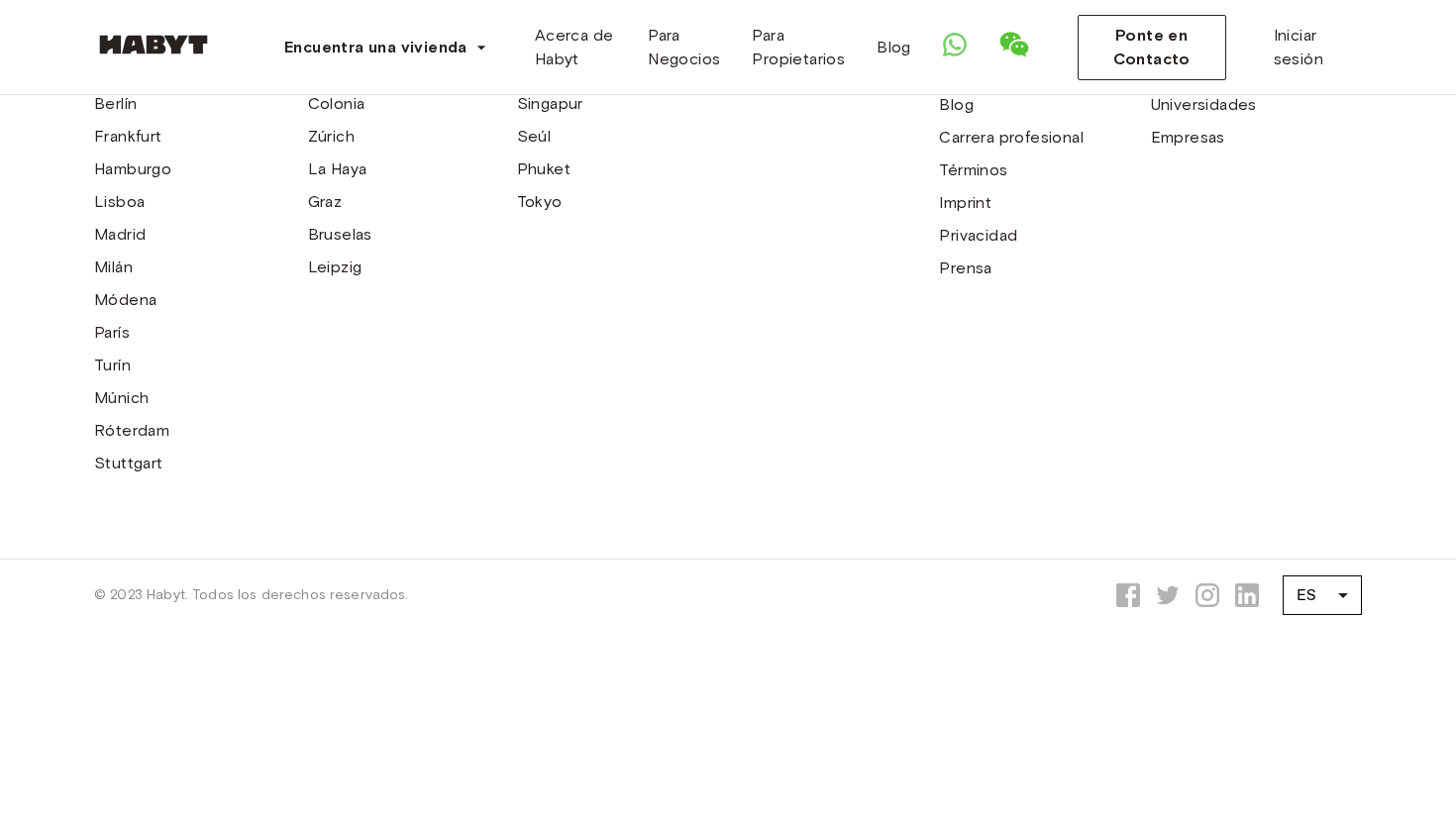 scroll, scrollTop: 0, scrollLeft: 0, axis: both 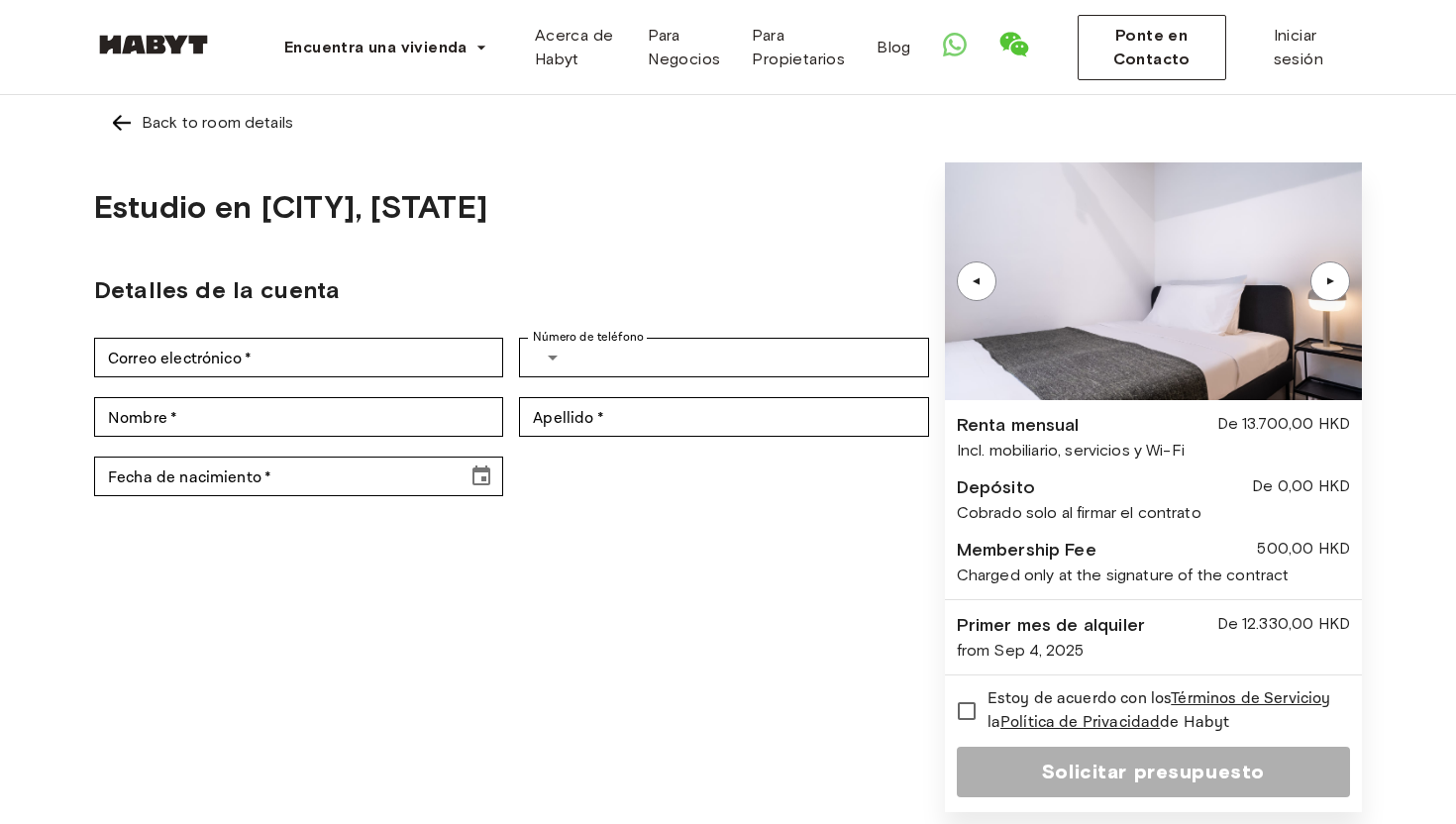 click on "Correo electrónico   * Correo electrónico   * Número de teléfono ​ Número de teléfono" at bounding box center (511, 358) 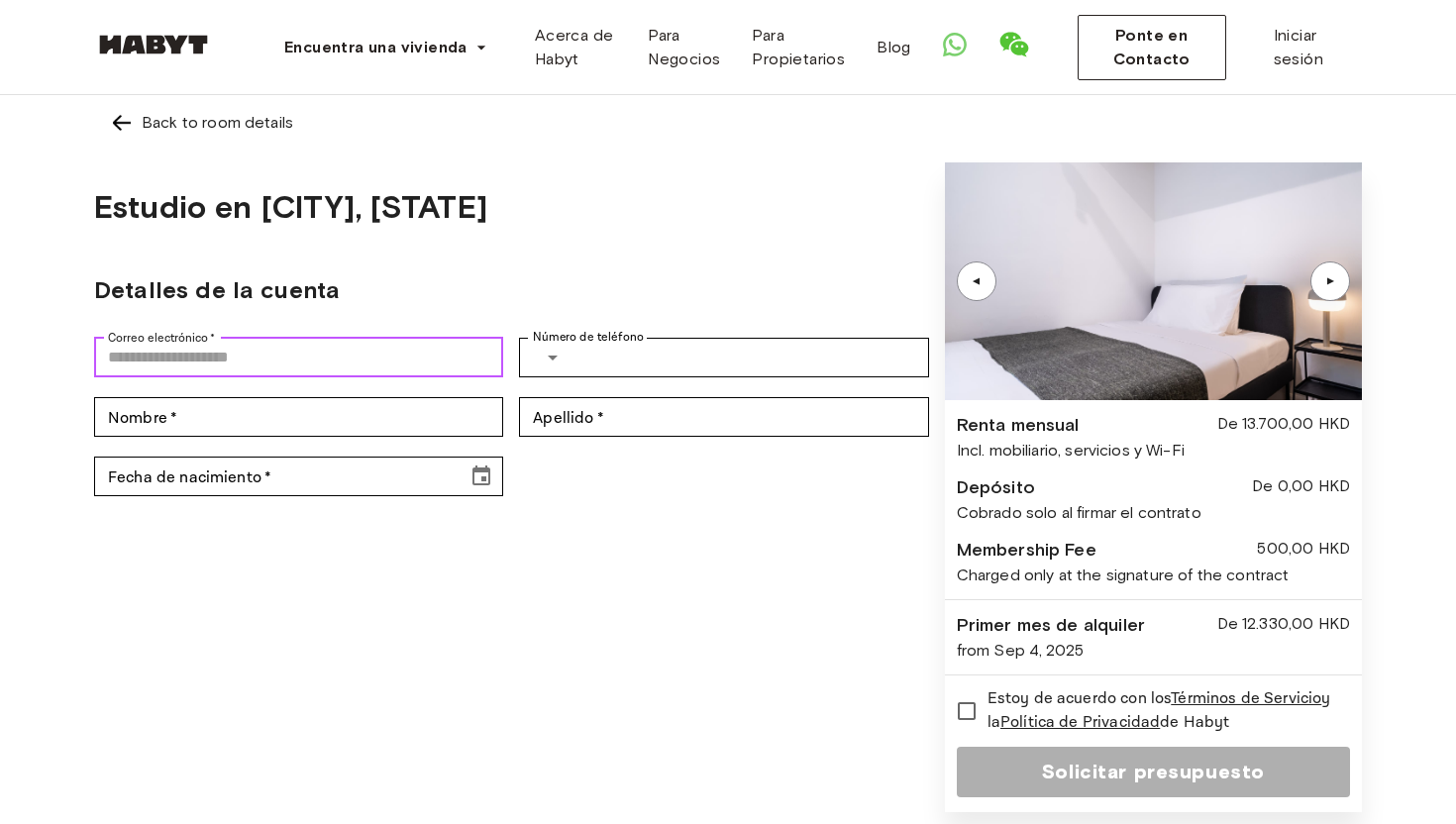 click on "Correo electrónico   *" at bounding box center (298, 358) 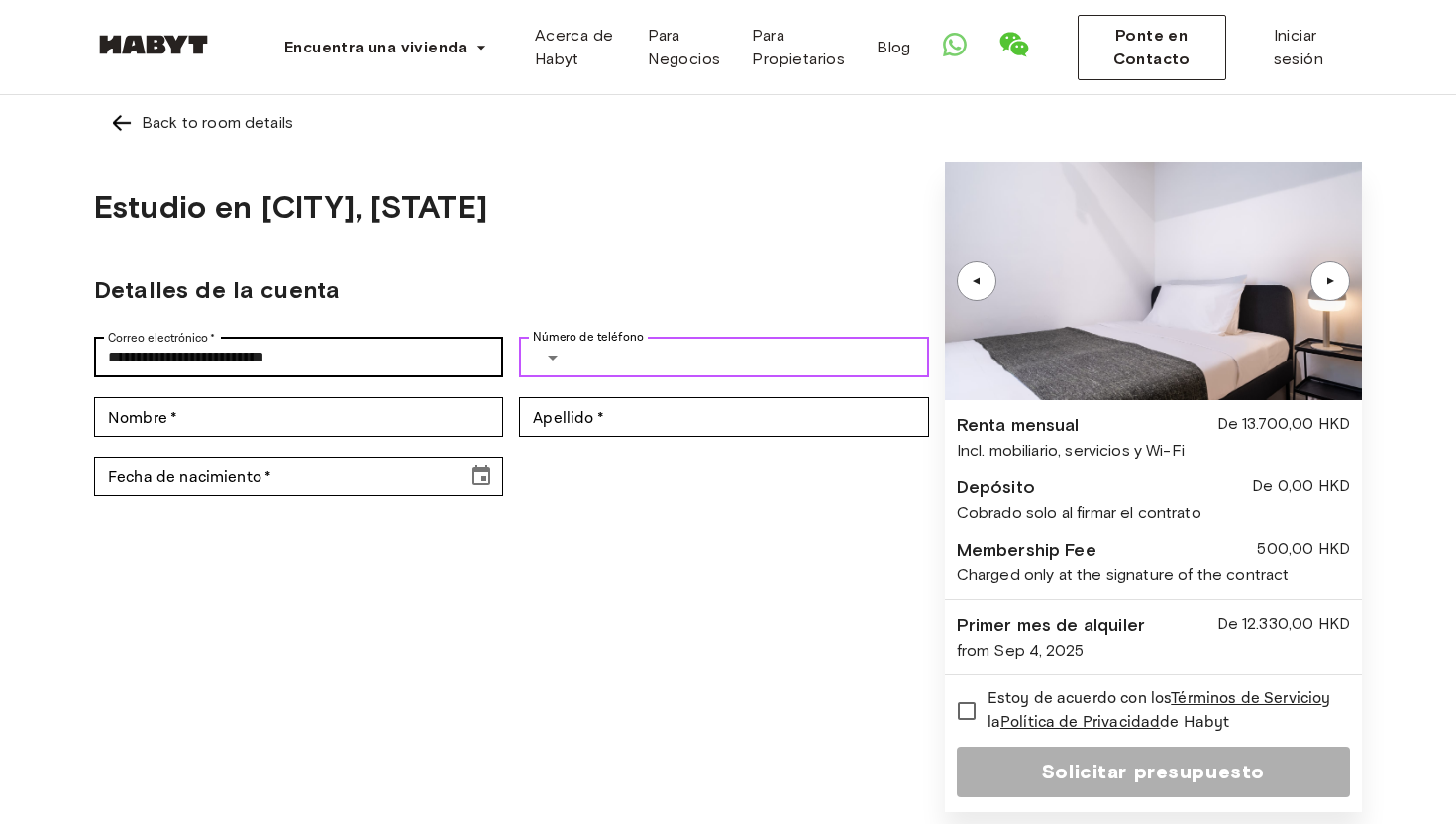 type on "**********" 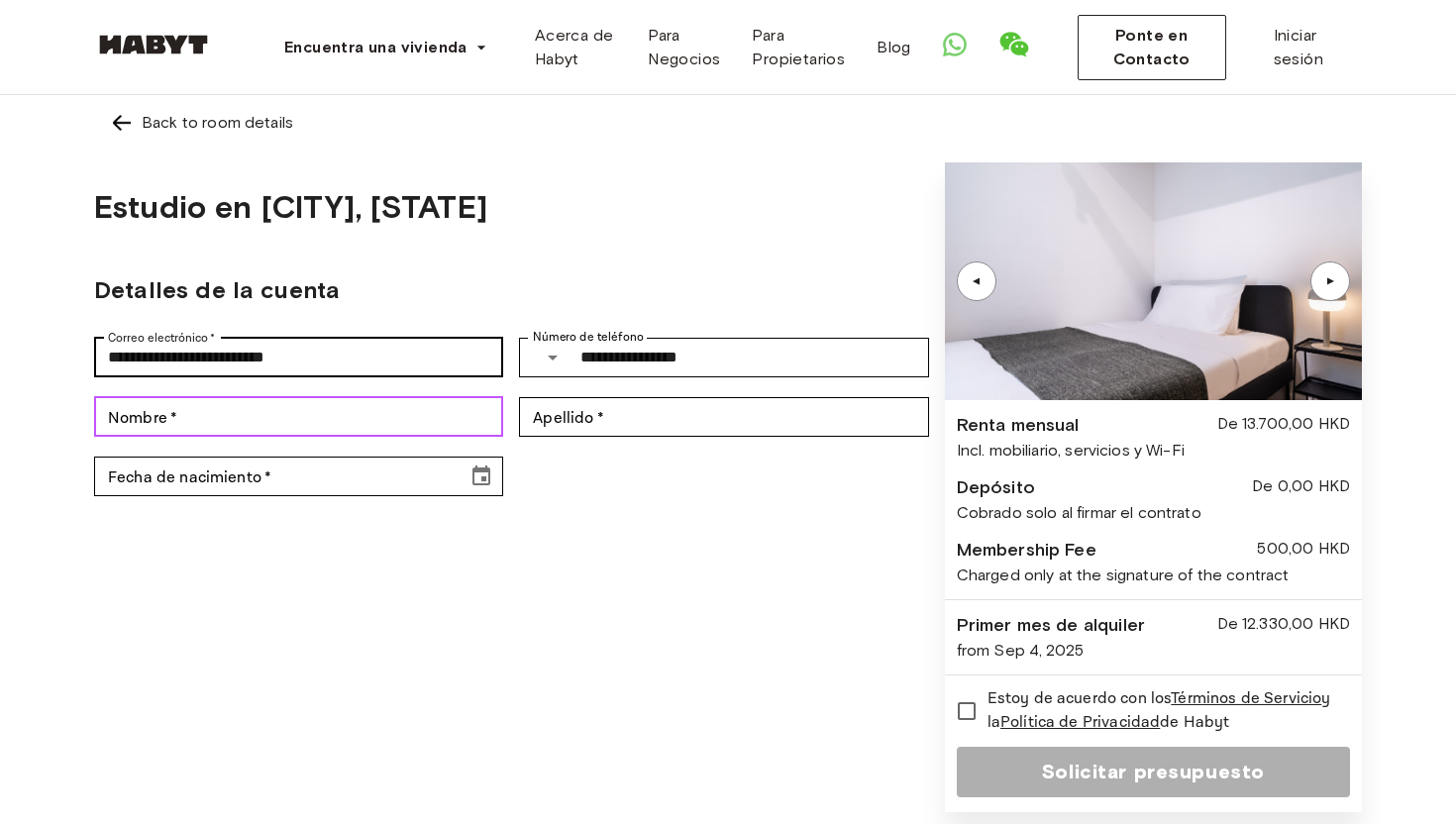 type on "*****" 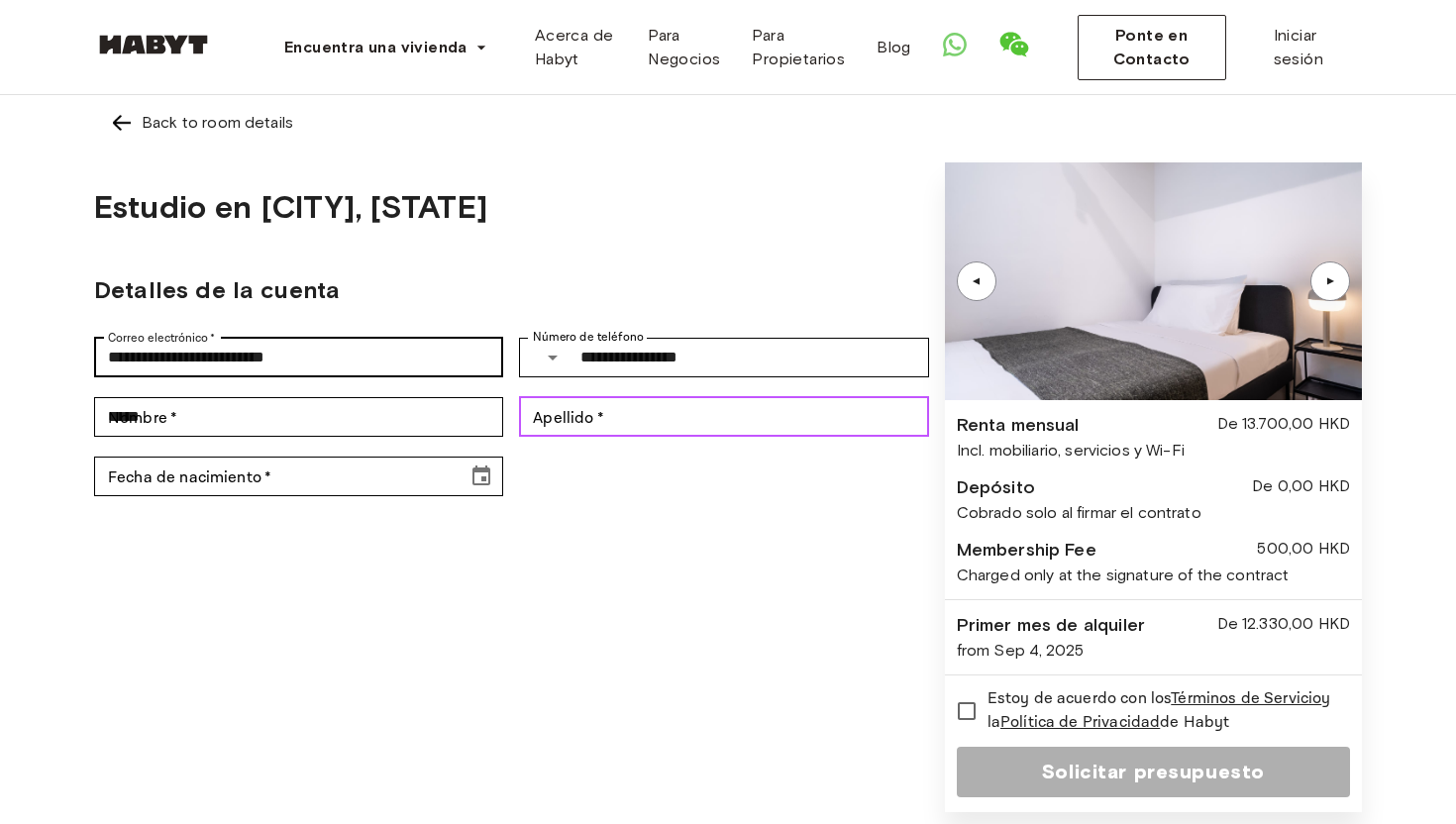 type on "**********" 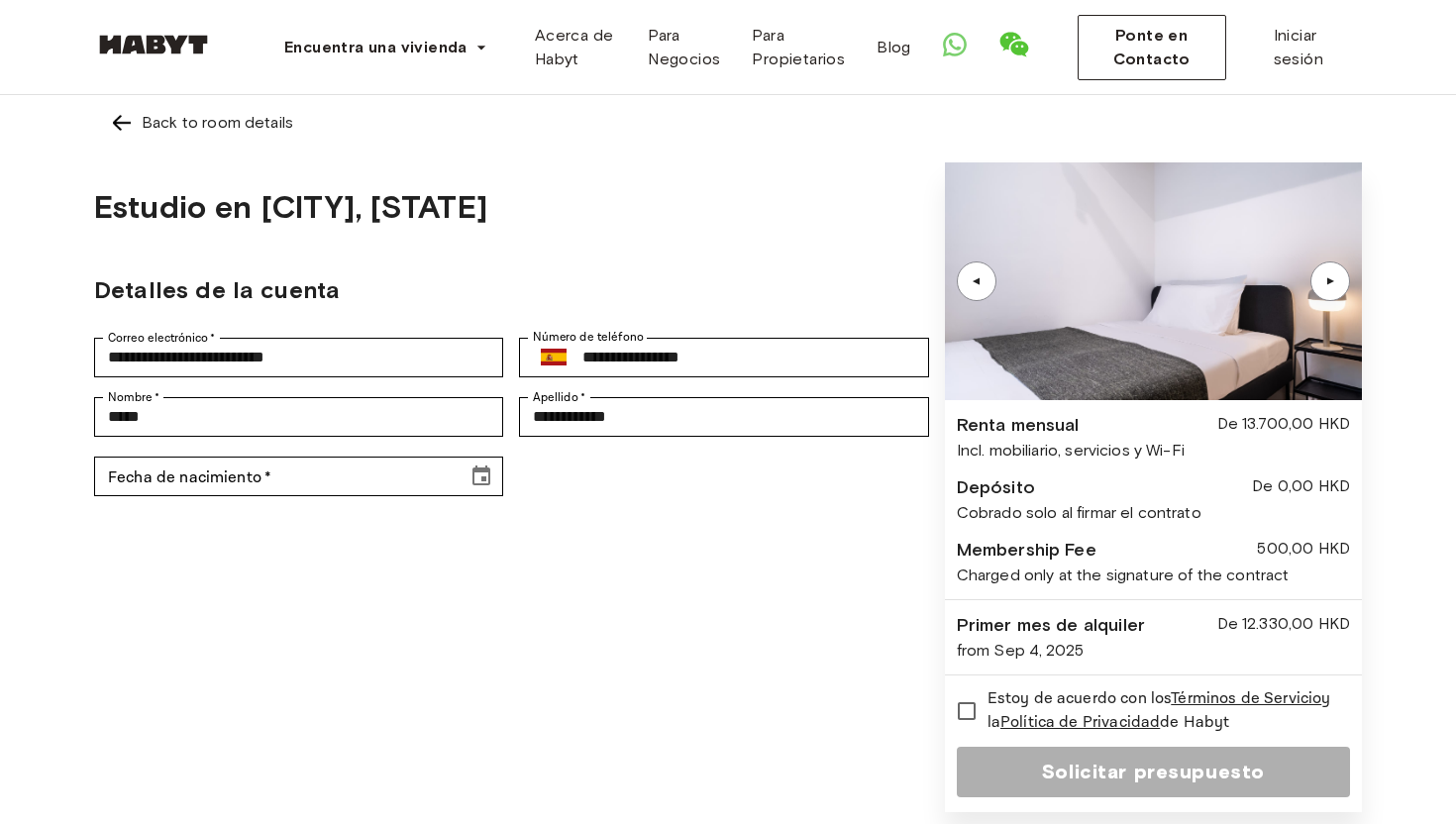 click on "**********" at bounding box center (511, 487) 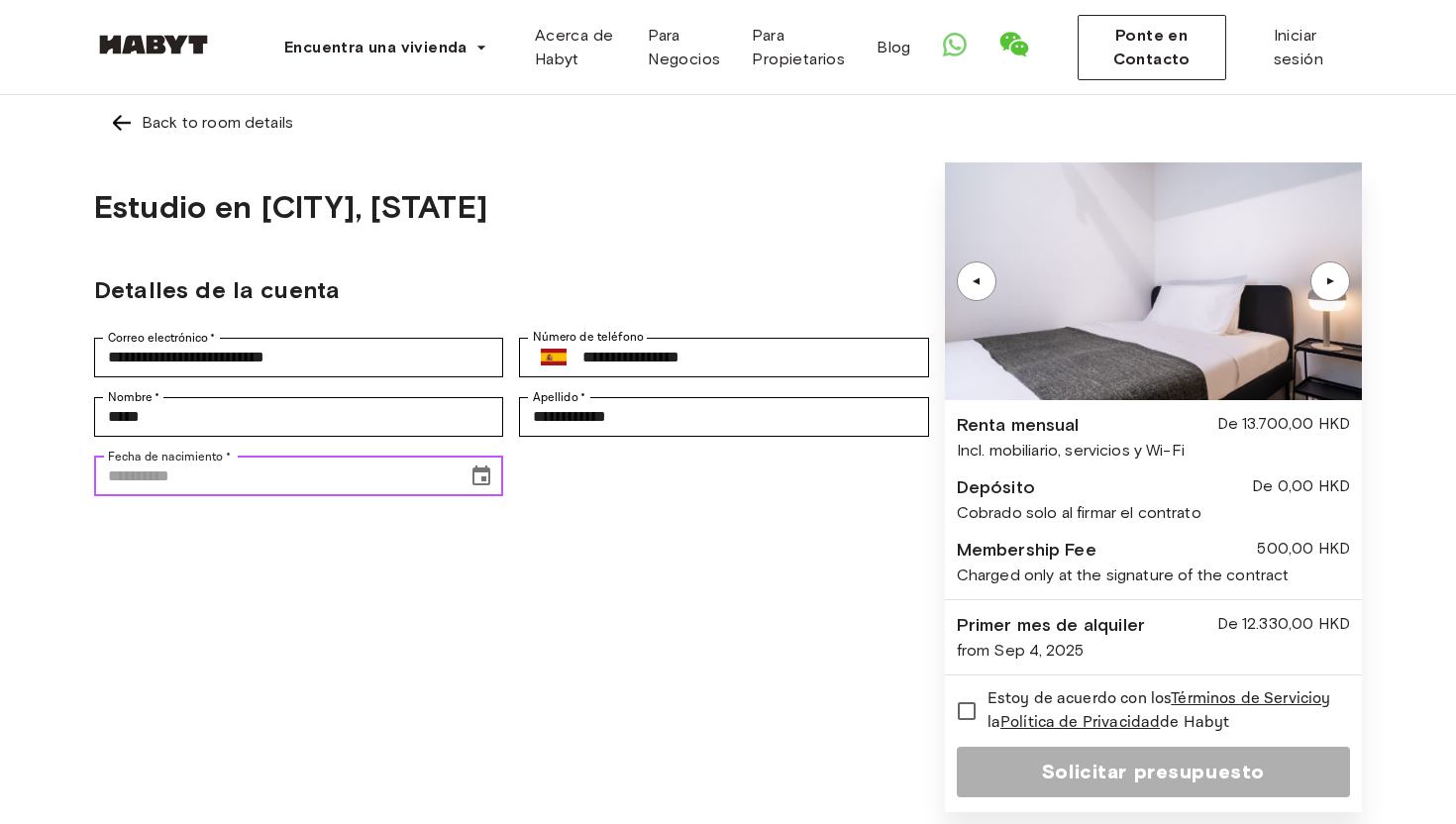 click on "Fecha de nacimiento   *" at bounding box center (273, 476) 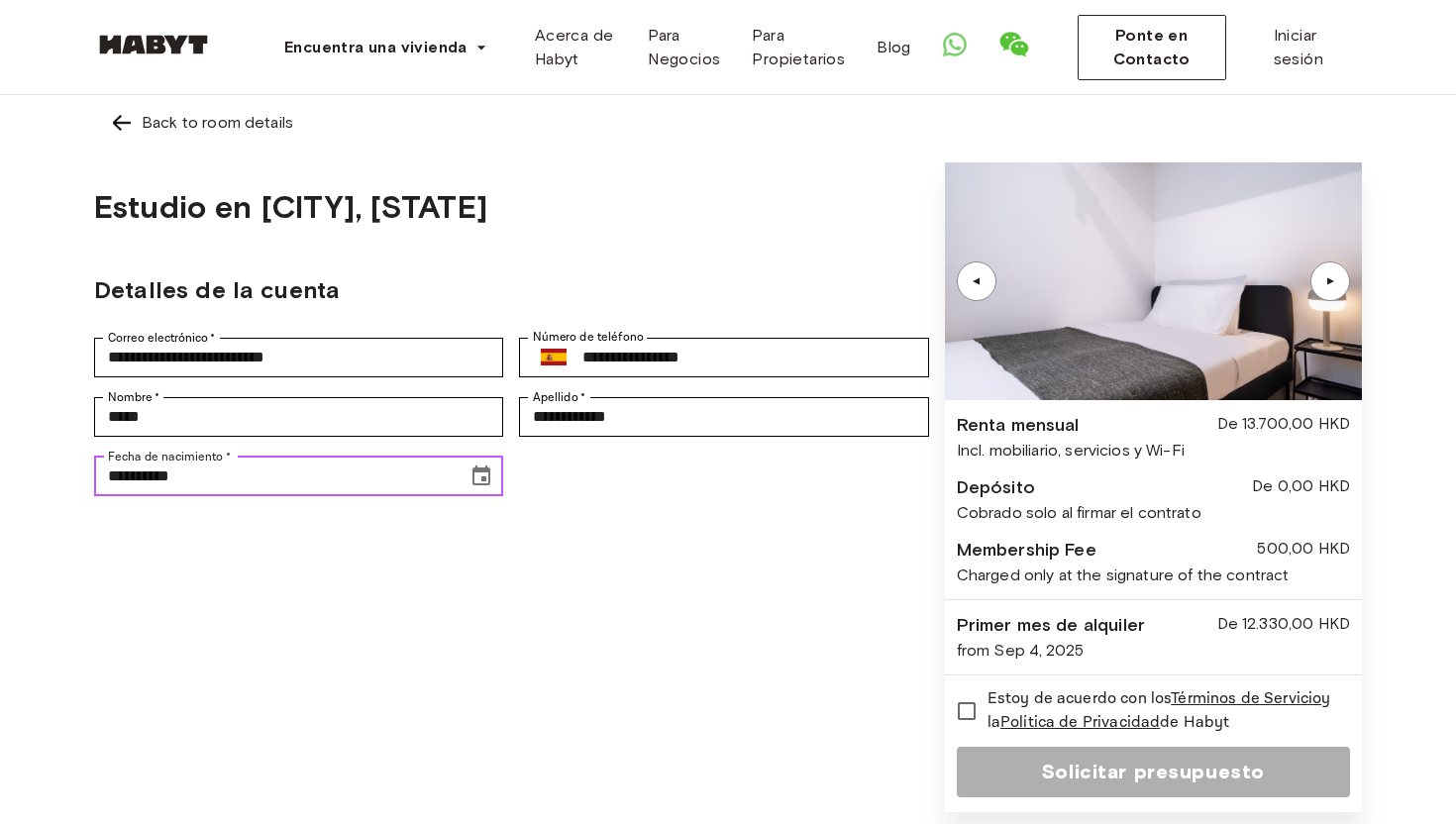 type on "**********" 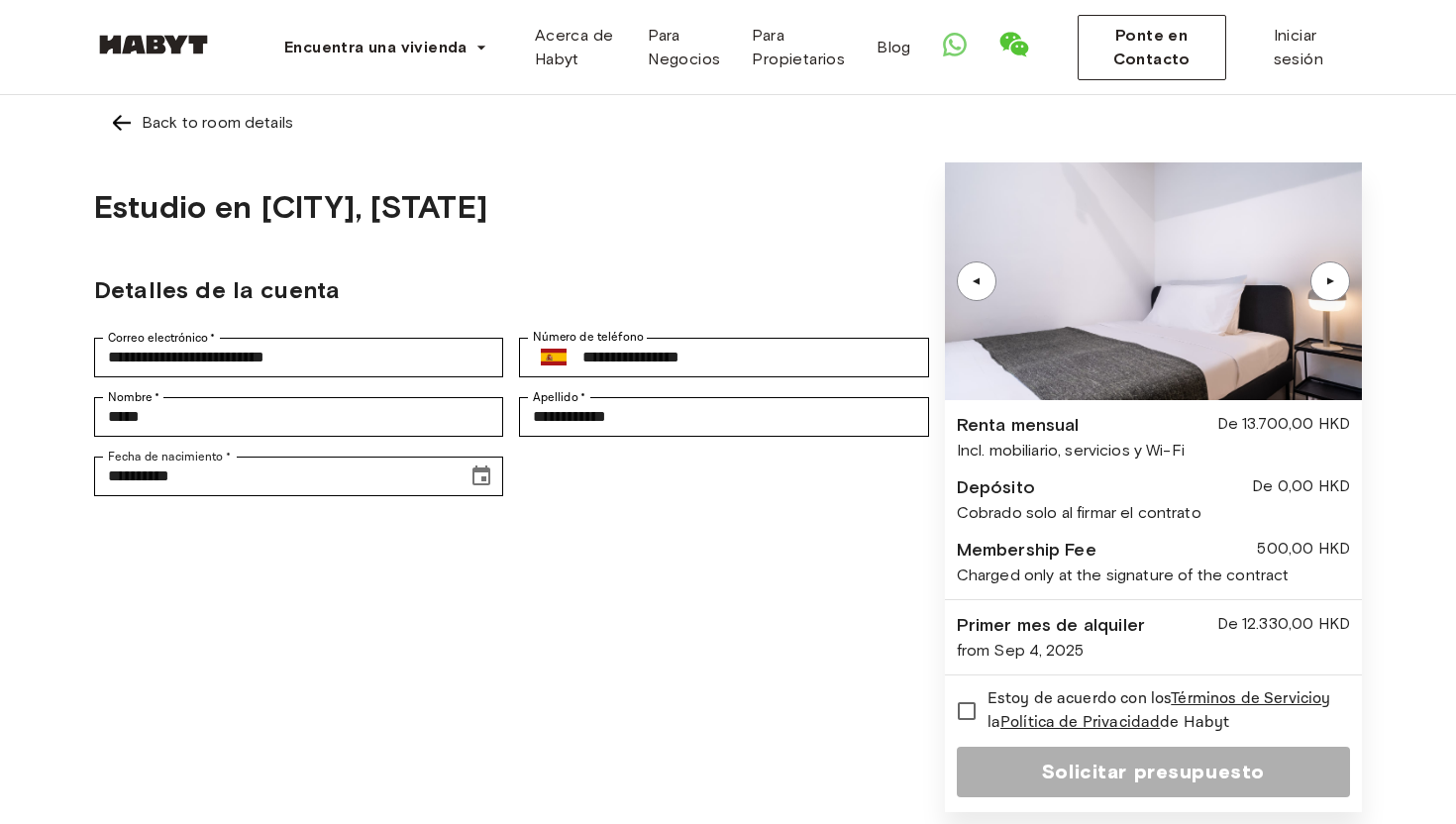 click on "**********" at bounding box center (511, 487) 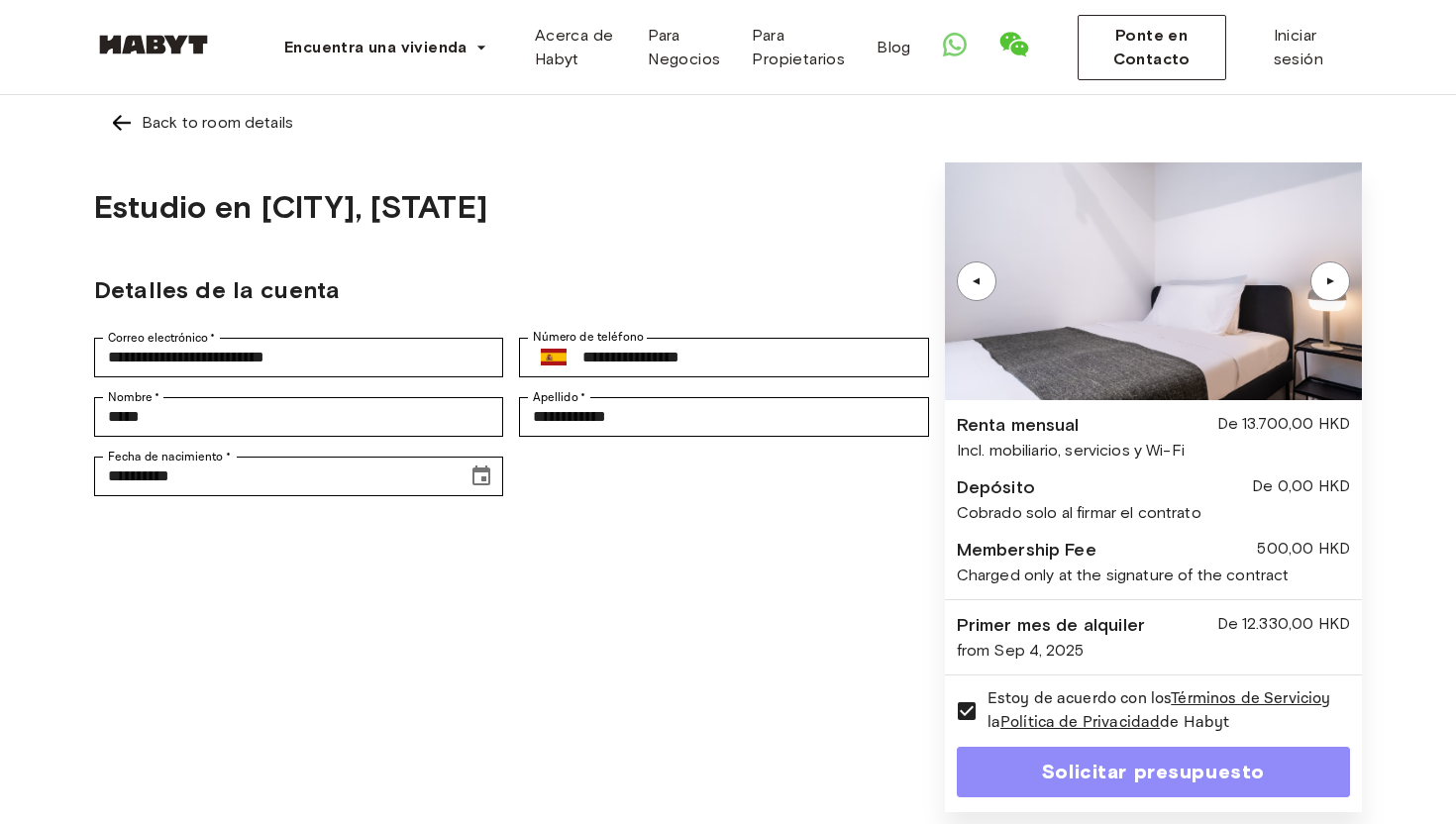 click on "Solicitar presupuesto" at bounding box center [1153, 772] 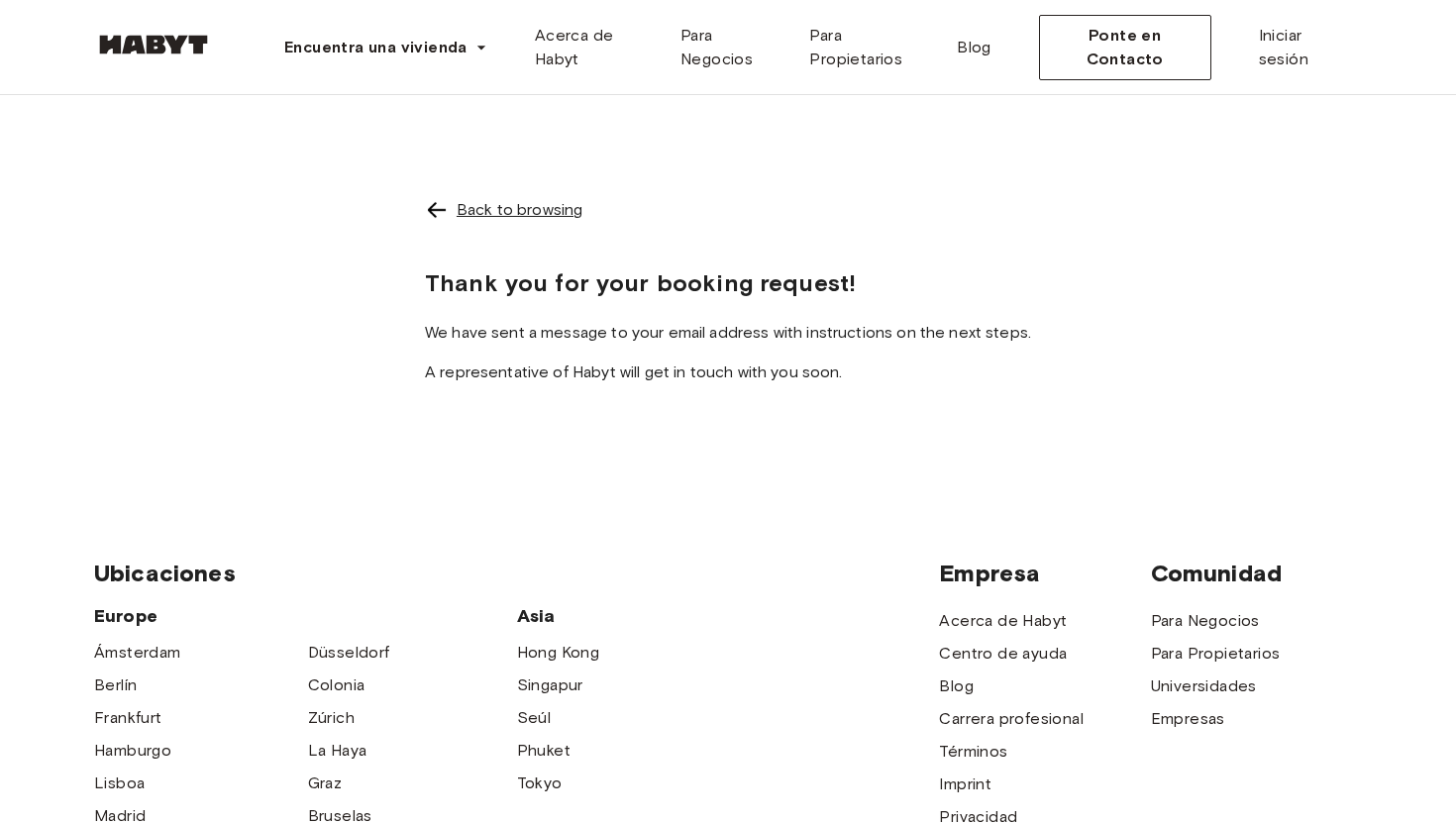 click on "Back to browsing" at bounding box center (519, 210) 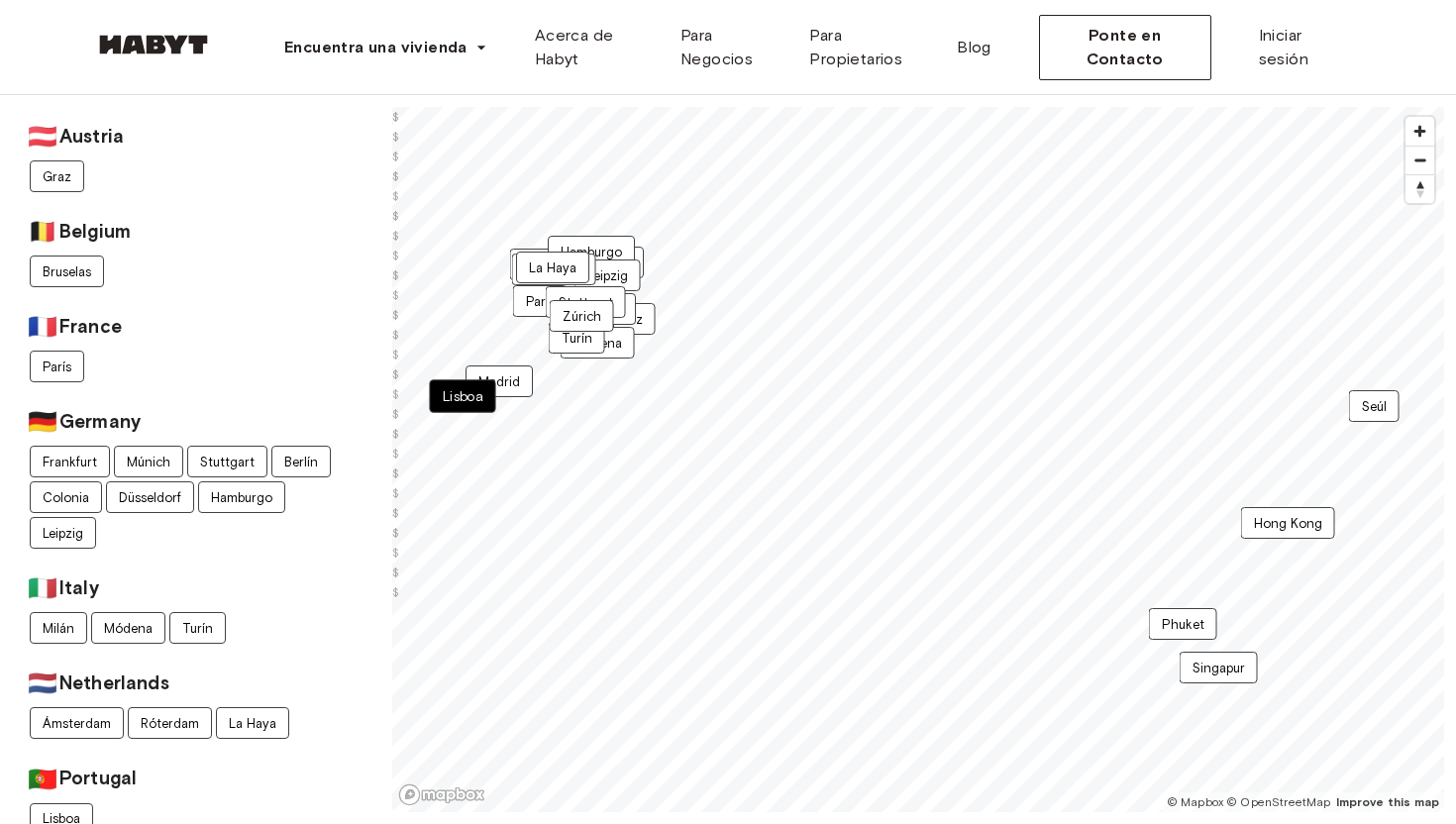 click on "Lisboa" at bounding box center (462, 396) 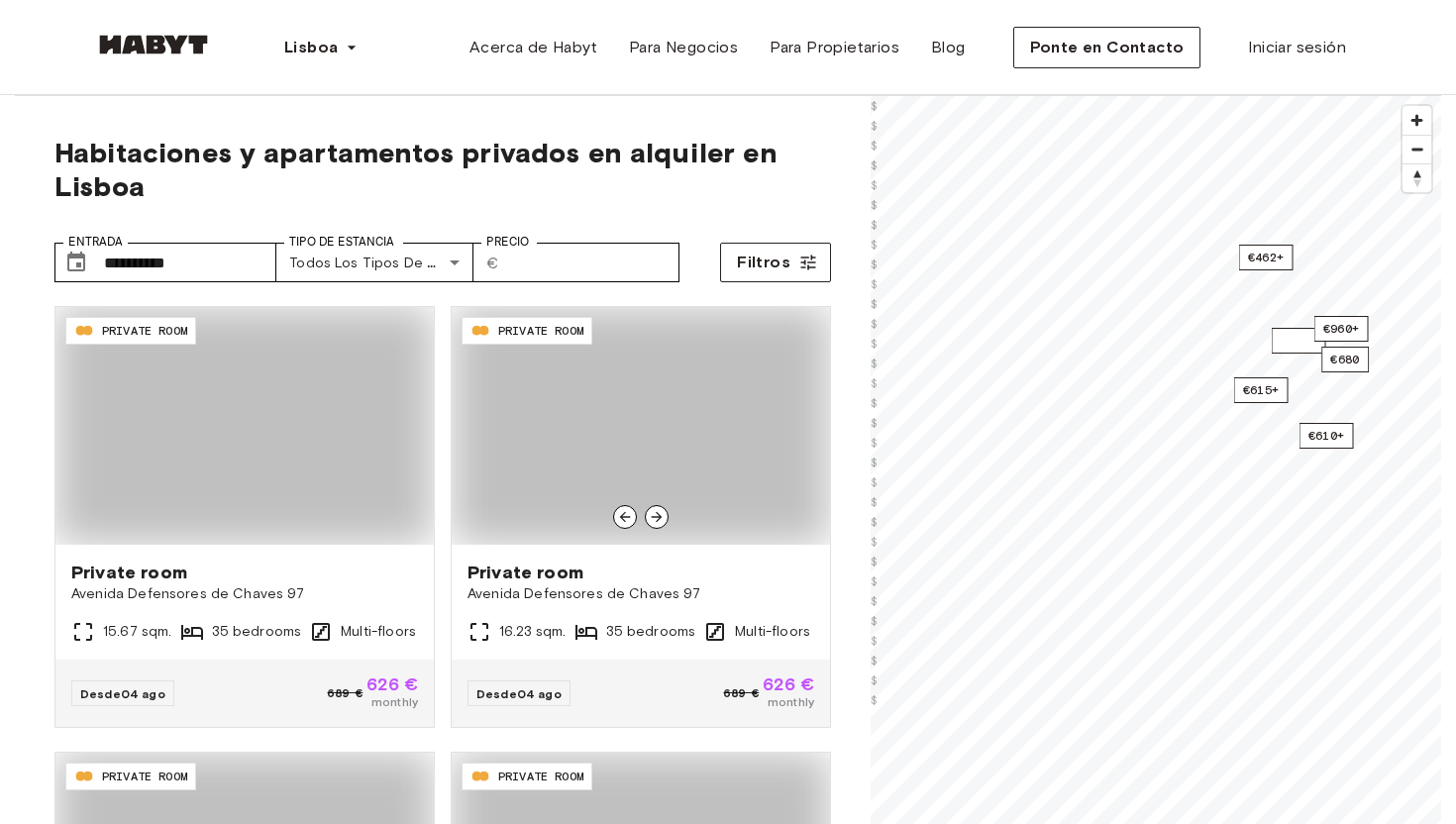 click at bounding box center (641, 426) 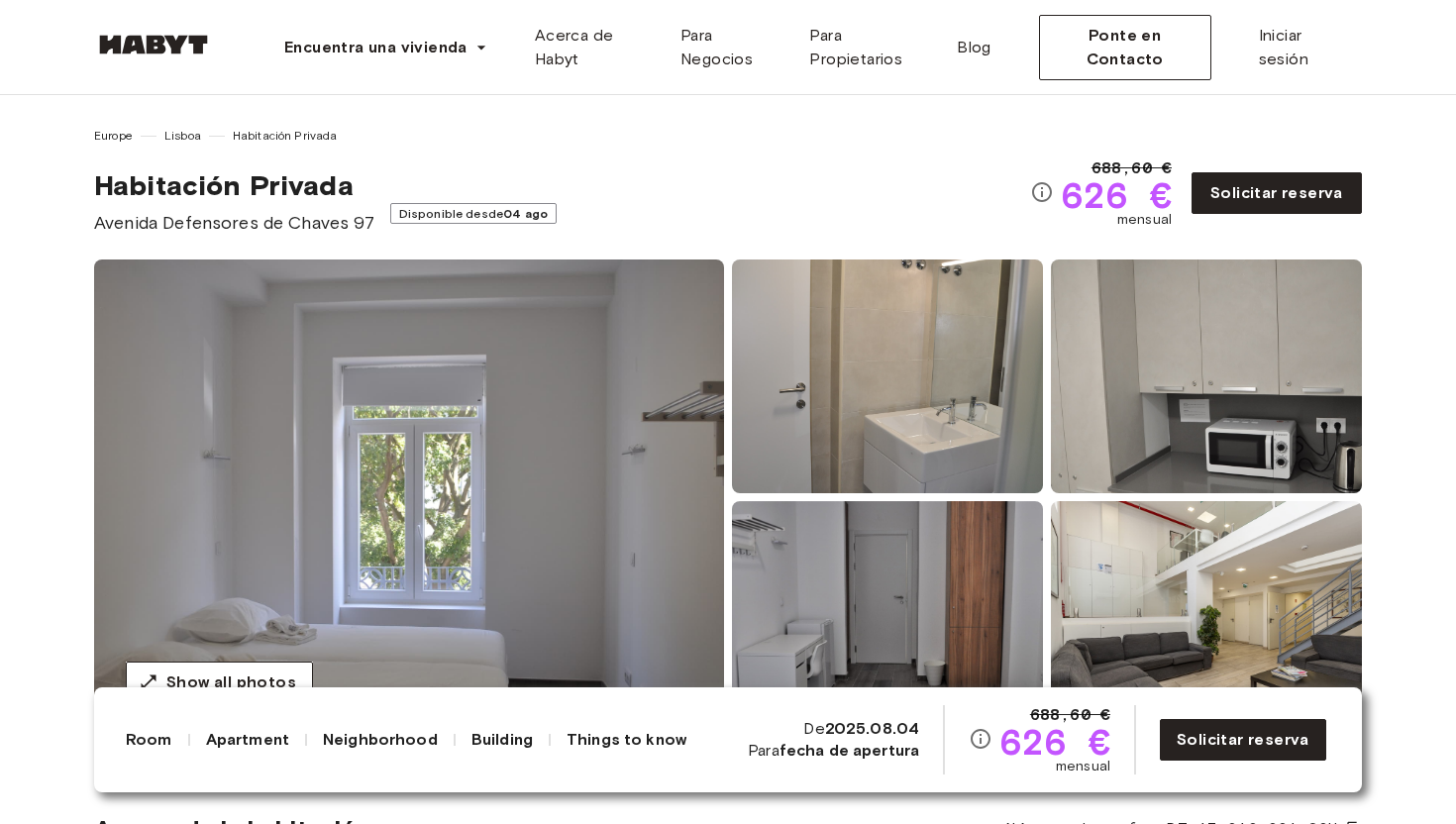 scroll, scrollTop: 0, scrollLeft: 0, axis: both 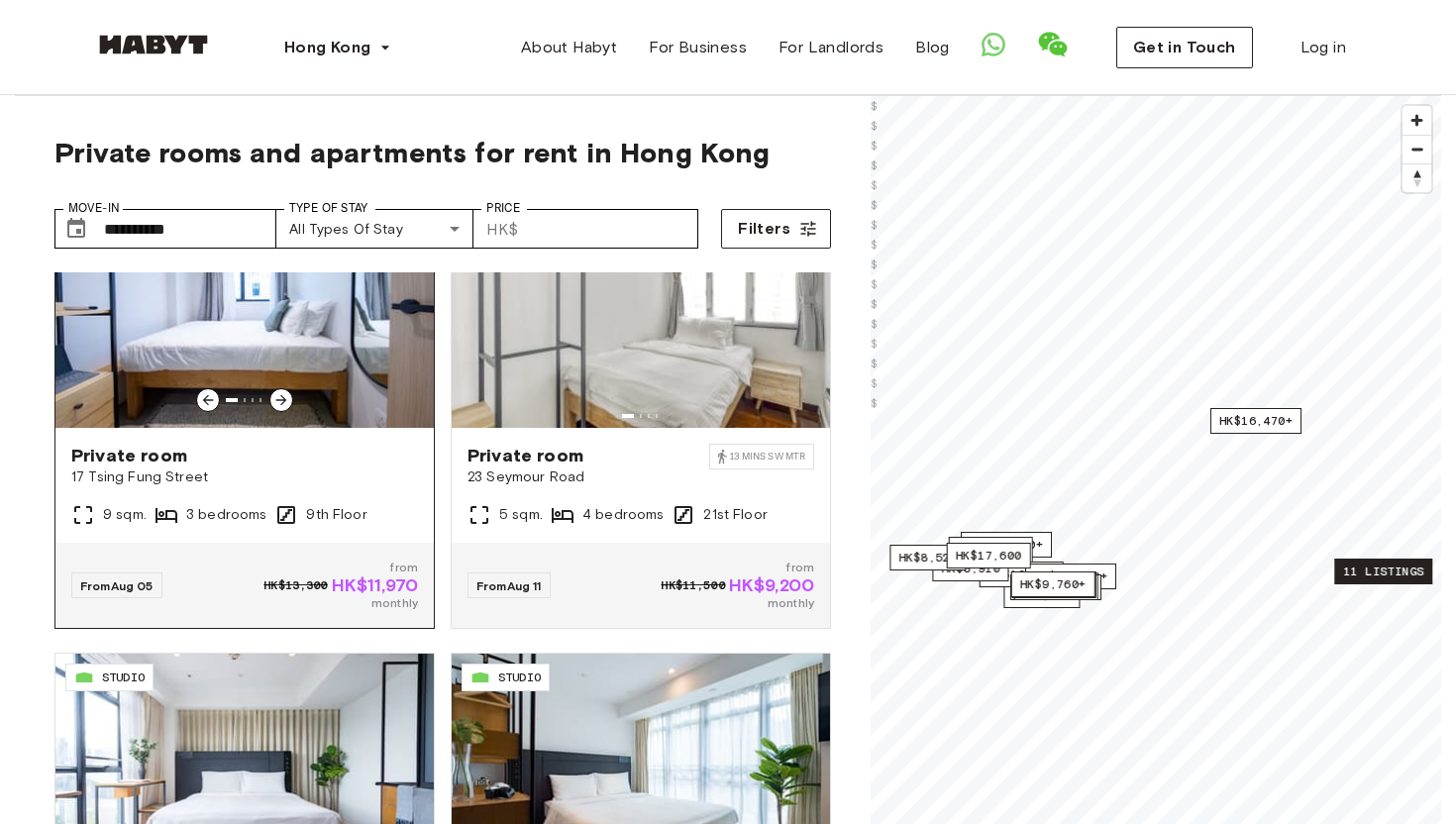 click on "9th Floor" at bounding box center [336, 515] 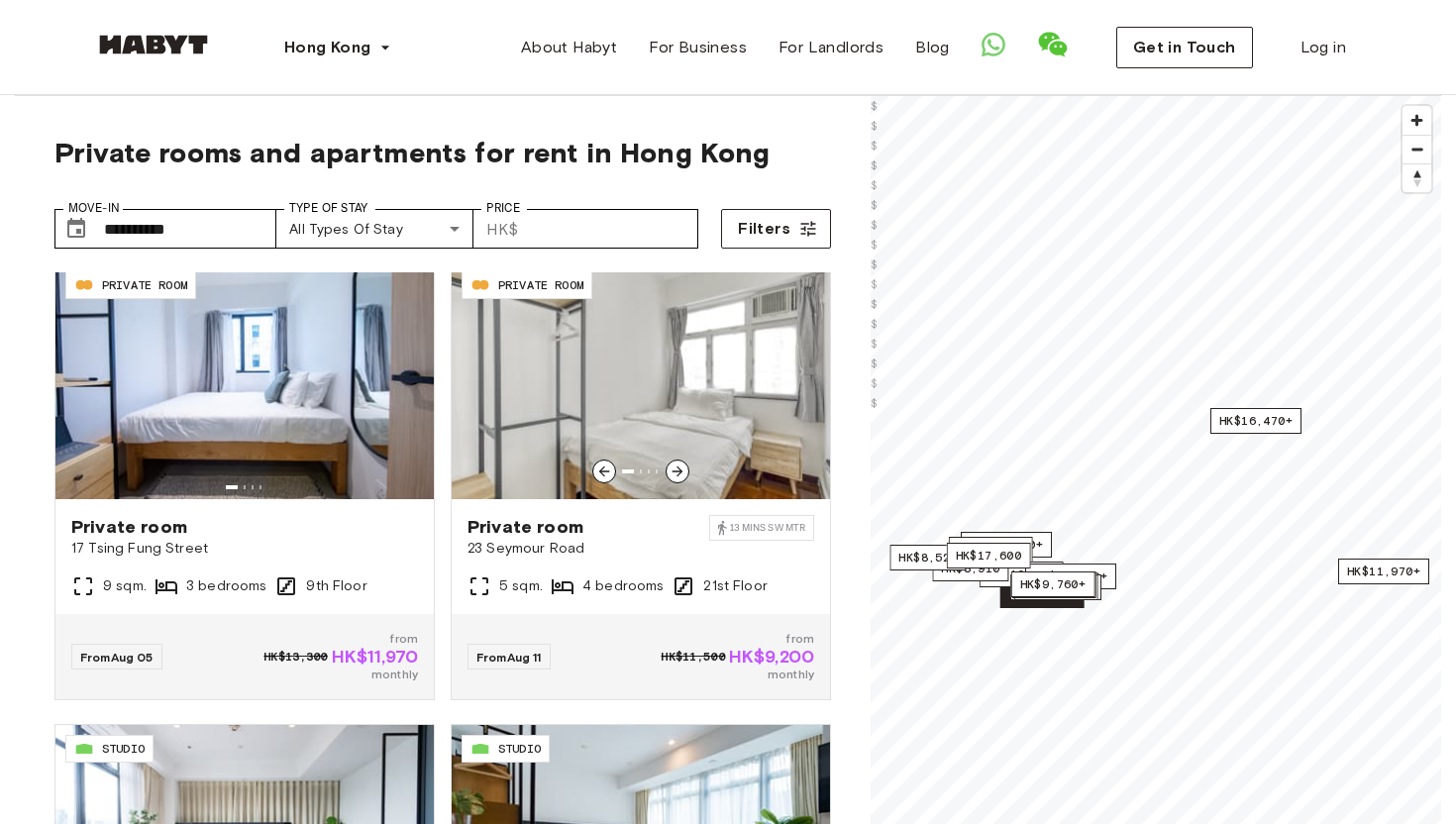 scroll, scrollTop: 0, scrollLeft: 0, axis: both 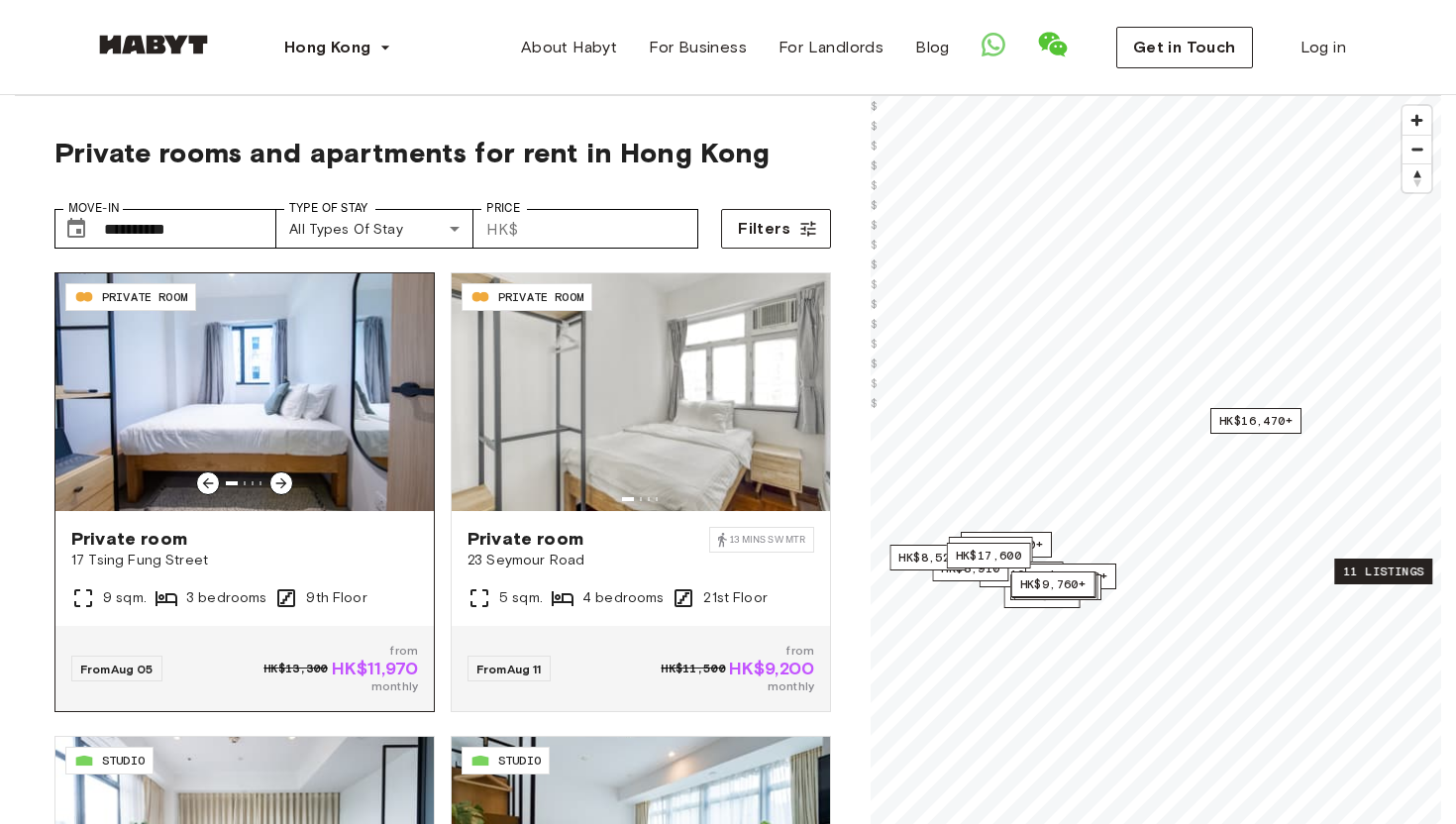 click at bounding box center [245, 392] 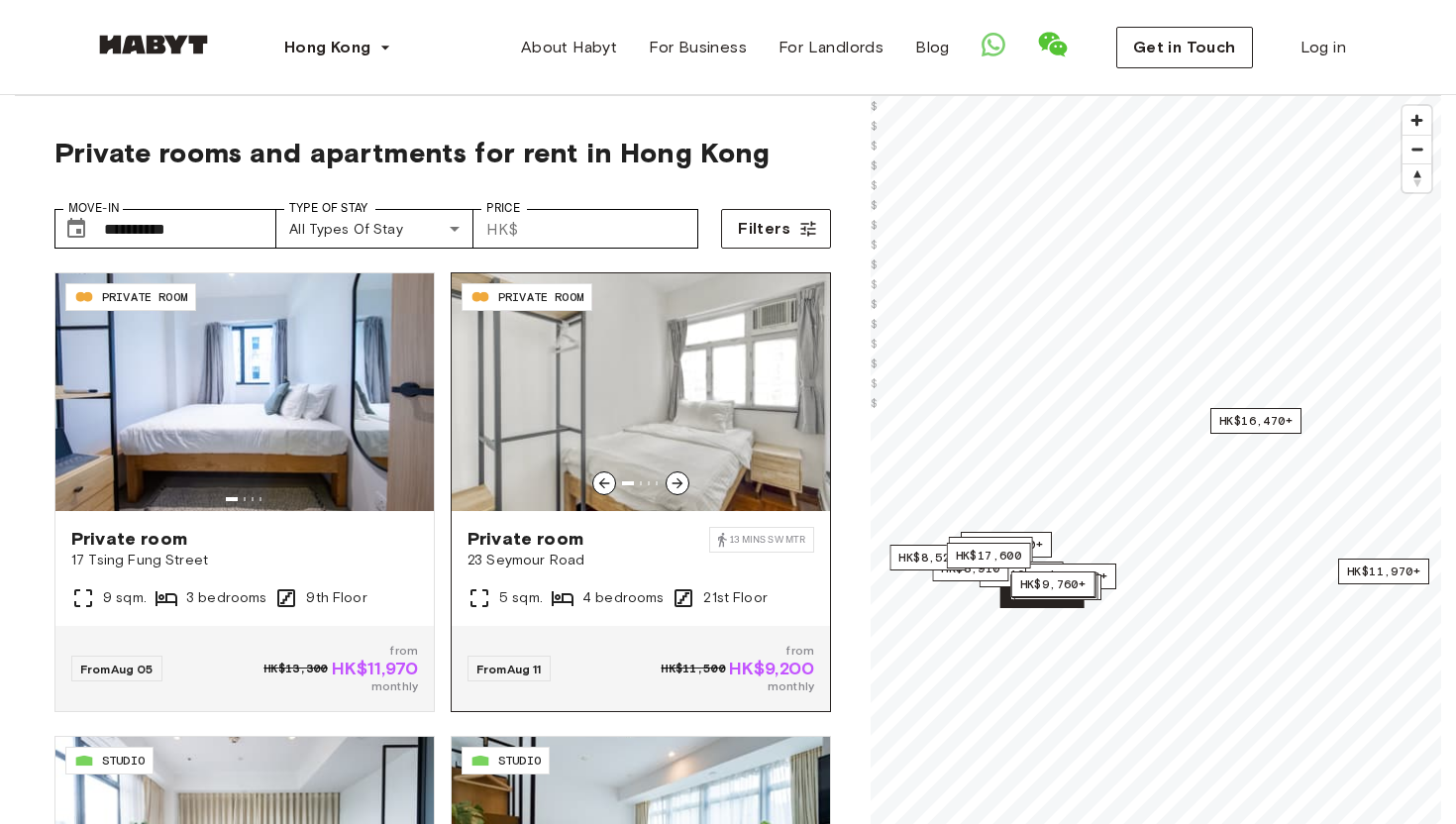 click at bounding box center (641, 392) 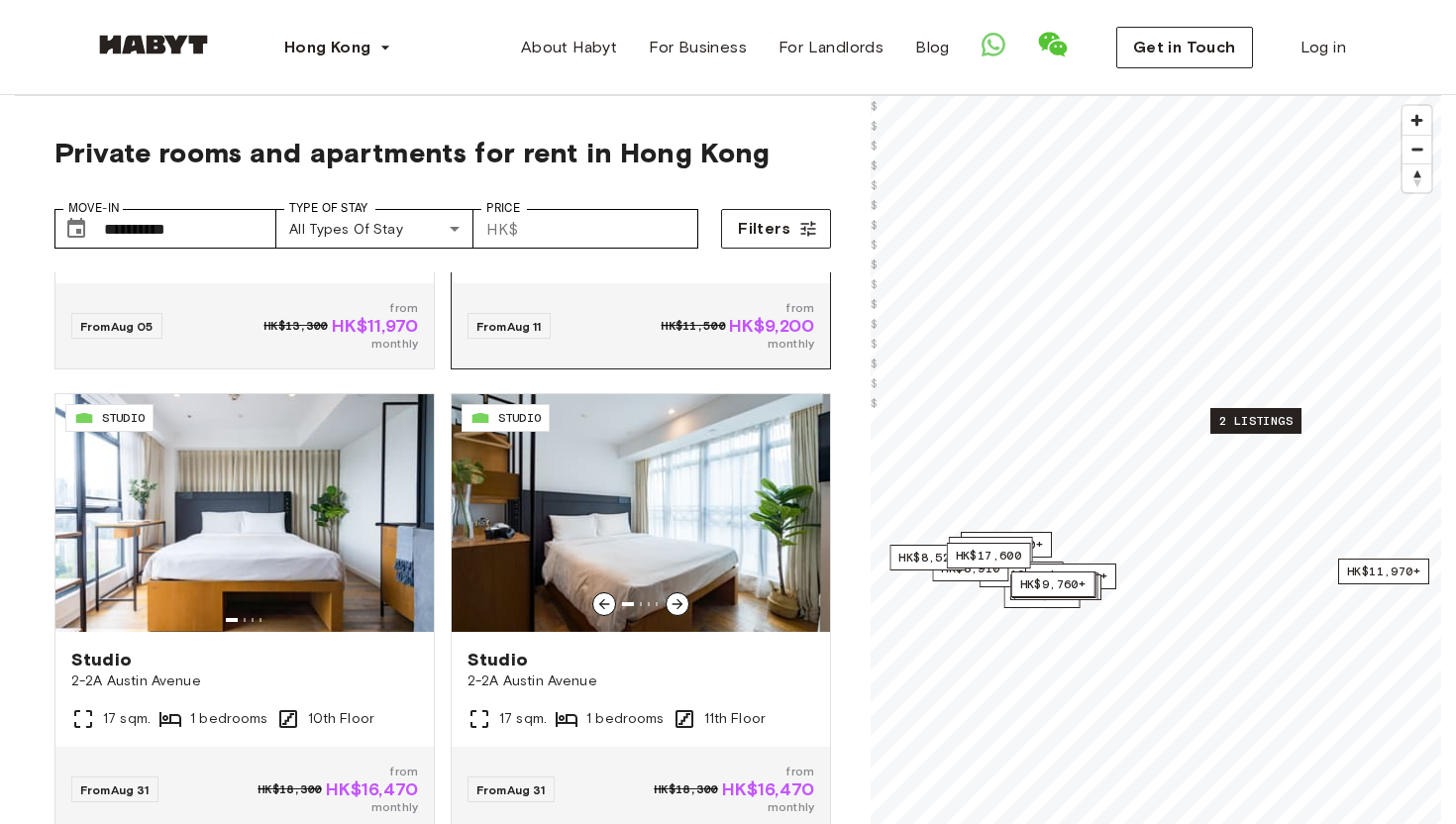 scroll, scrollTop: 342, scrollLeft: 0, axis: vertical 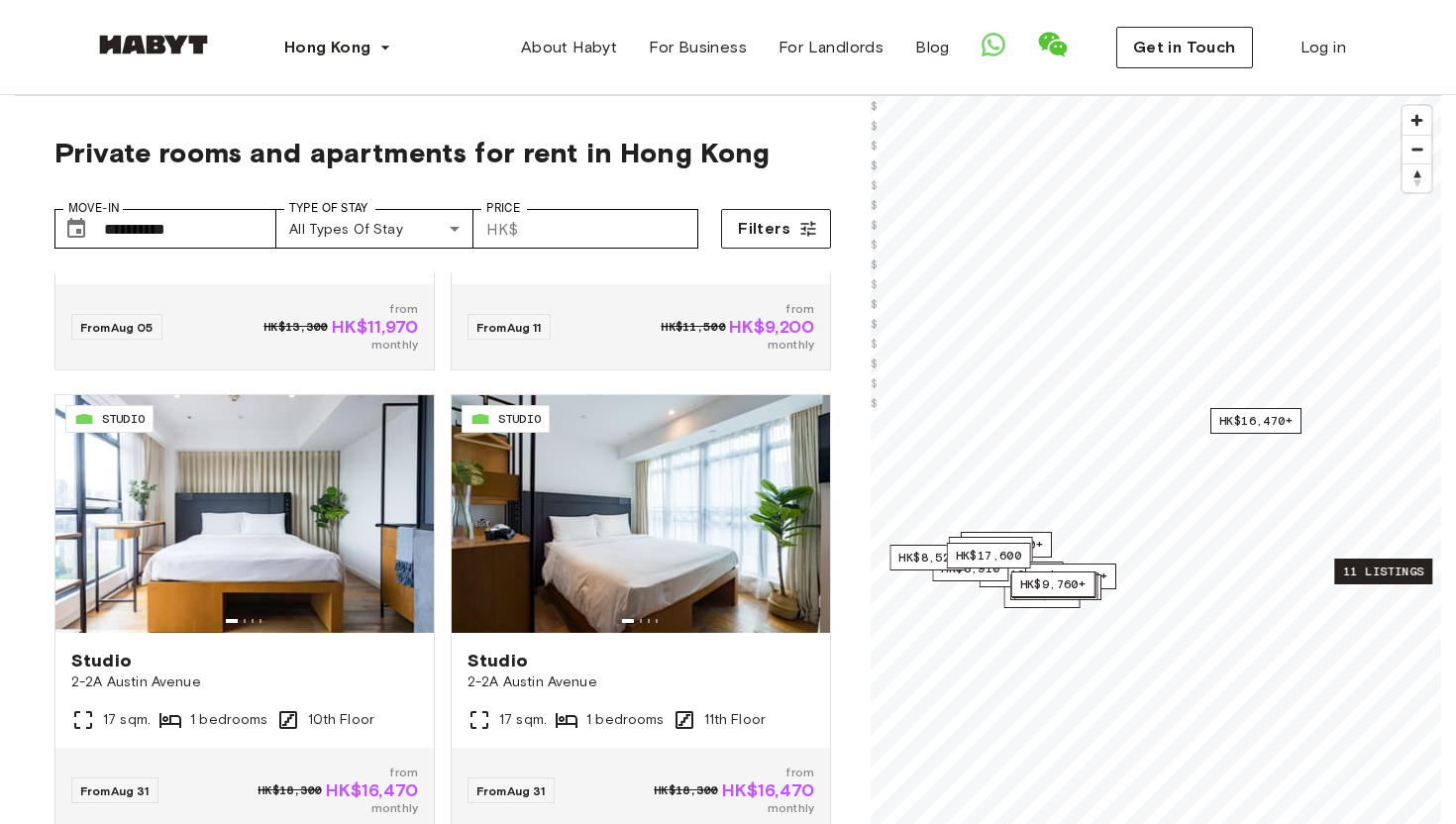 click on "**********" at bounding box center (443, 221) 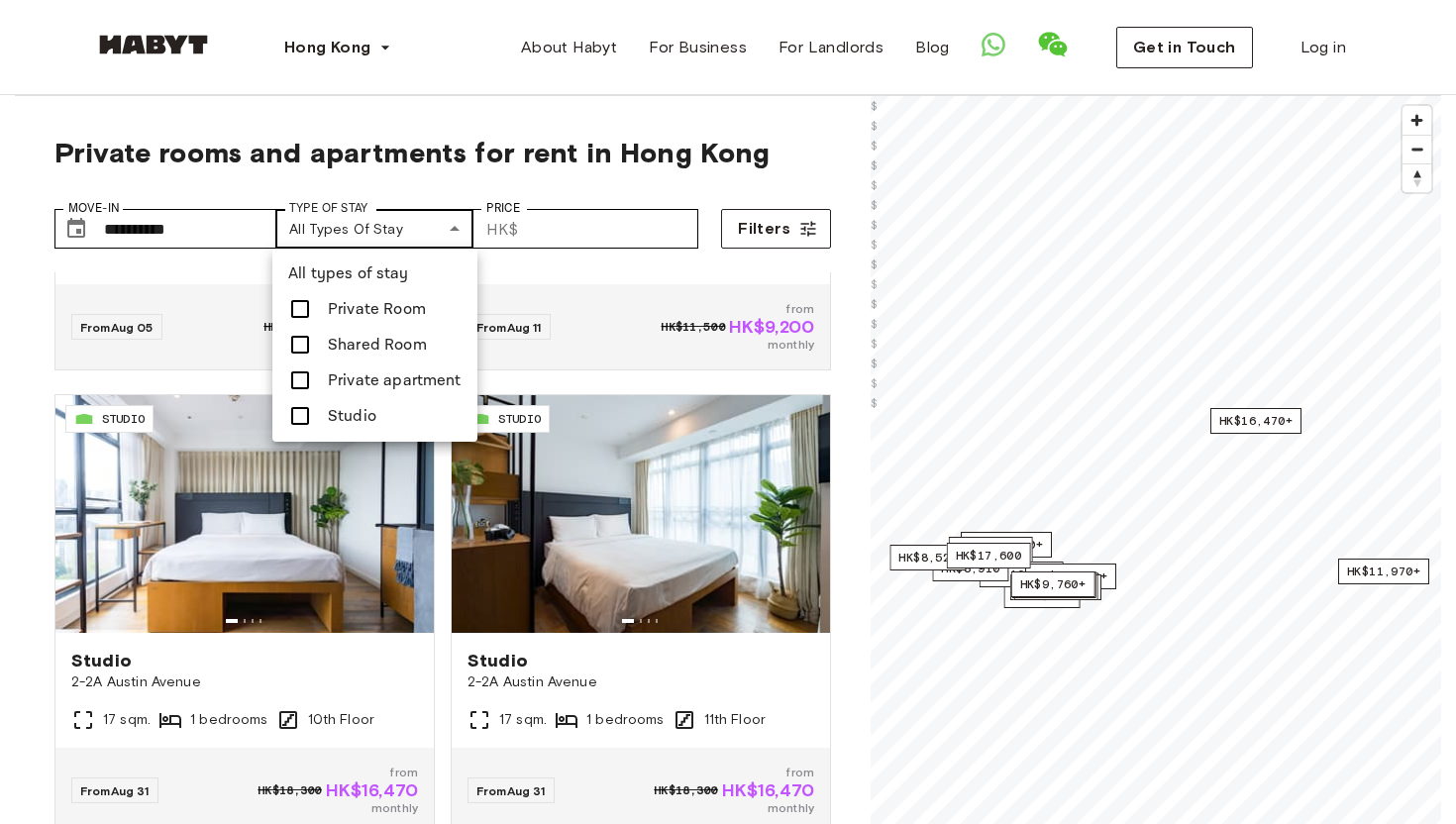 click on "**********" at bounding box center (728, 2358) 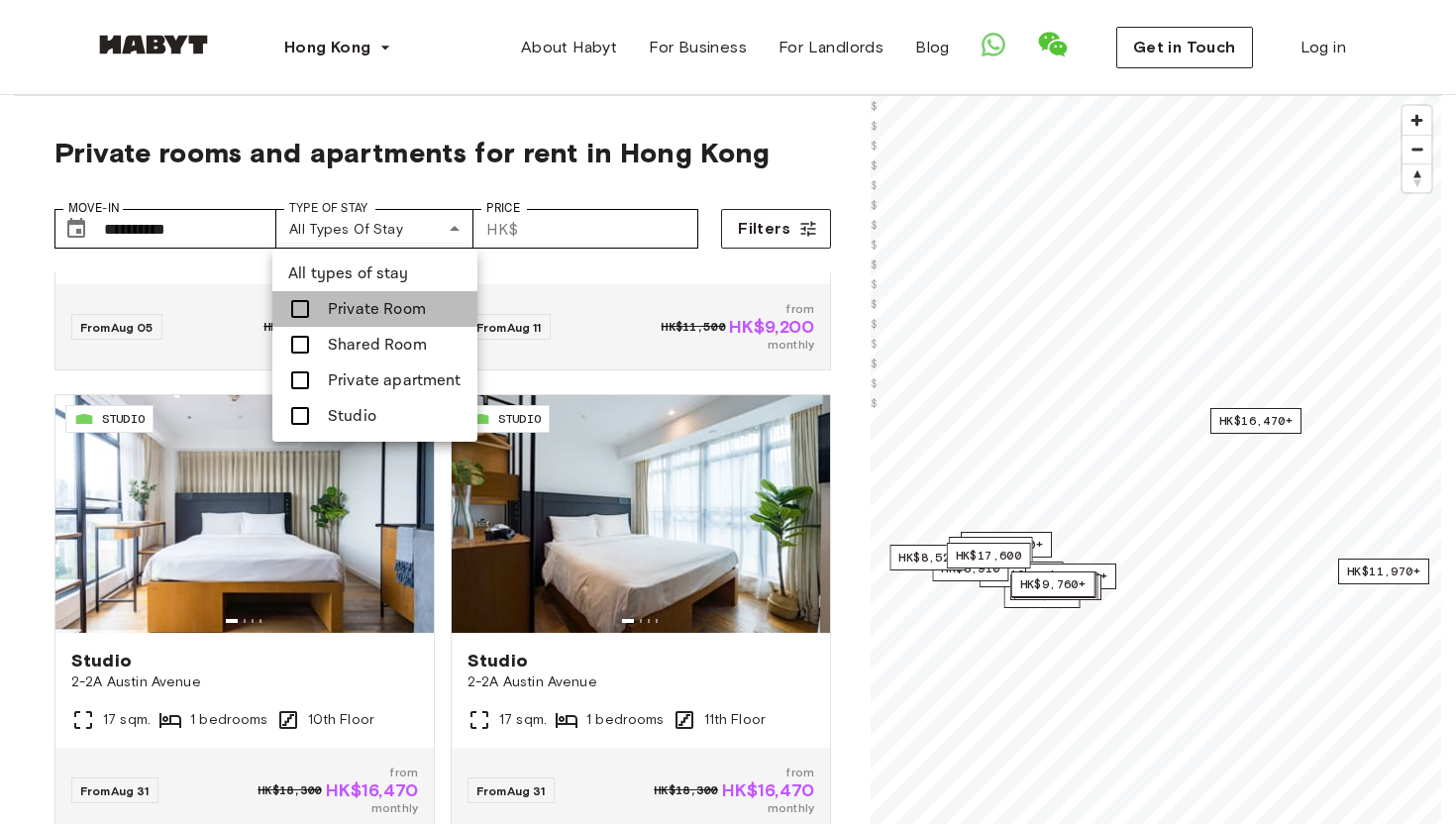 click on "Private Room" at bounding box center [376, 309] 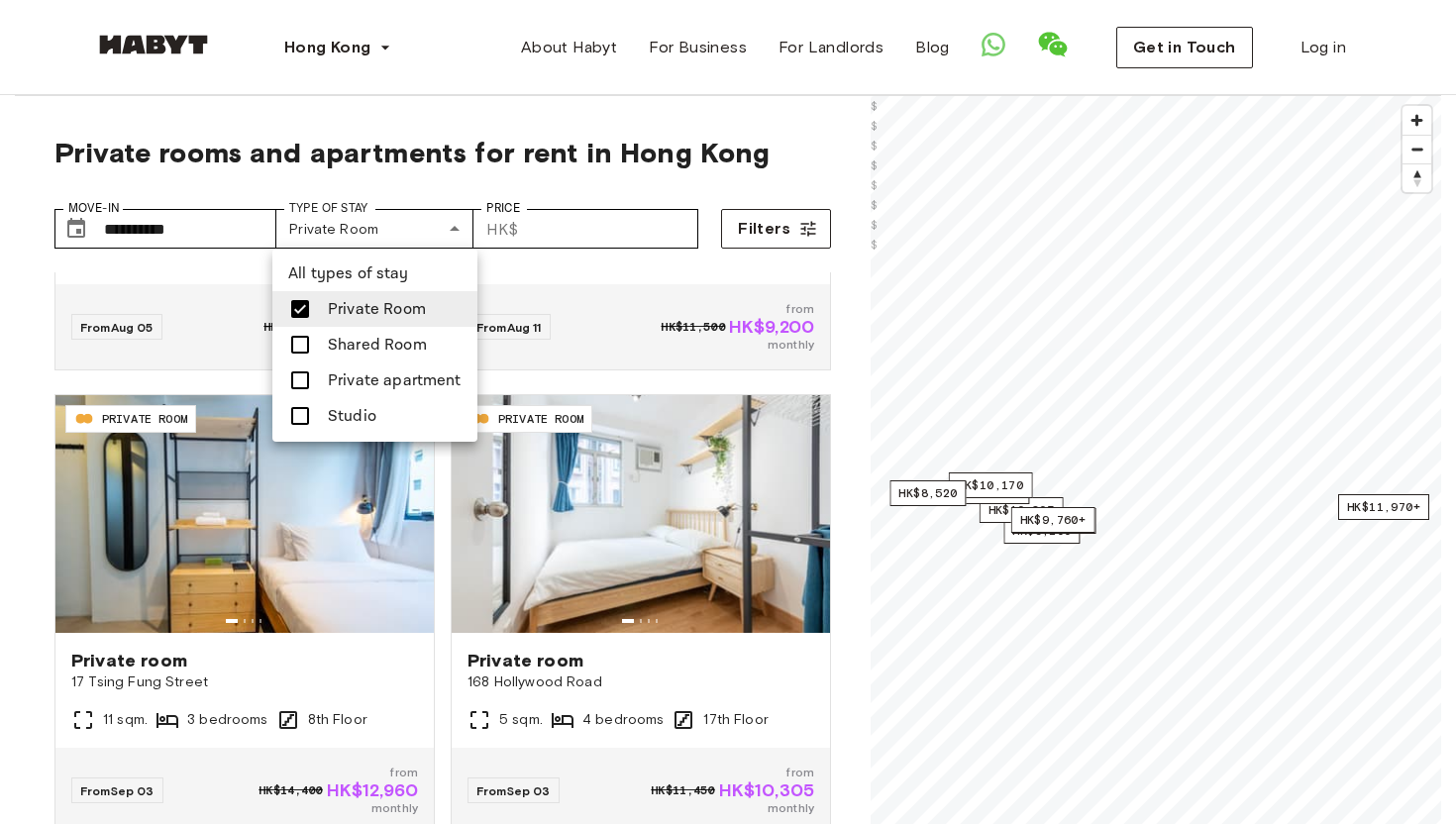 click on "Private apartment" at bounding box center [374, 380] 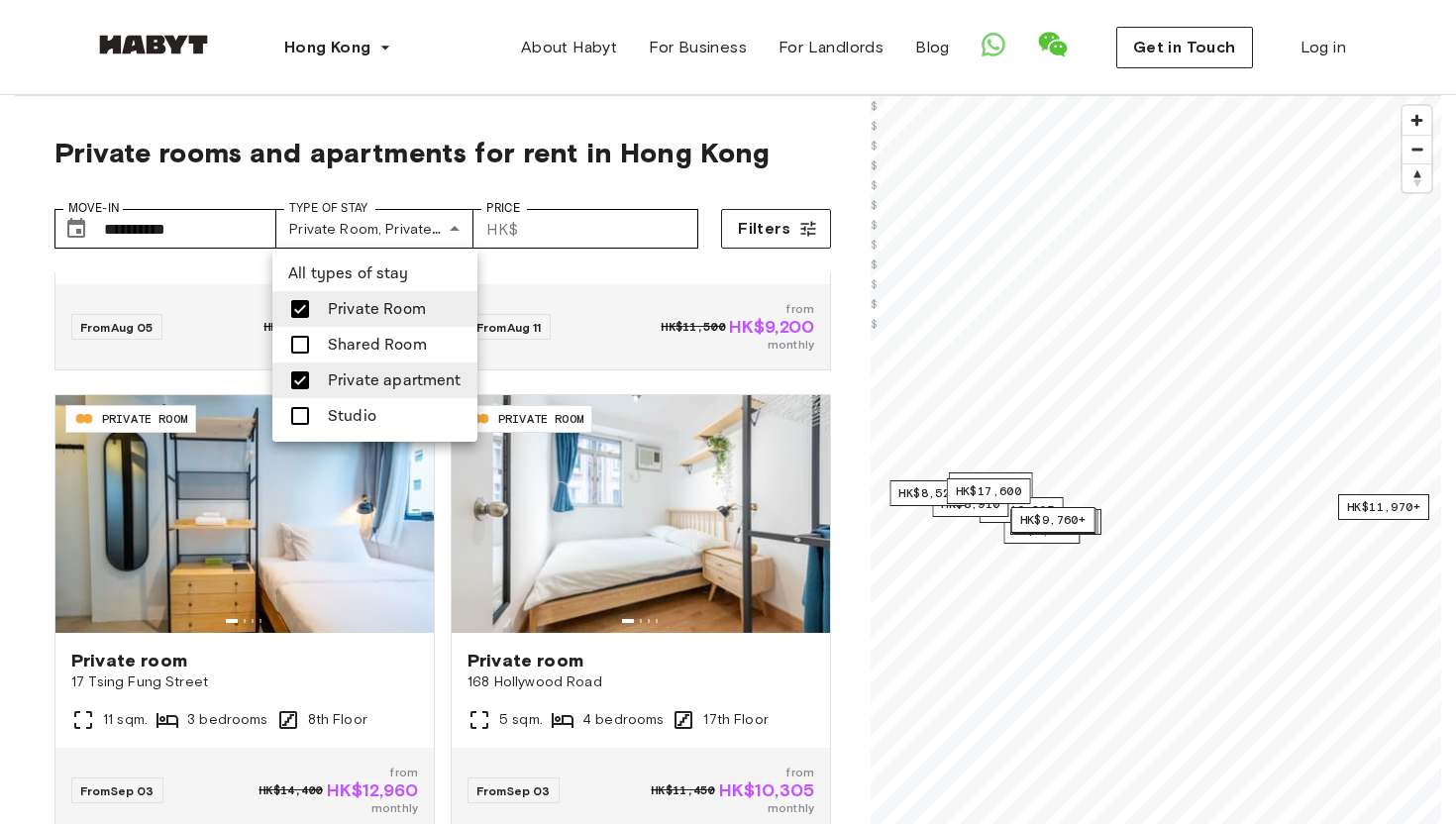 click at bounding box center (728, 412) 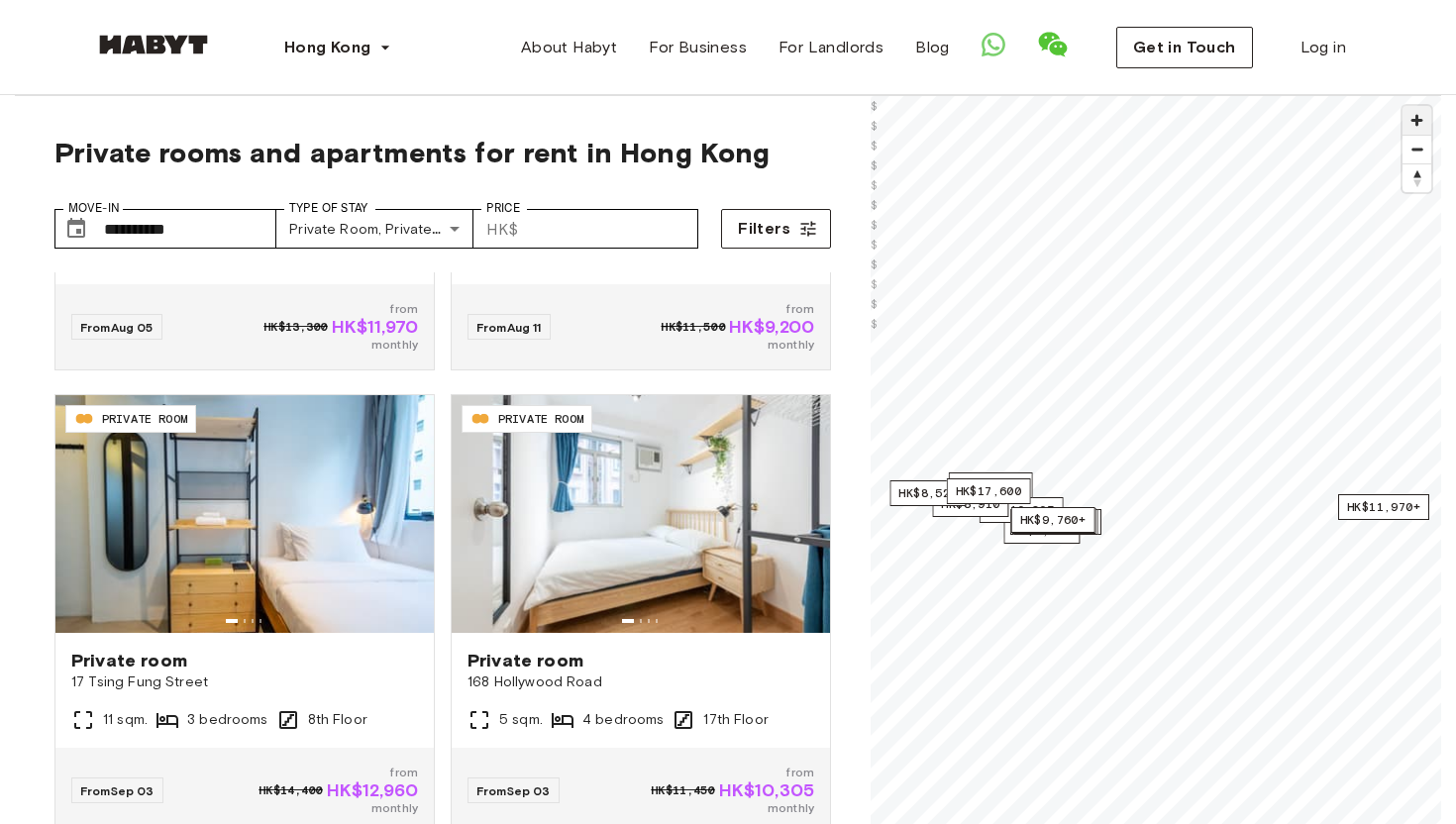 click at bounding box center (1416, 120) 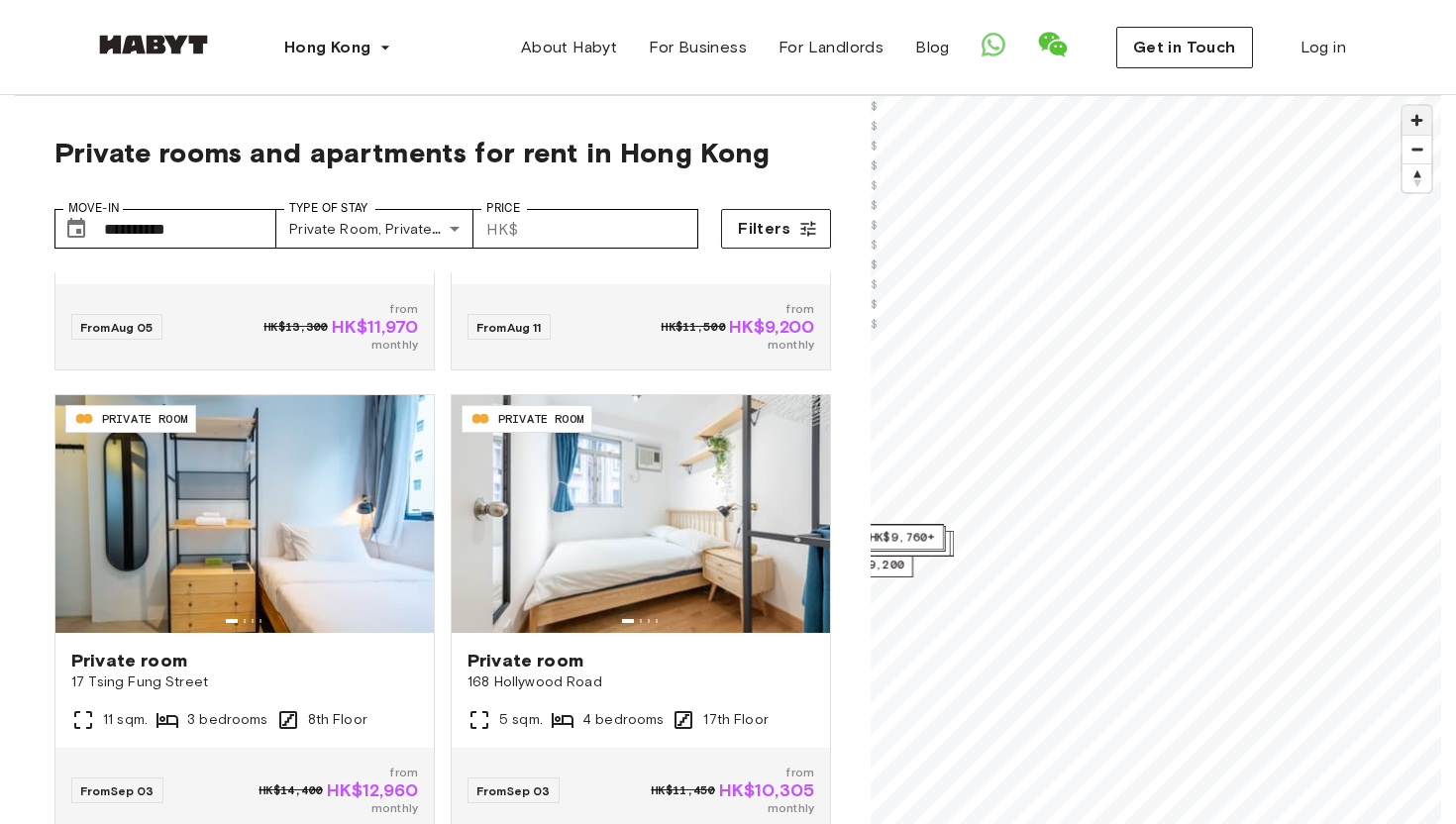 click at bounding box center (1416, 120) 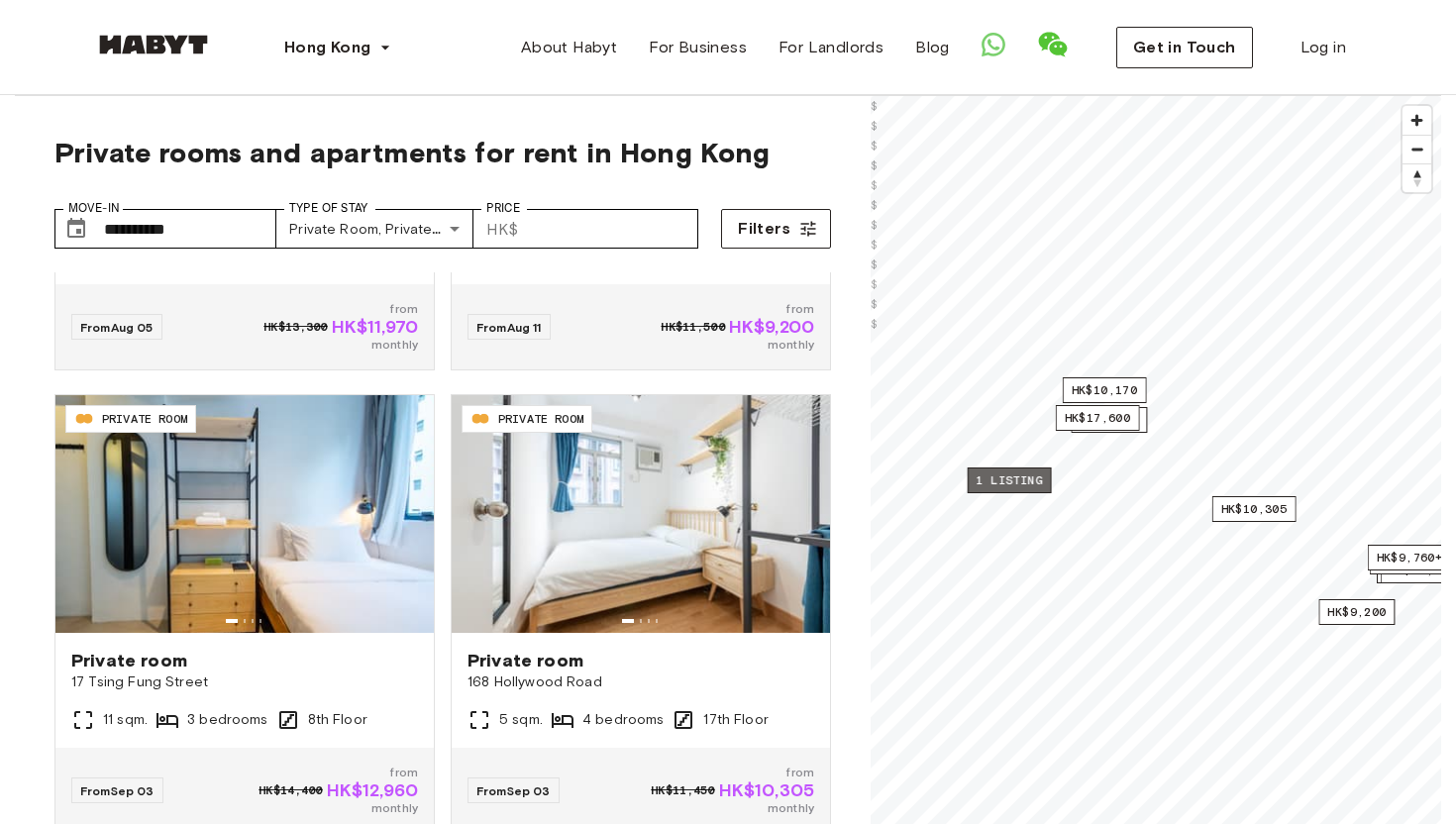 click on "1 listing" at bounding box center [1009, 480] 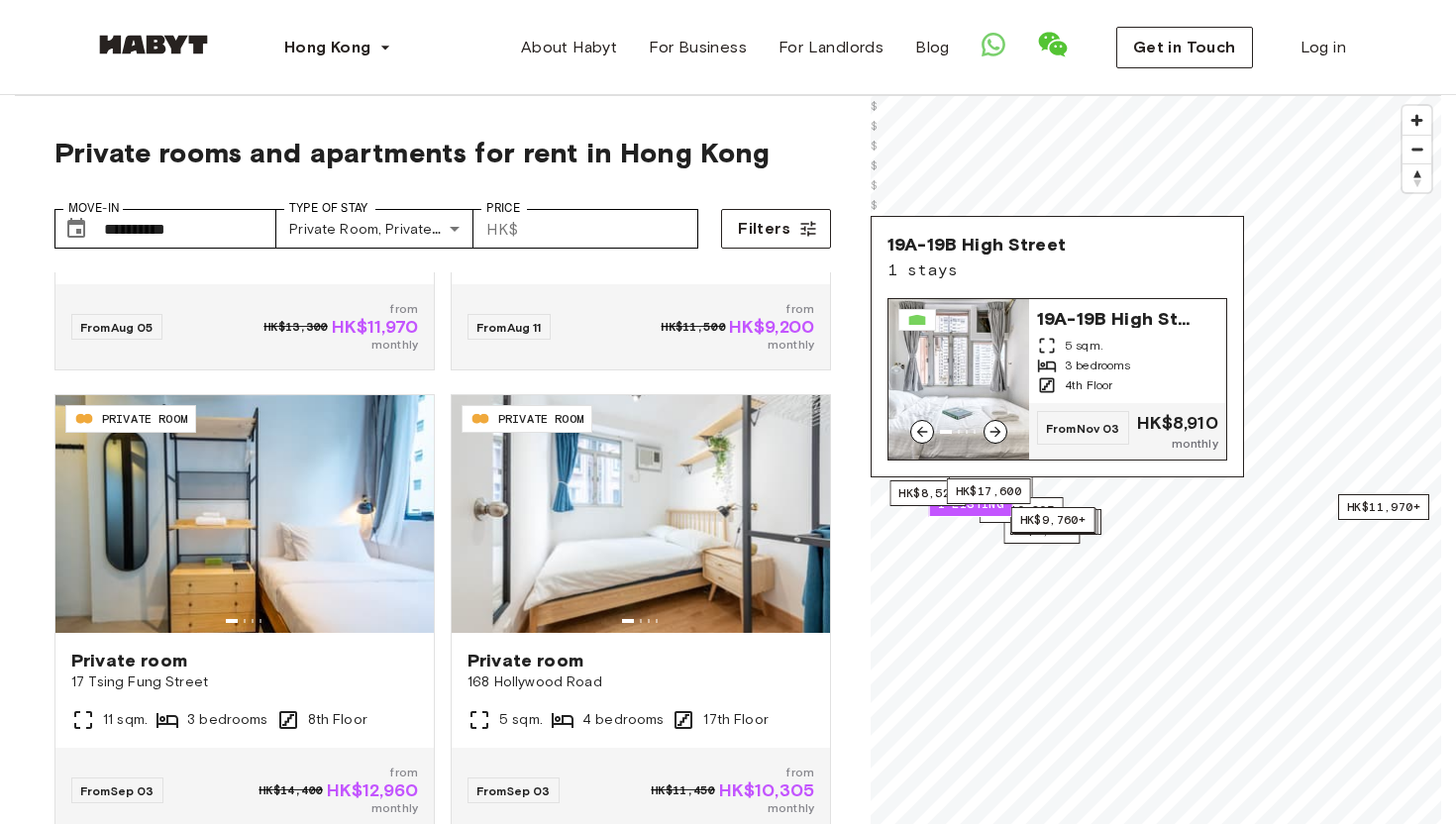 click on "3 bedrooms" at bounding box center [1097, 365] 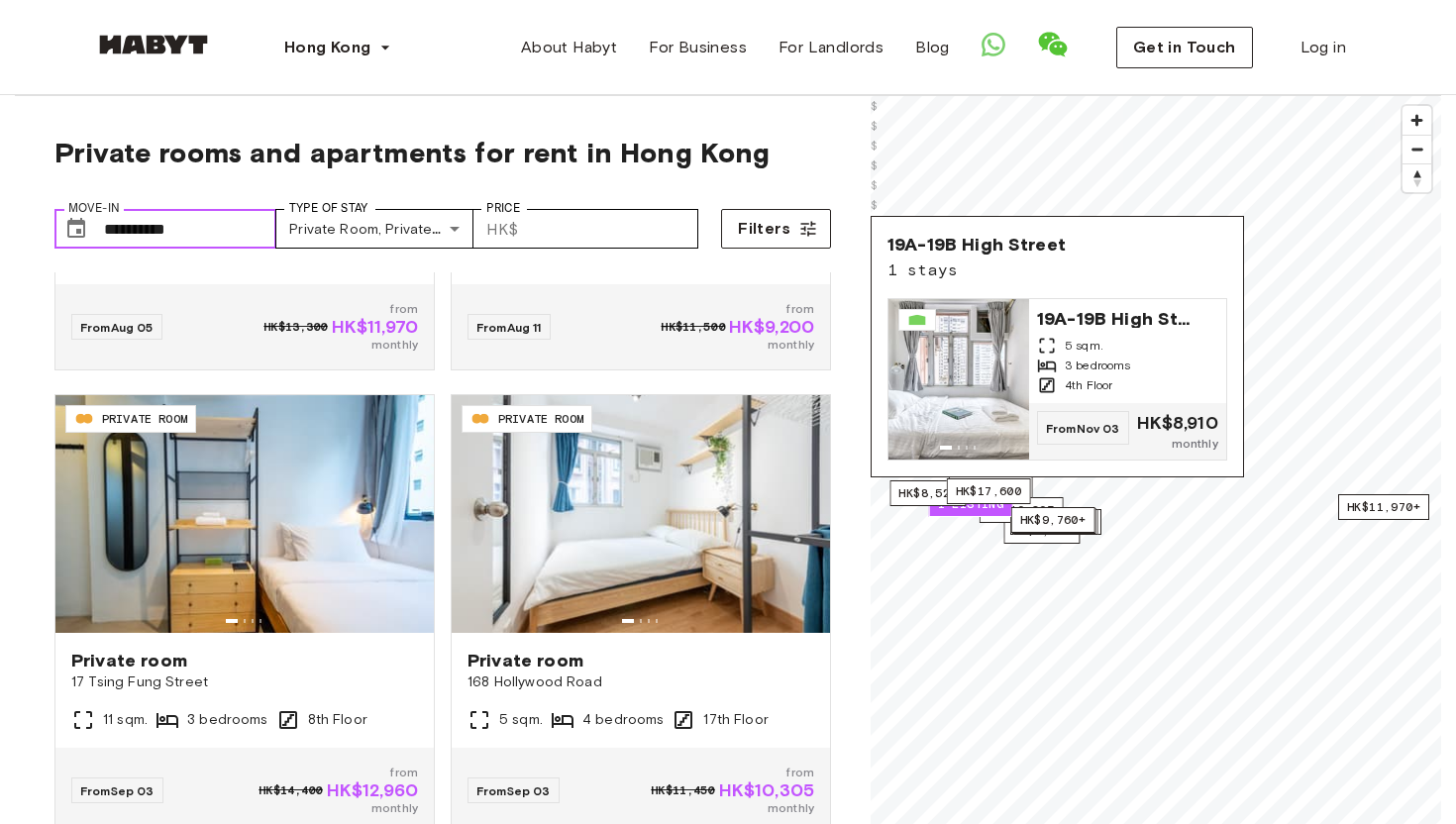 click on "**********" at bounding box center (190, 229) 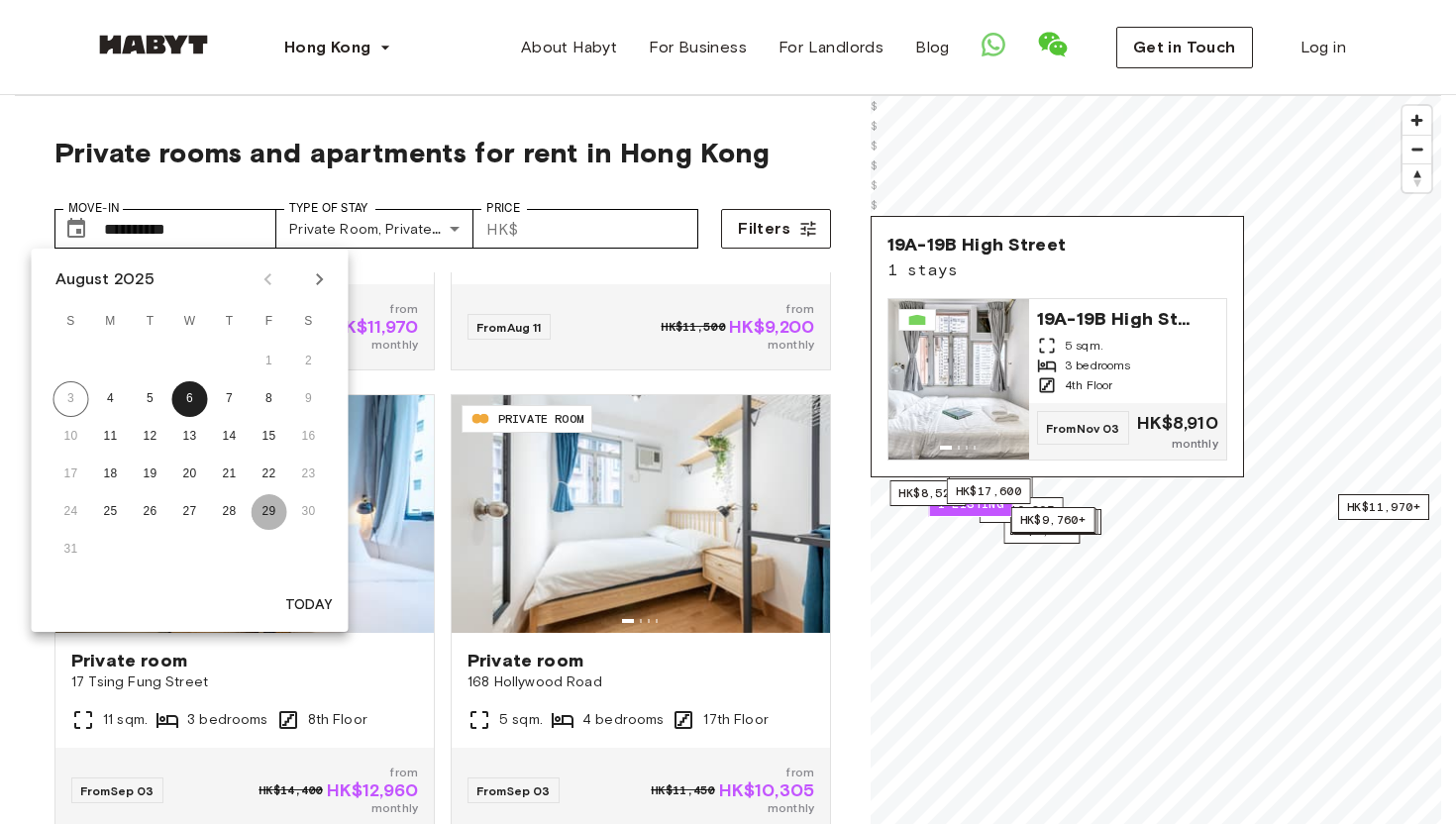 click on "29" at bounding box center [269, 512] 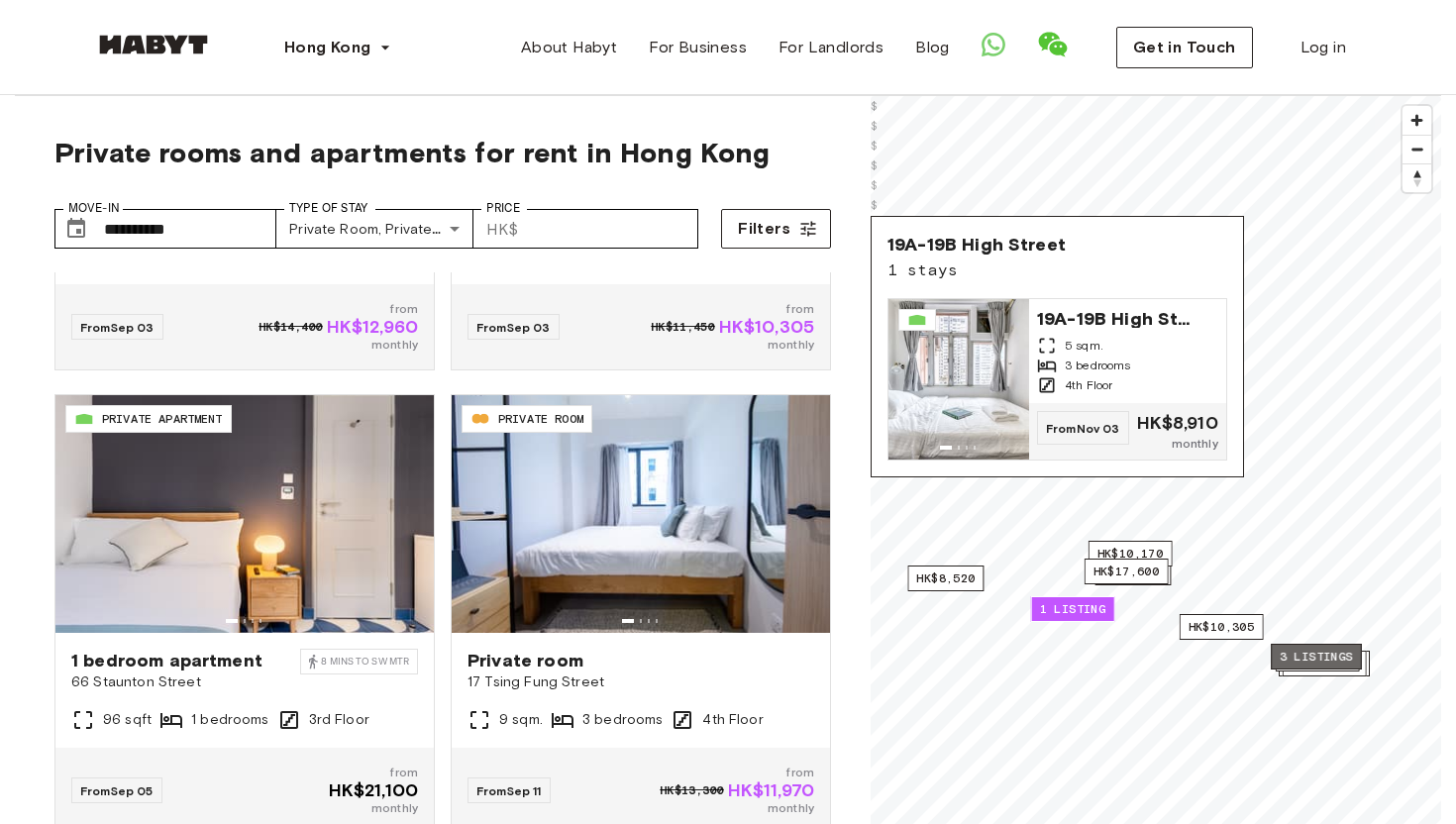 click on "3 listings" at bounding box center (1316, 657) 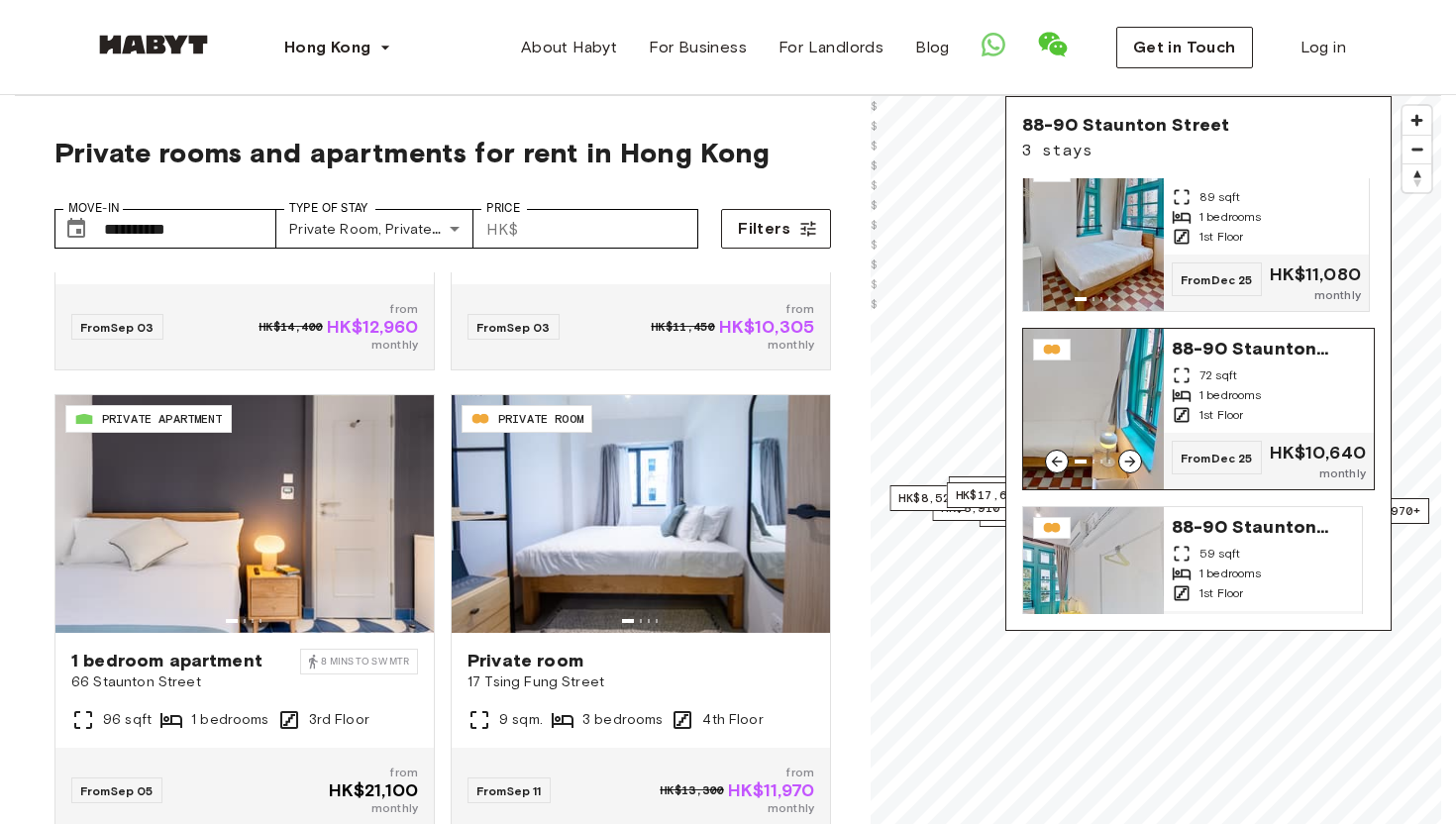 scroll, scrollTop: 82, scrollLeft: 0, axis: vertical 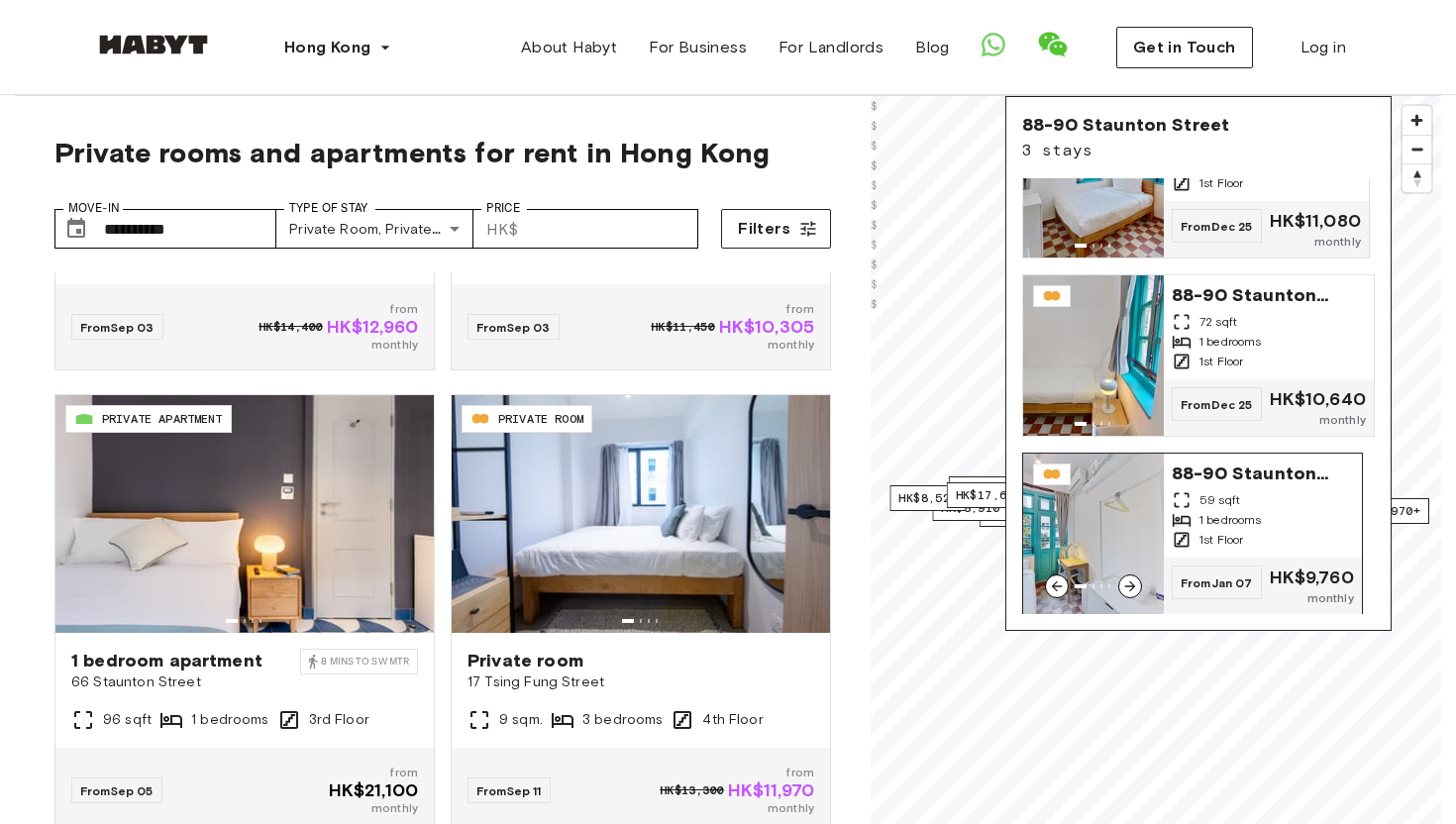 click on "1st Floor" at bounding box center (1263, 540) 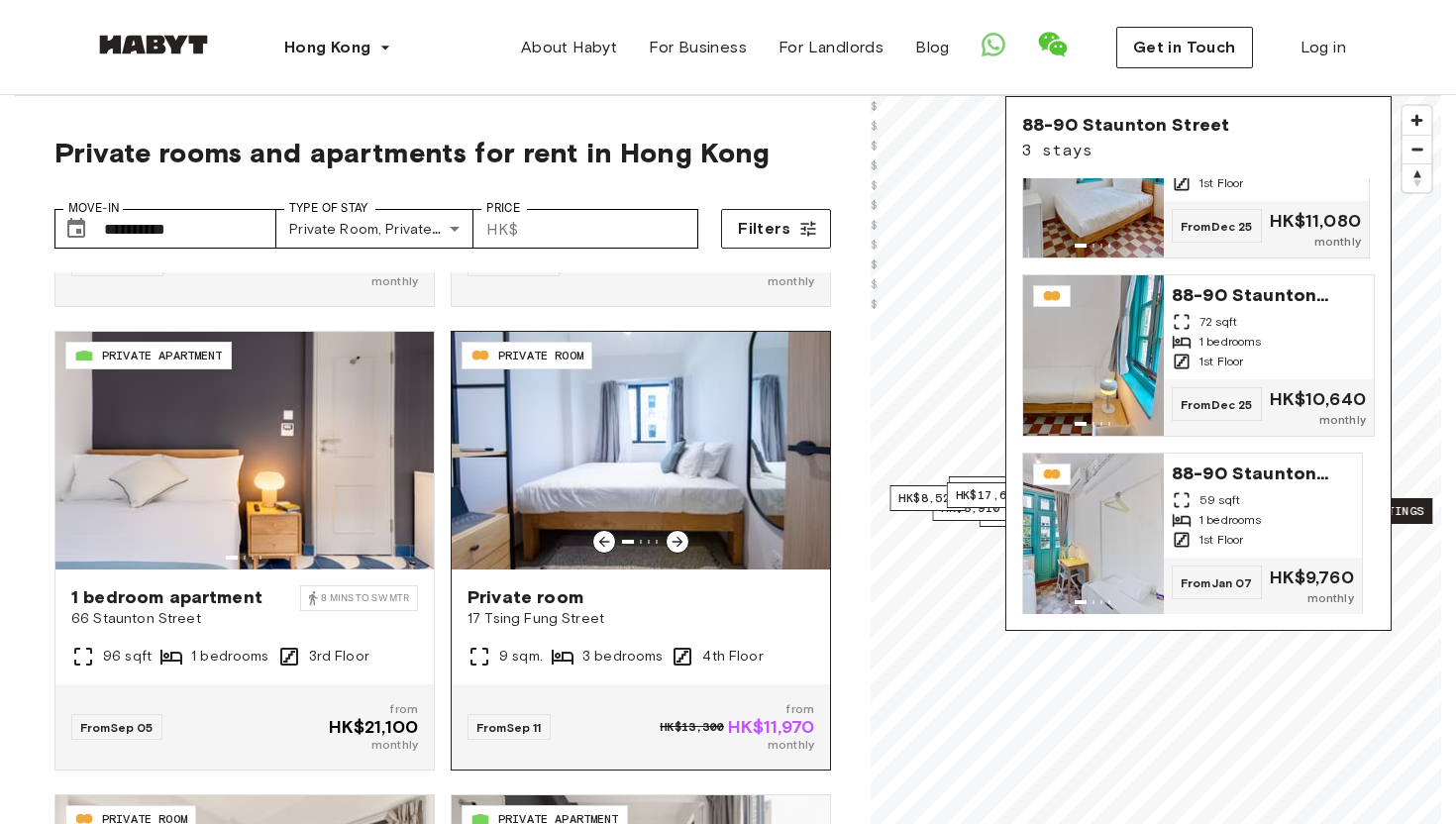 scroll, scrollTop: 403, scrollLeft: 0, axis: vertical 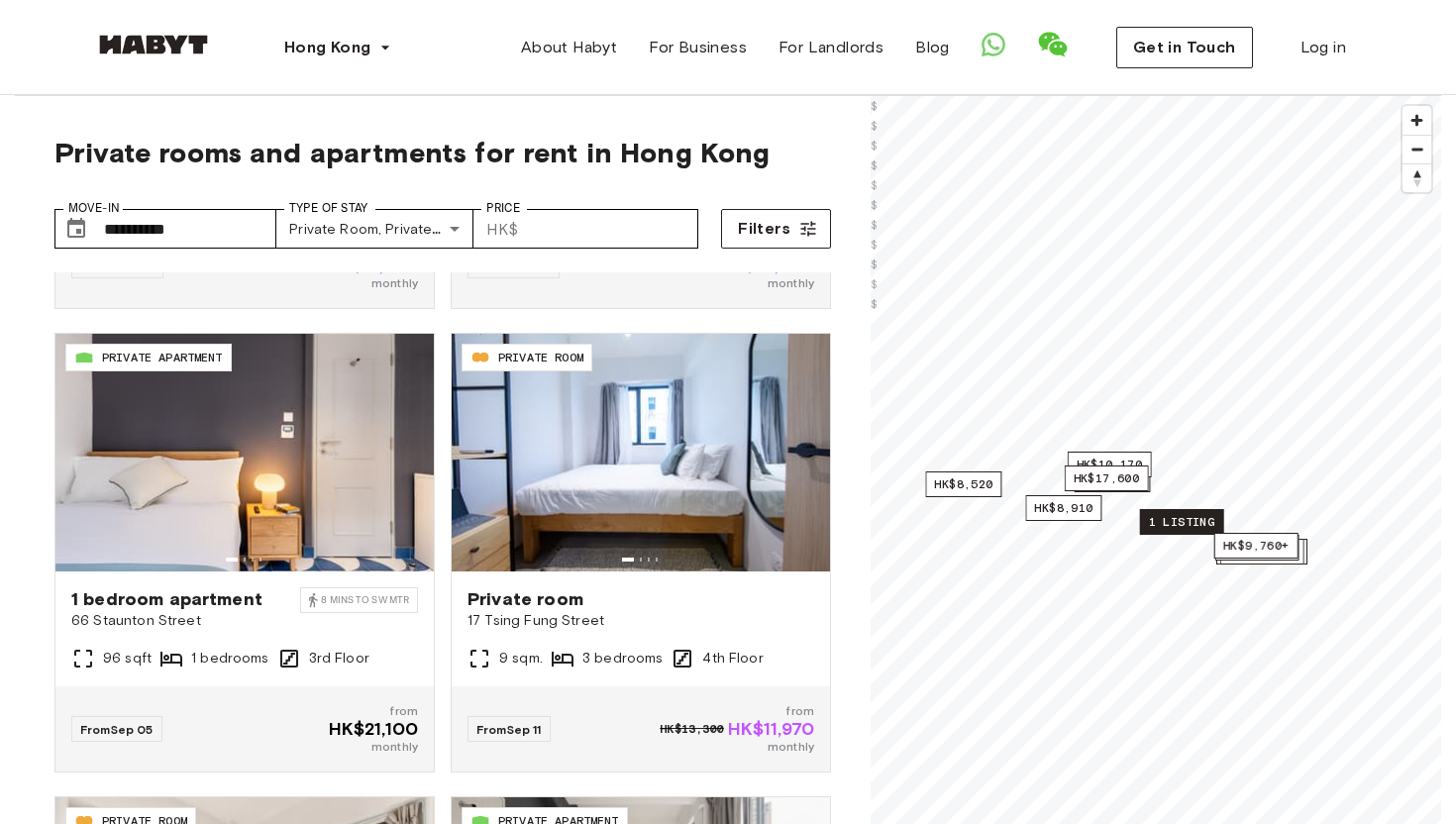 click on "1 listing" at bounding box center (1182, 522) 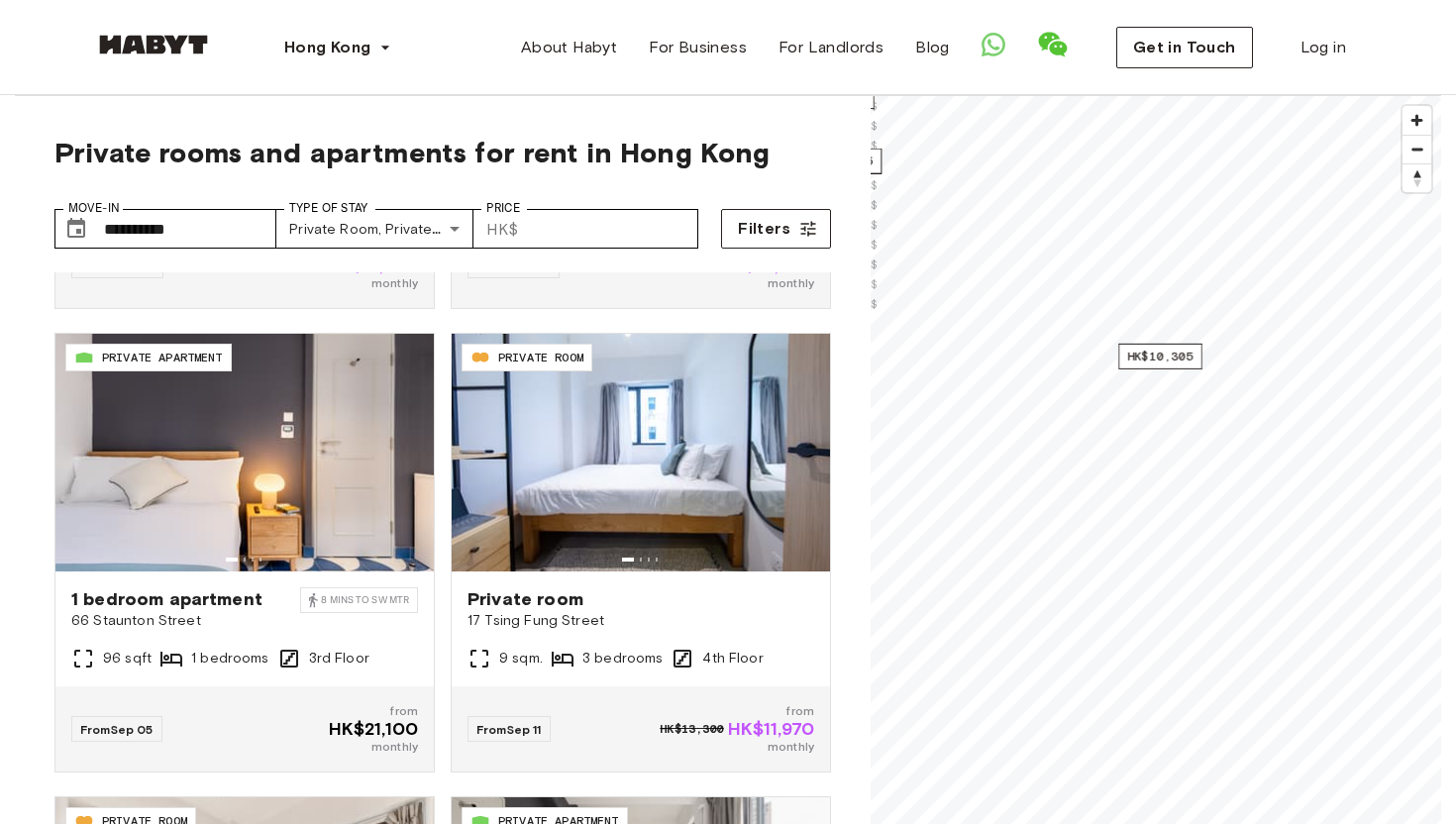 click on "**********" at bounding box center [728, 1943] 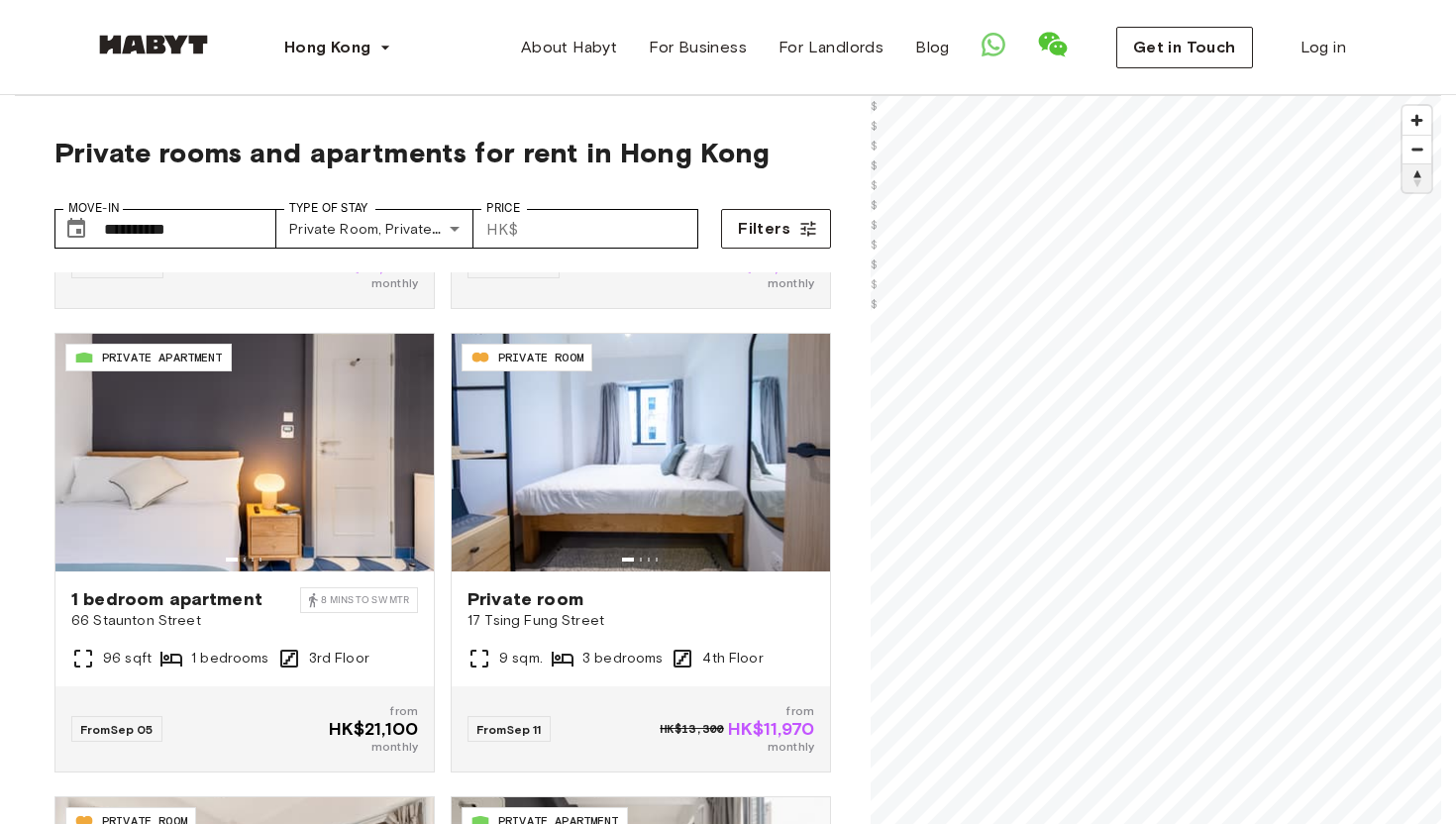 click on "HK$11,970+ HK$10,305 HK$21,100+ HK$9,315 HK$22,200 HK$8,910 HK$22,150 HK$10,170 HK$8,520 HK$9,760+ HK$17,600 © Mapbox   © OpenStreetMap   Improve this map $ $ $ $ $ $ $ $ $ $ $" at bounding box center (1156, 508) 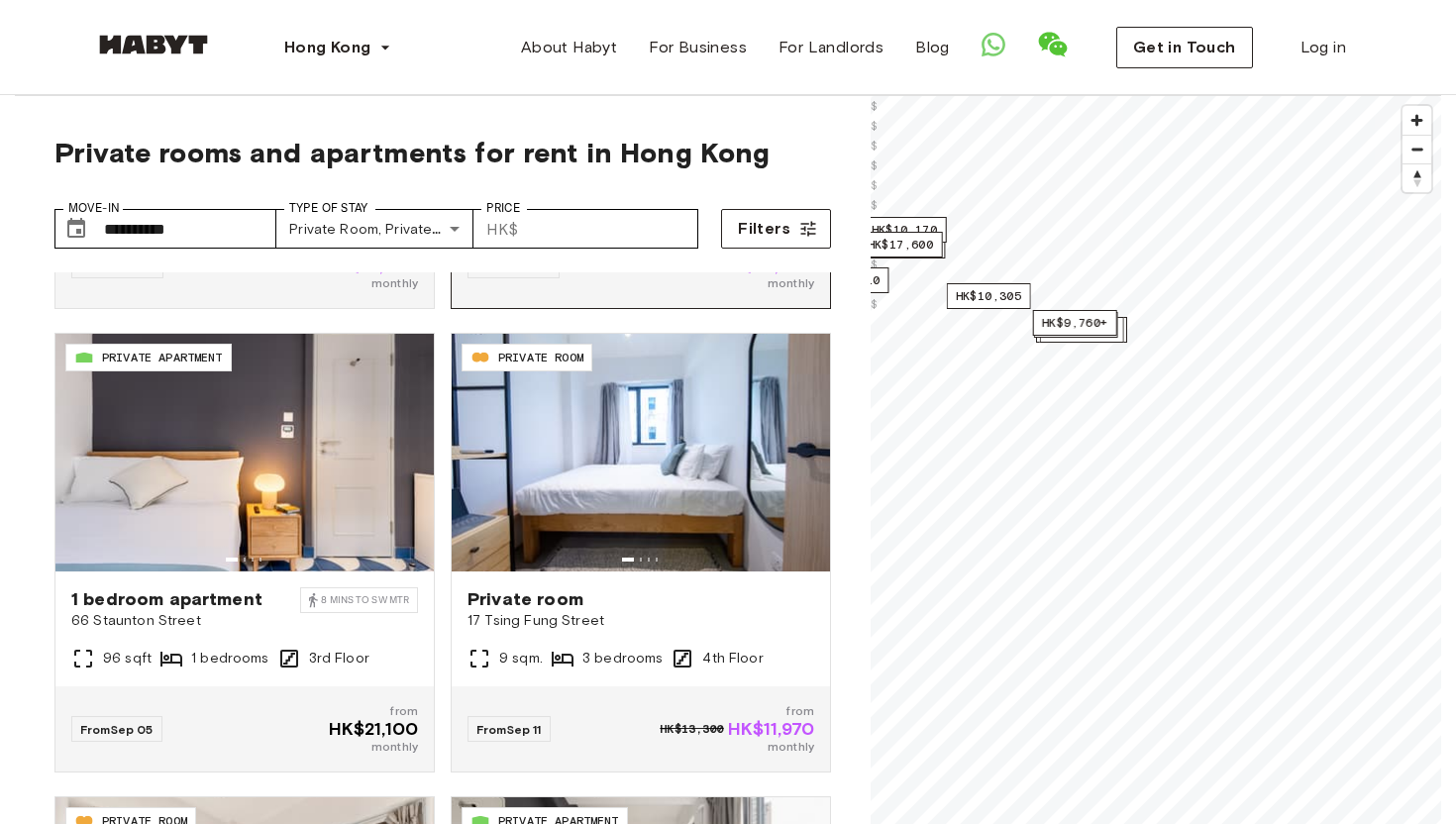 click on "**********" at bounding box center (728, 596) 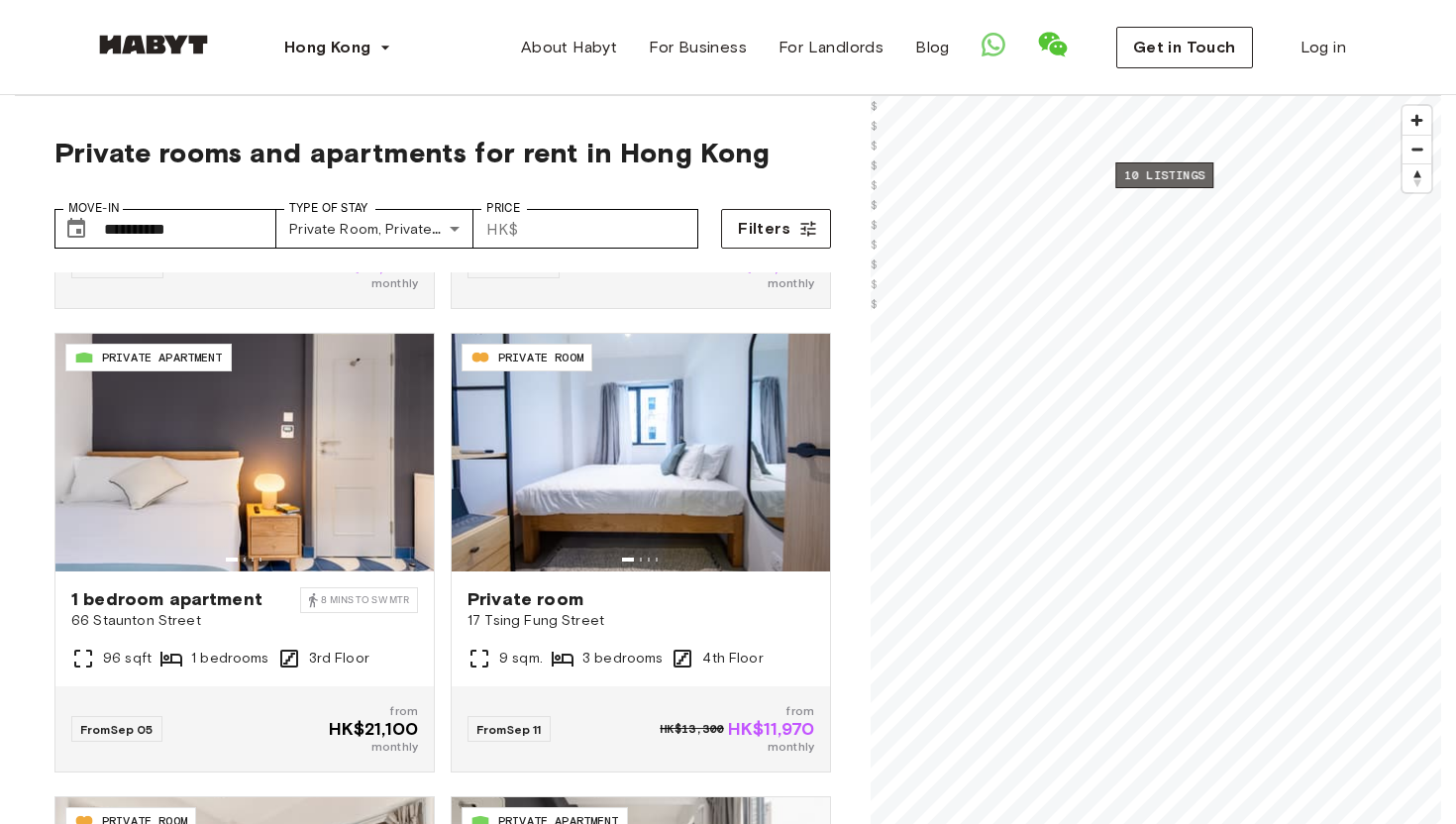 click on "10 listings" at bounding box center [1164, 175] 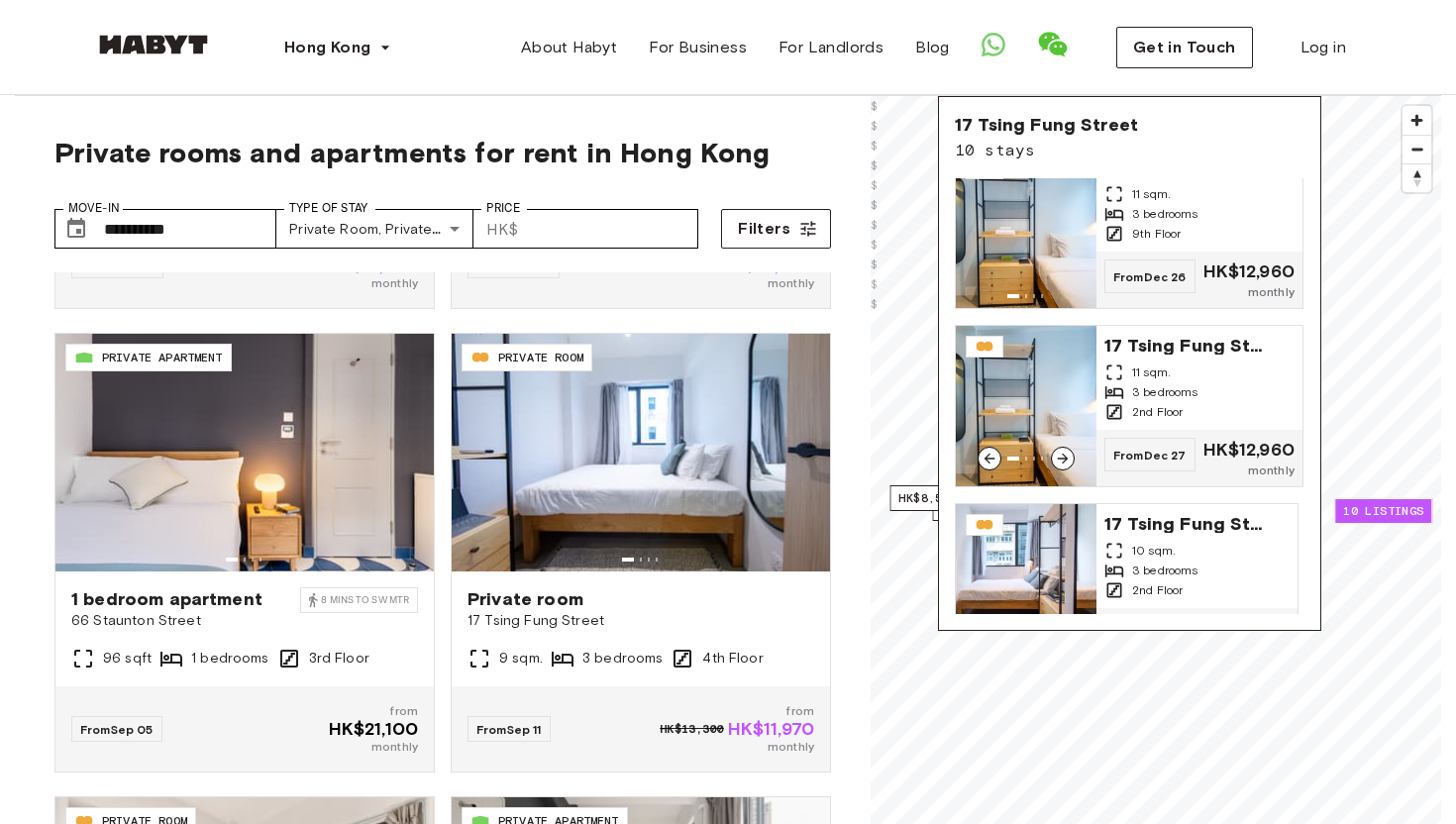 scroll, scrollTop: 0, scrollLeft: 0, axis: both 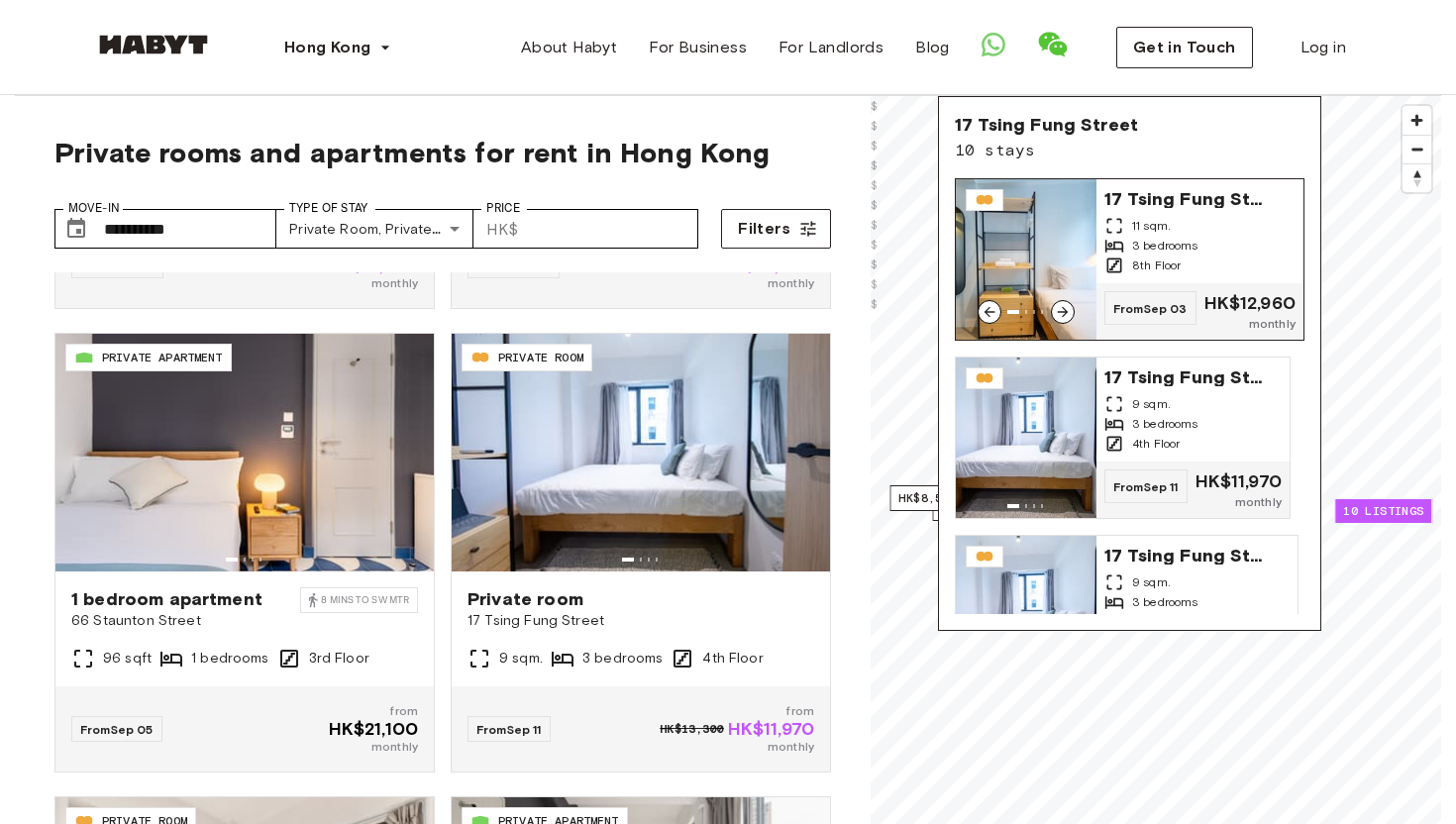click on "3 bedrooms" at bounding box center (1165, 246) 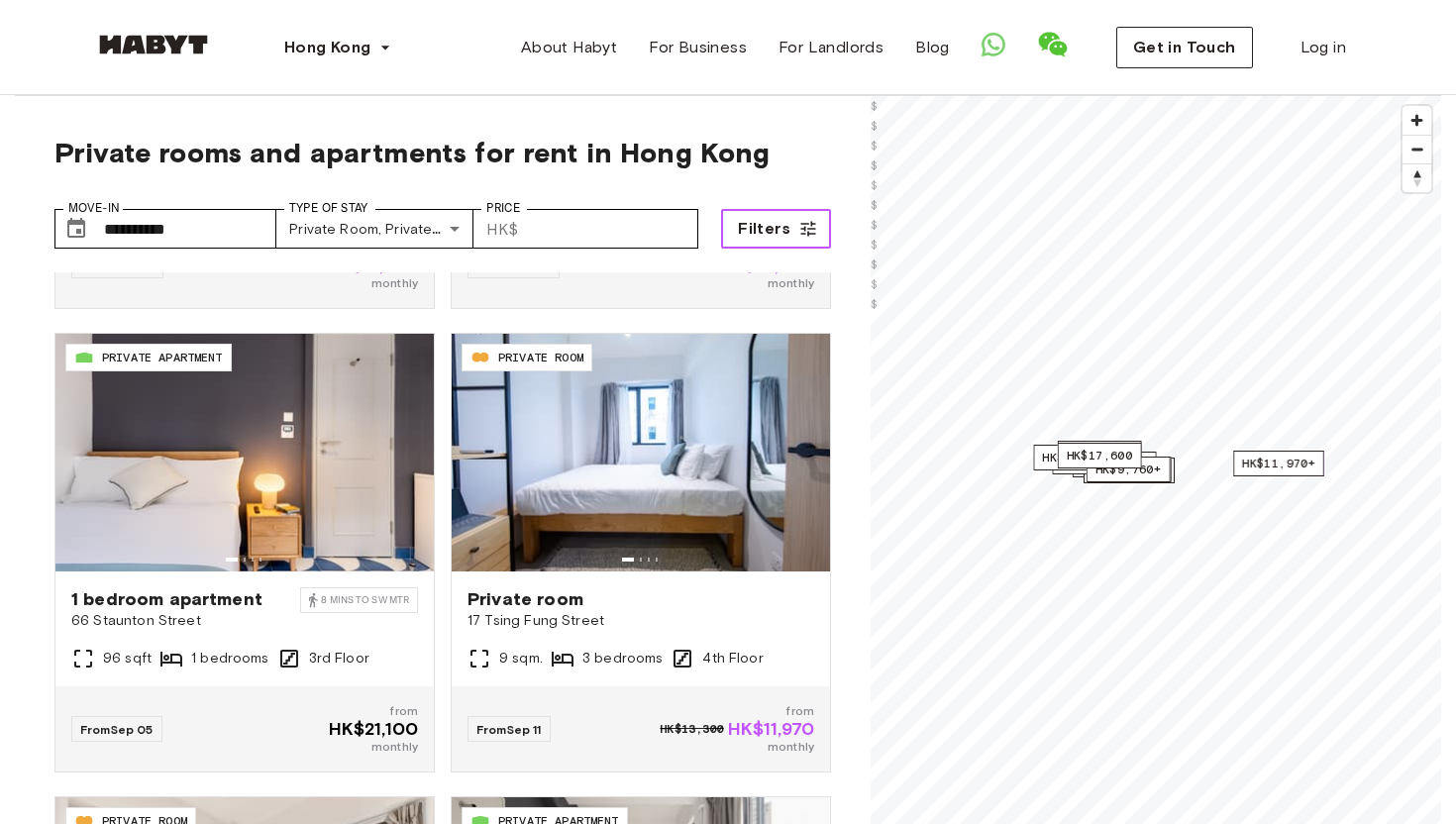 click on "Filters" at bounding box center (776, 229) 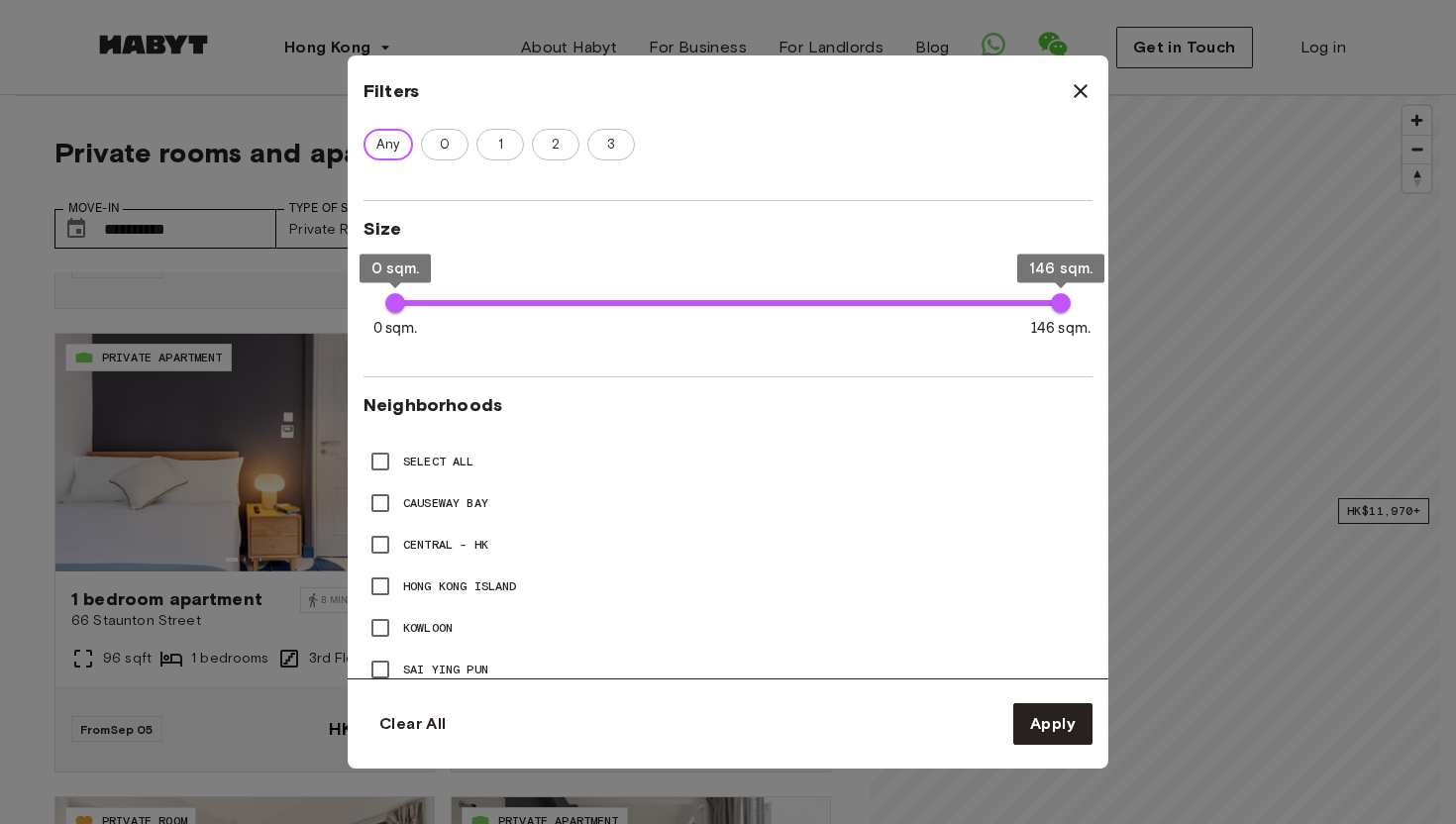 scroll, scrollTop: 625, scrollLeft: 0, axis: vertical 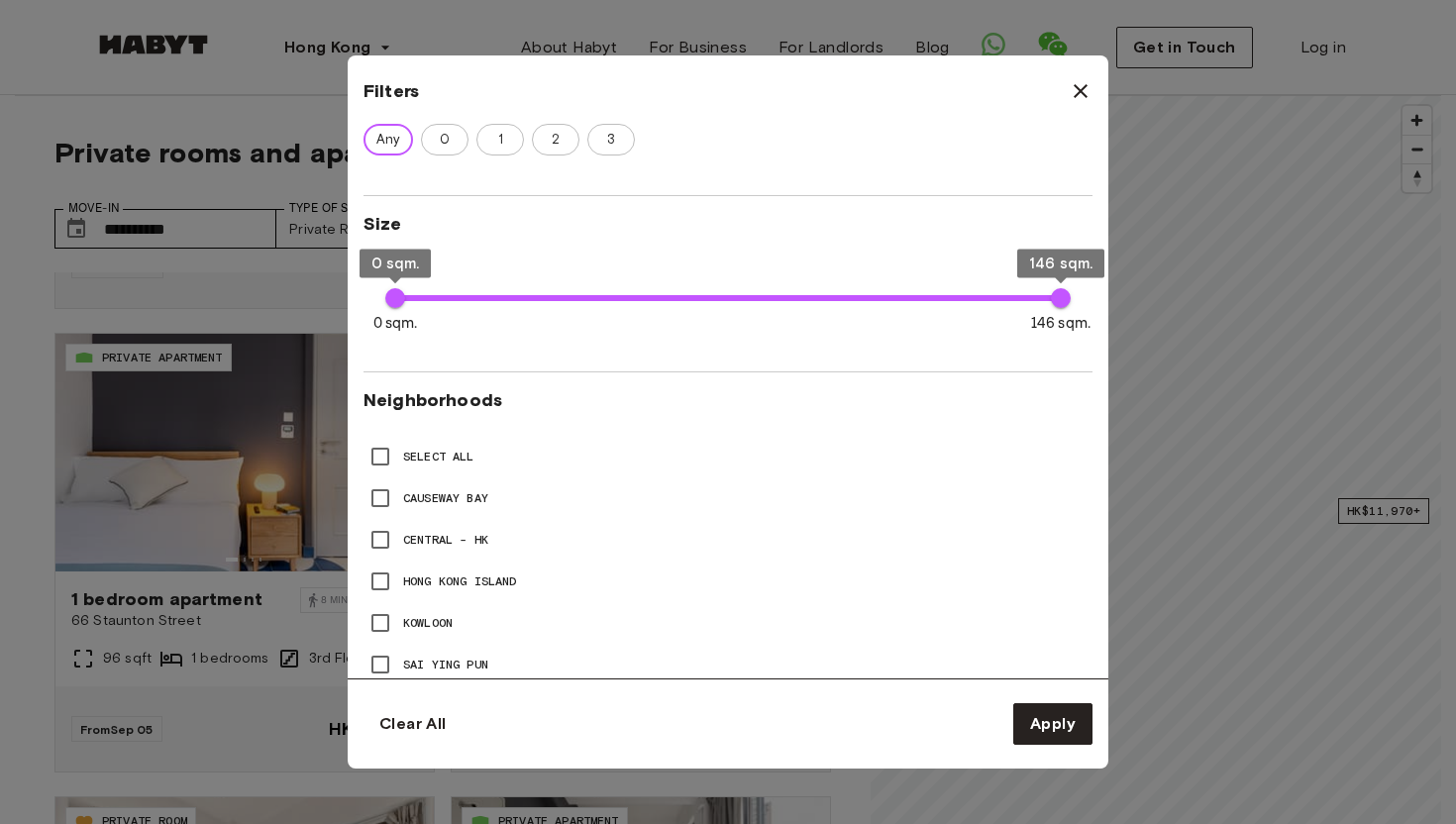 click on "Select All" at bounding box center [439, 457] 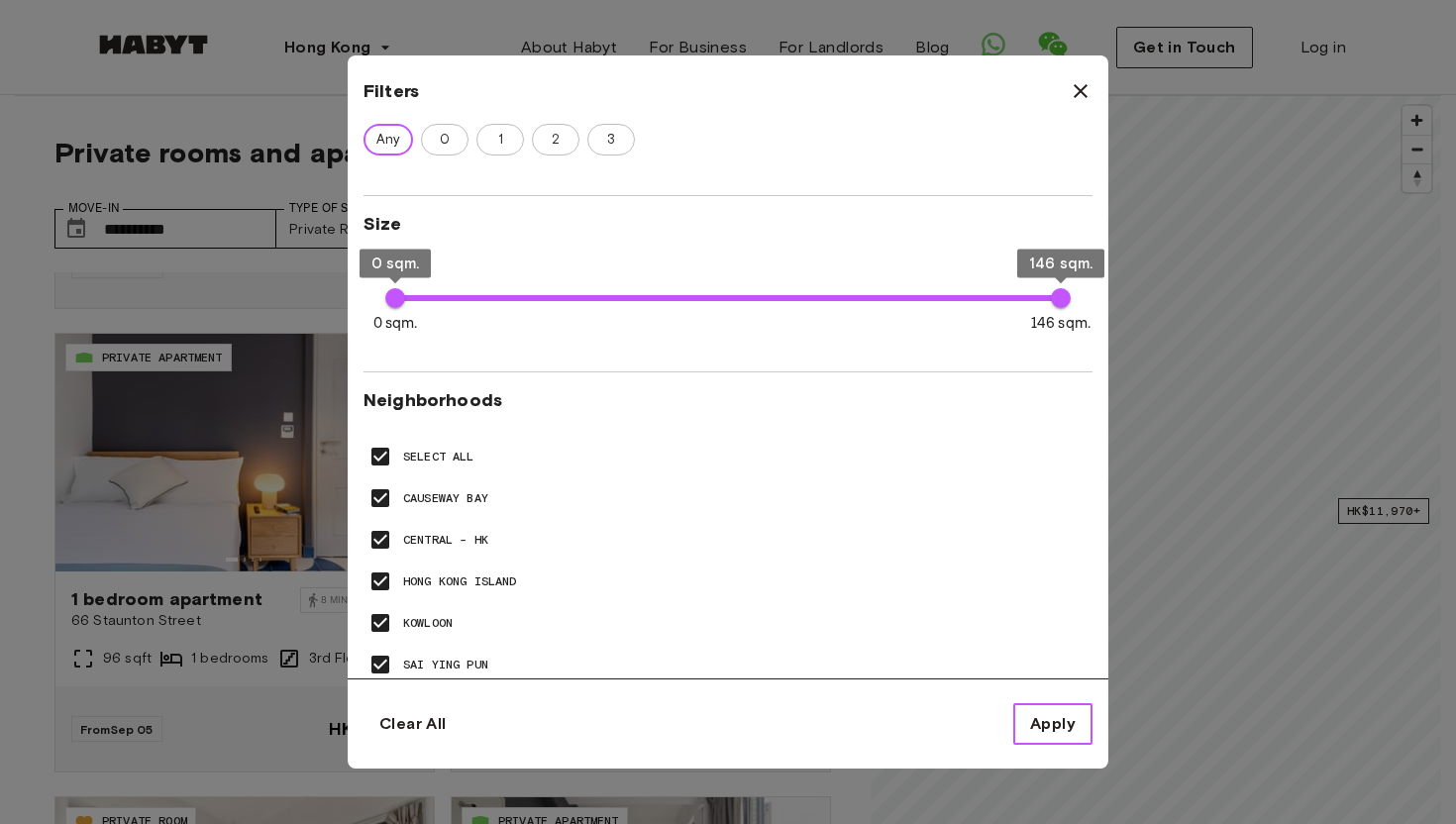 click on "Apply" at bounding box center [1053, 724] 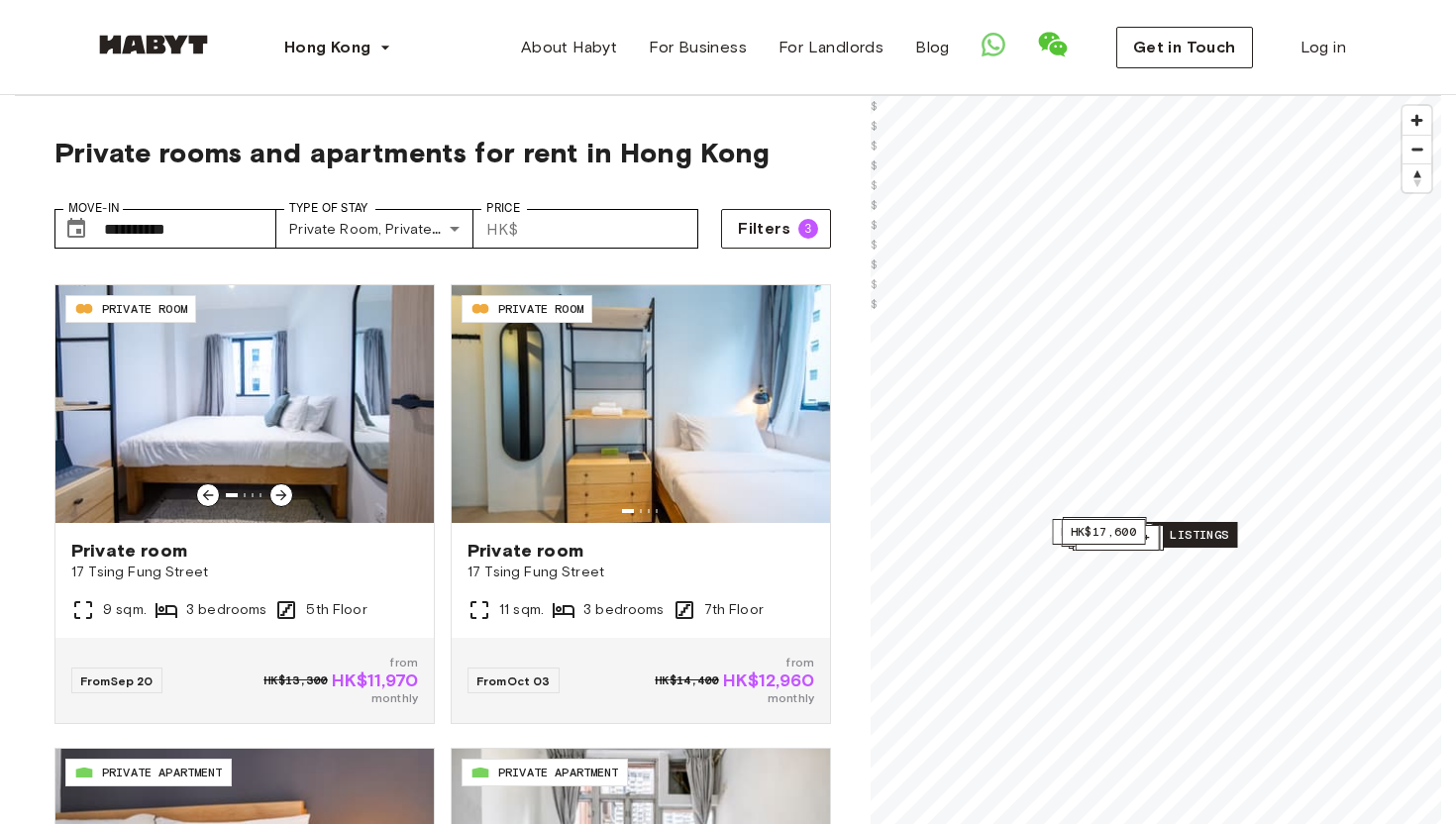 scroll, scrollTop: 0, scrollLeft: 0, axis: both 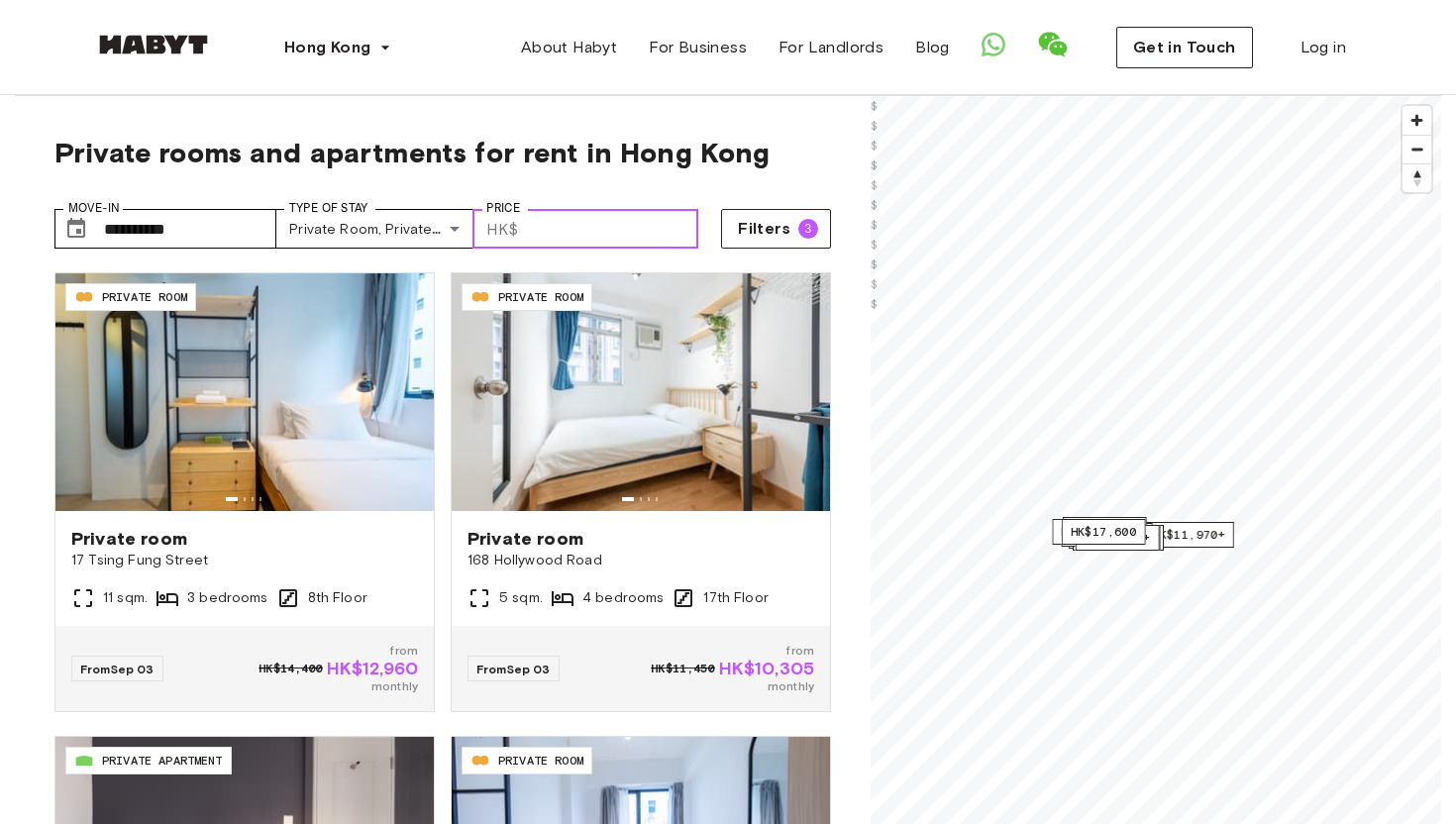 click on "Price" at bounding box center (612, 229) 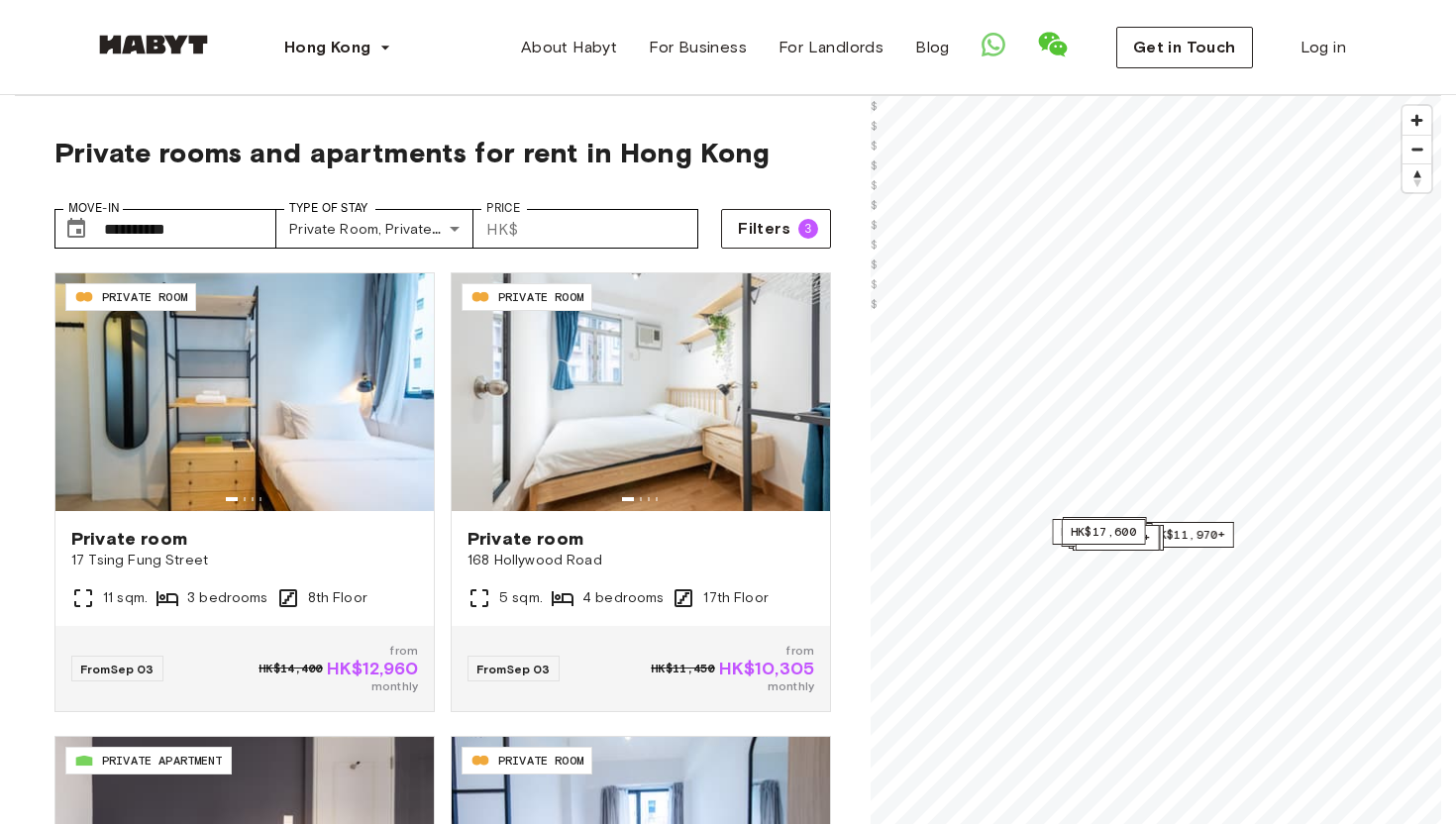 click on "**********" at bounding box center [443, 221] 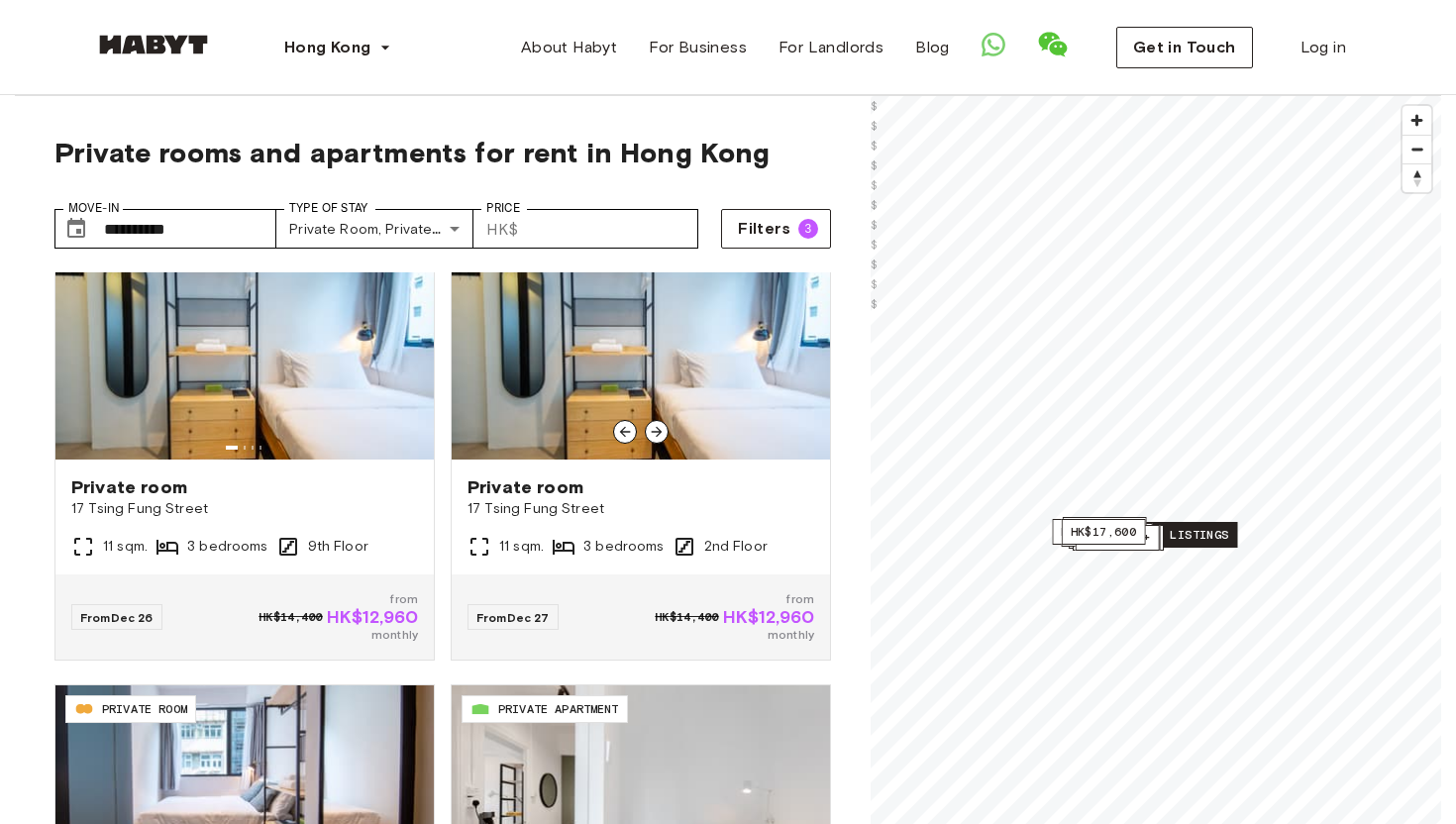 scroll, scrollTop: 3900, scrollLeft: 0, axis: vertical 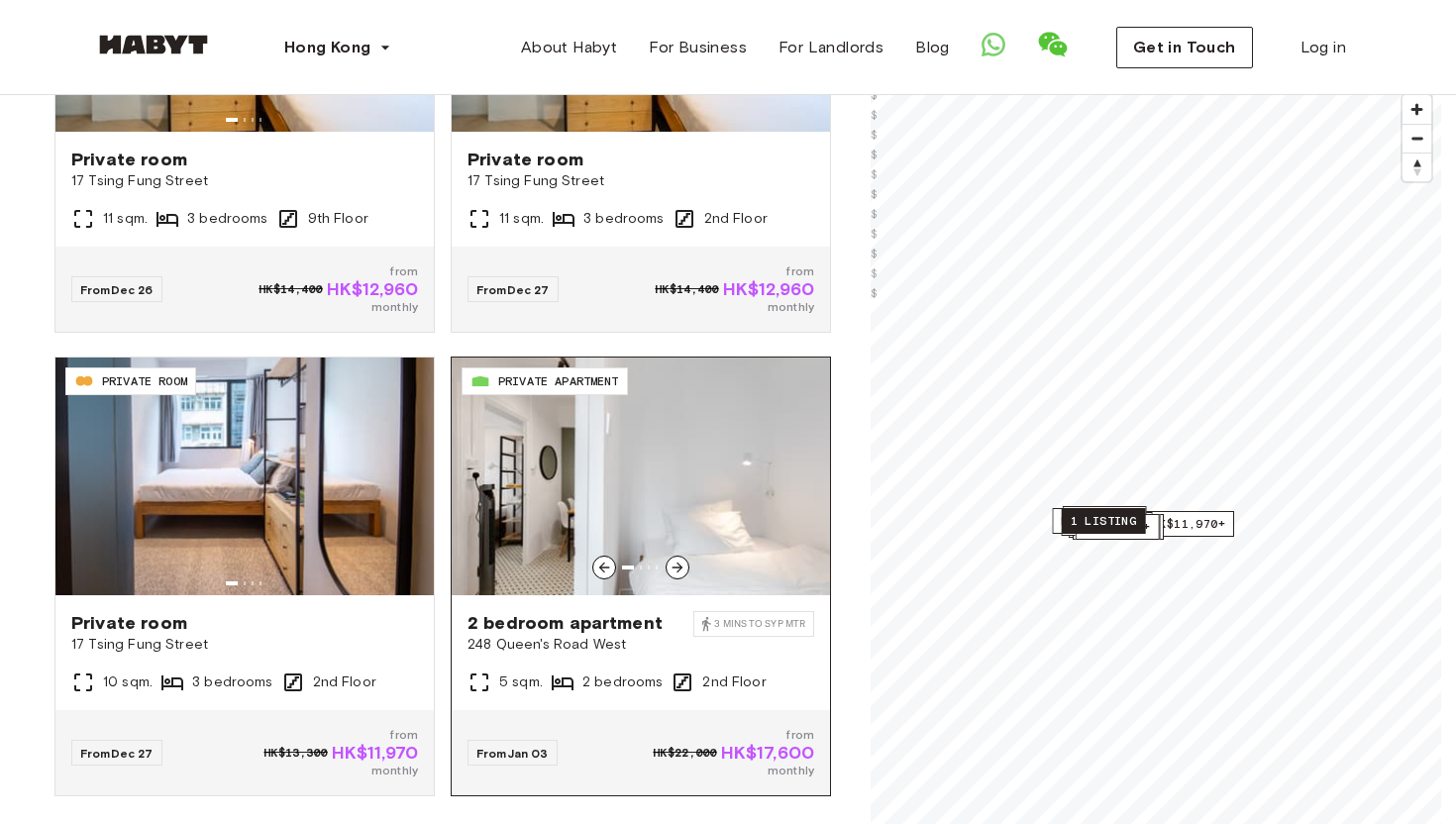 click at bounding box center [641, 476] 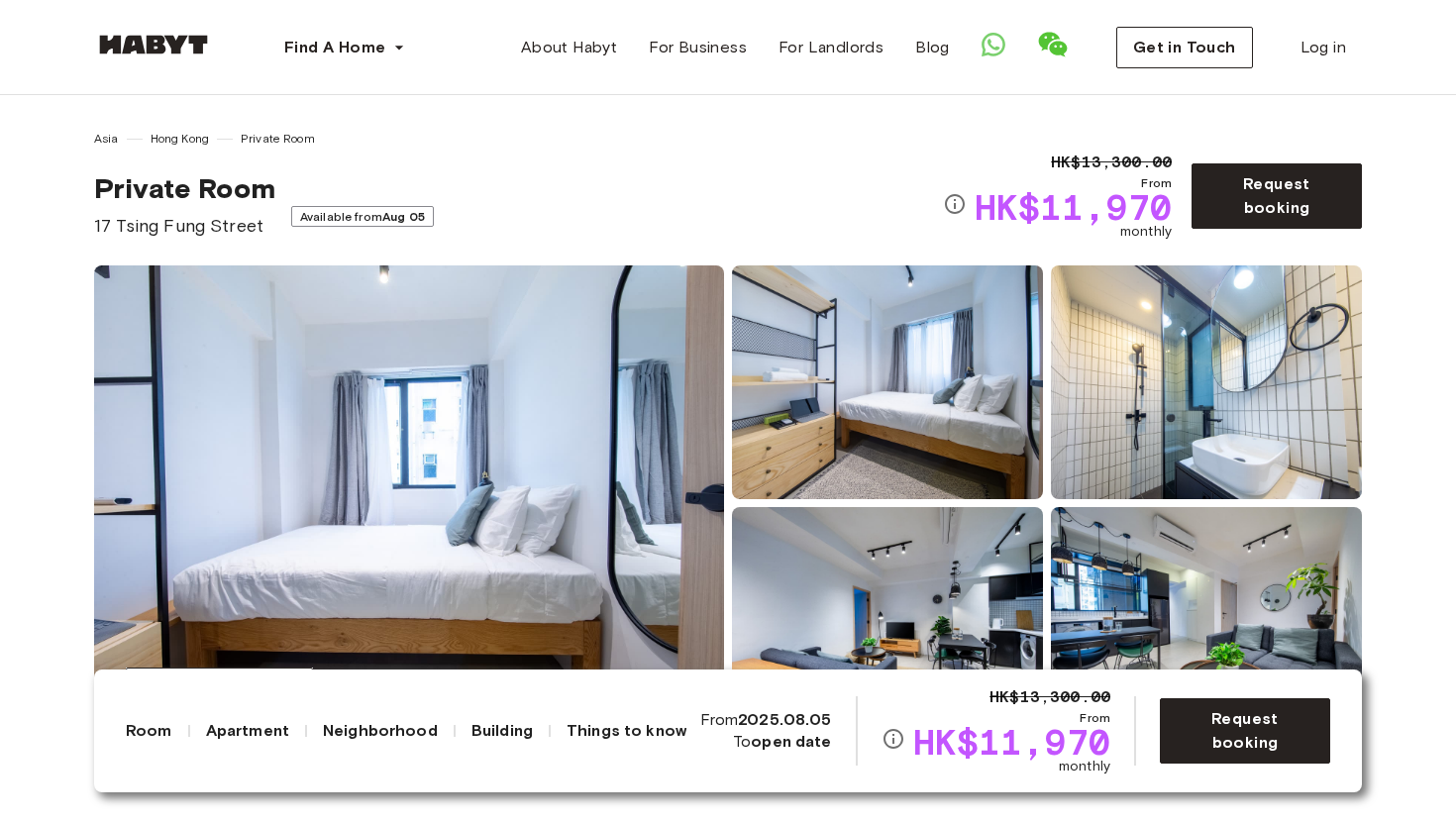 scroll, scrollTop: 0, scrollLeft: 0, axis: both 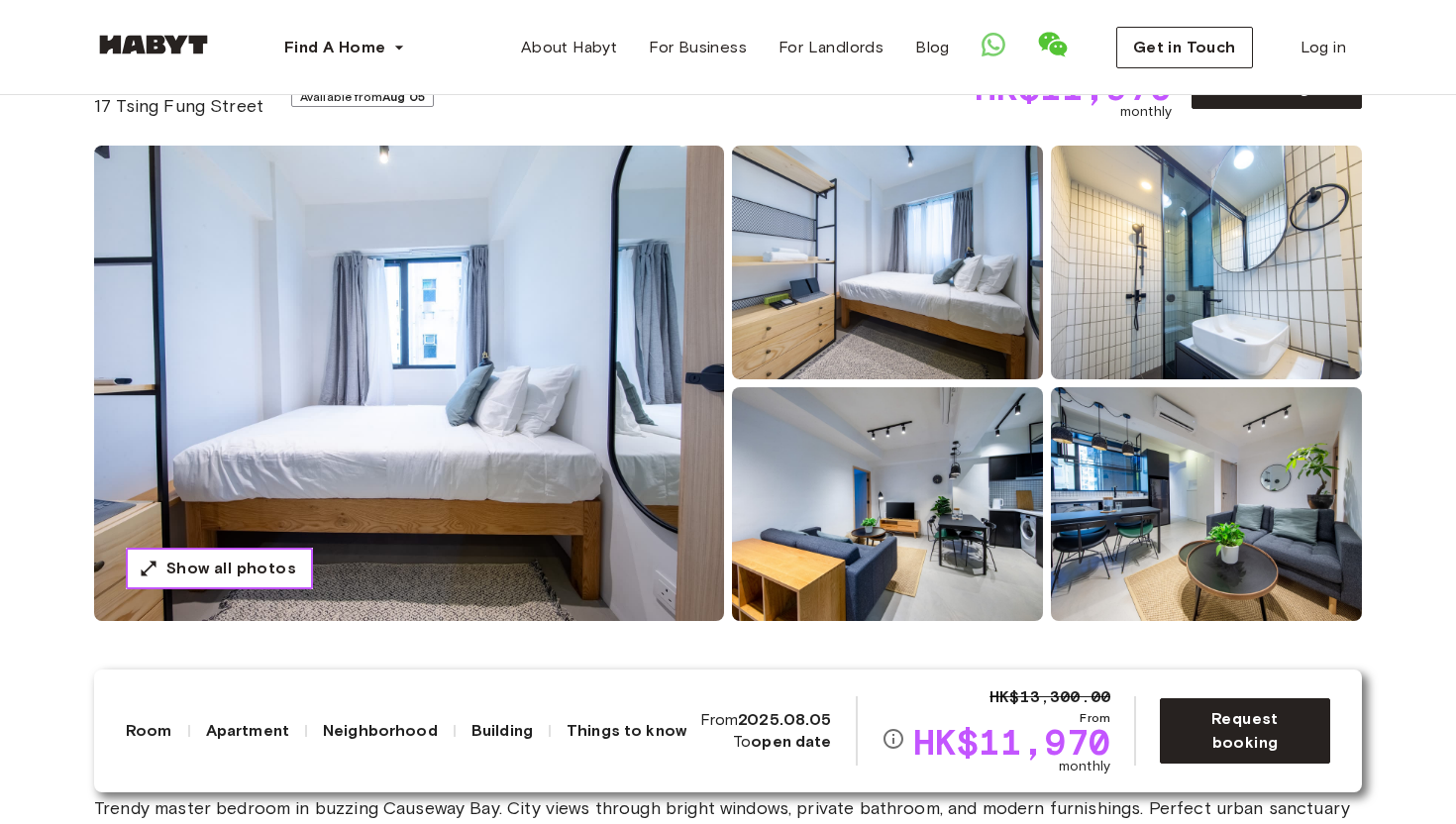 click on "Show all photos" at bounding box center [231, 568] 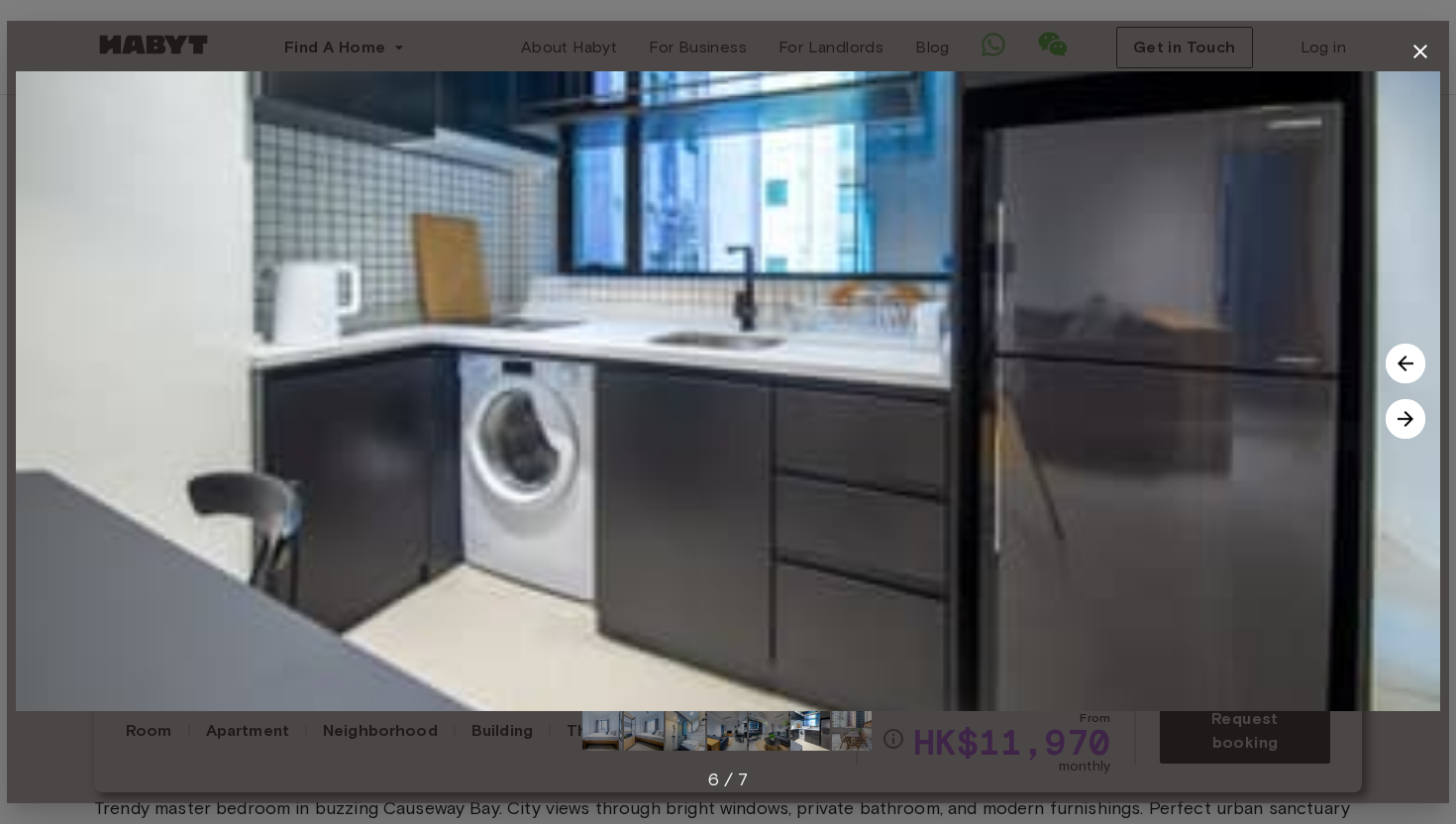 click on "6 / 7" at bounding box center [728, 779] 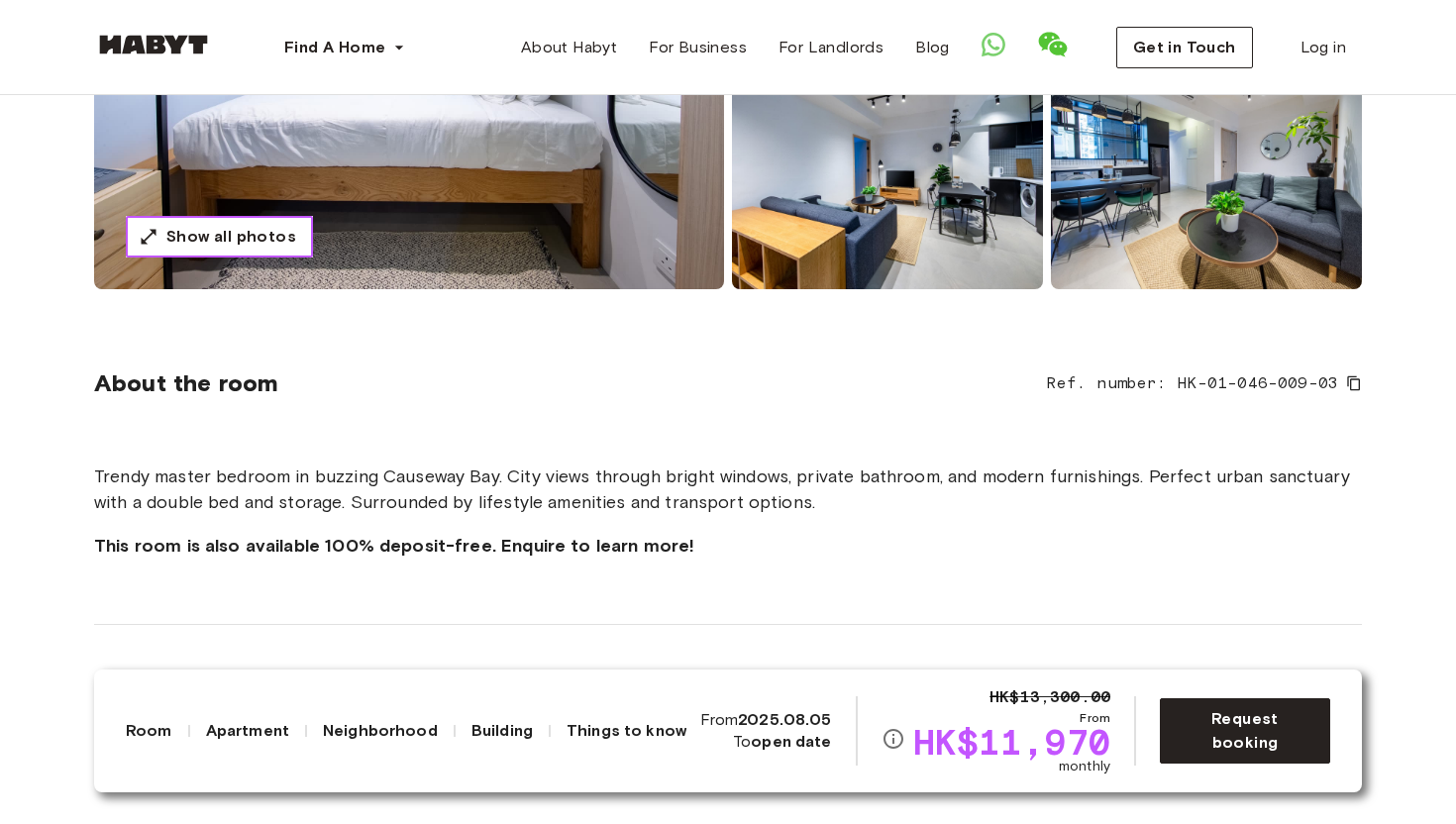 scroll, scrollTop: 0, scrollLeft: 0, axis: both 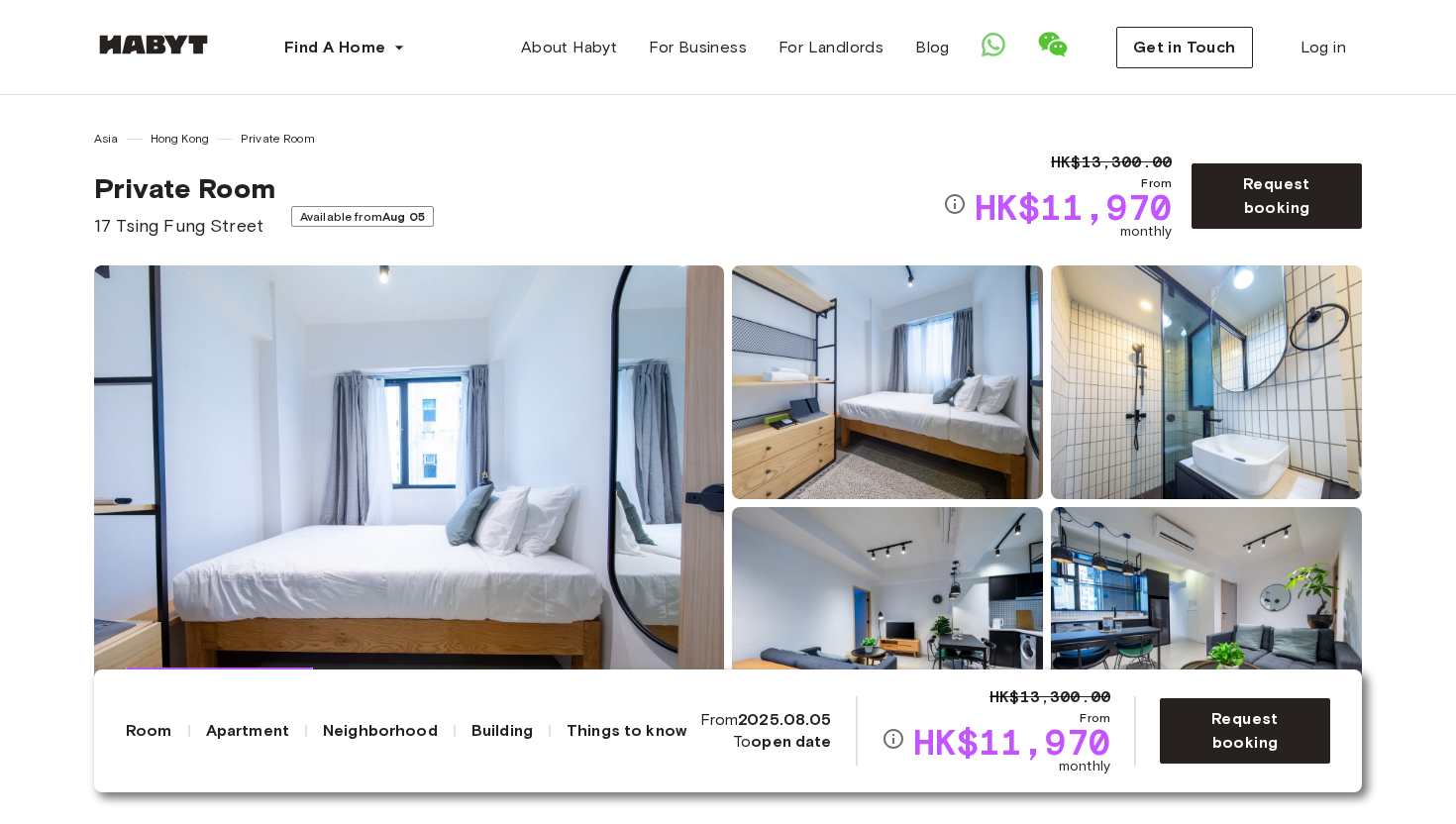 type 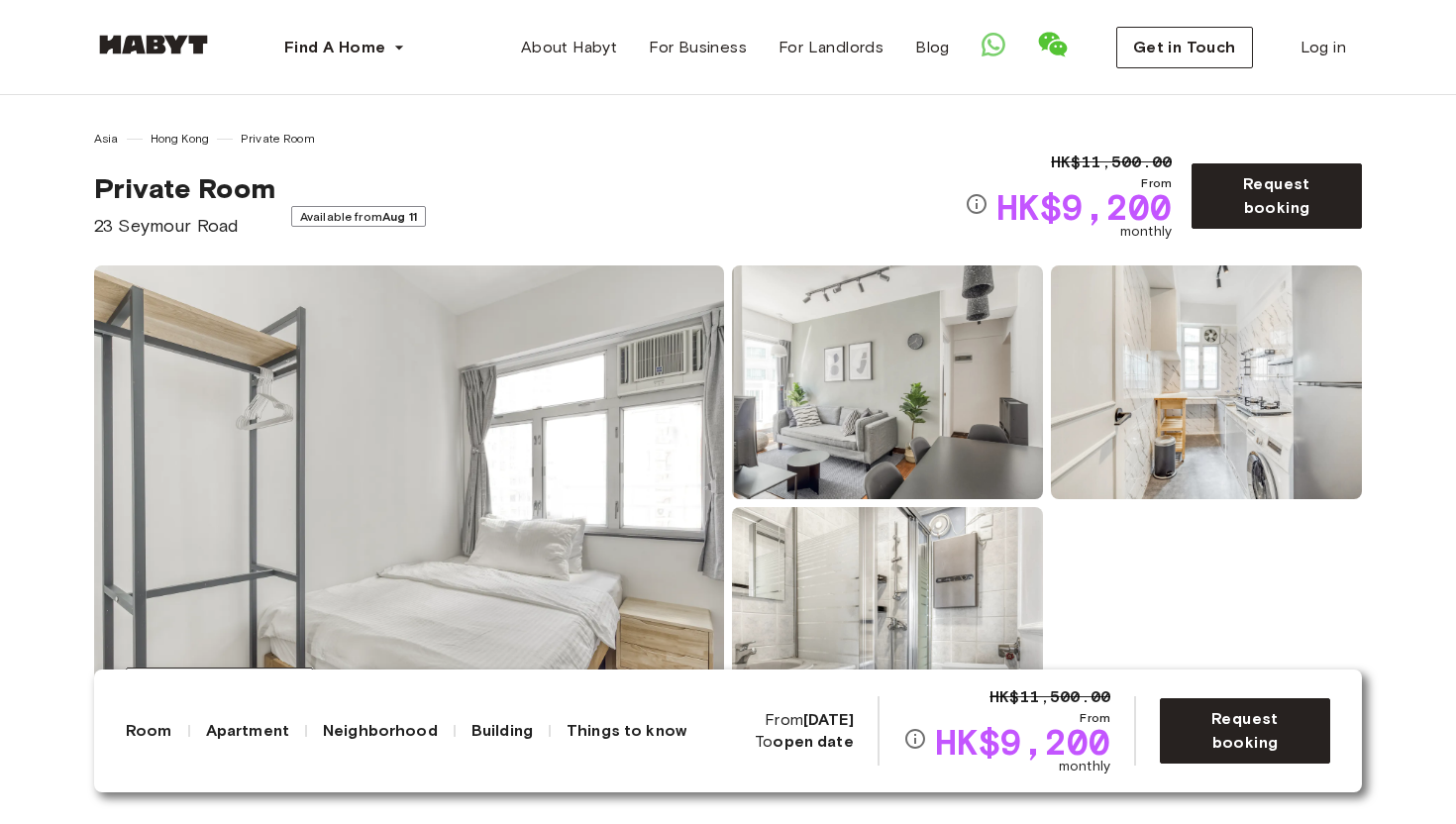 scroll, scrollTop: 860, scrollLeft: 0, axis: vertical 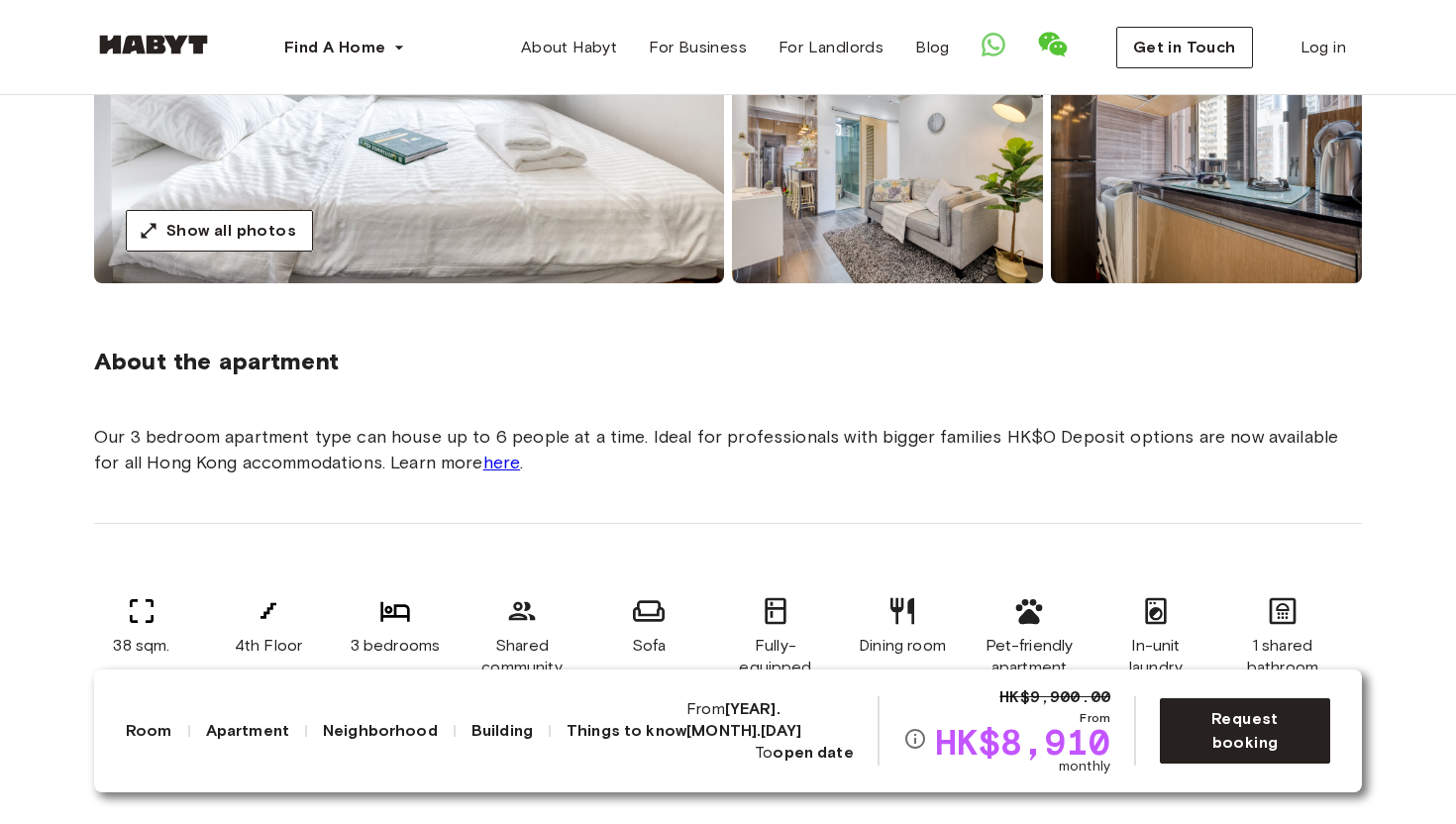 click on "here" at bounding box center [502, 463] 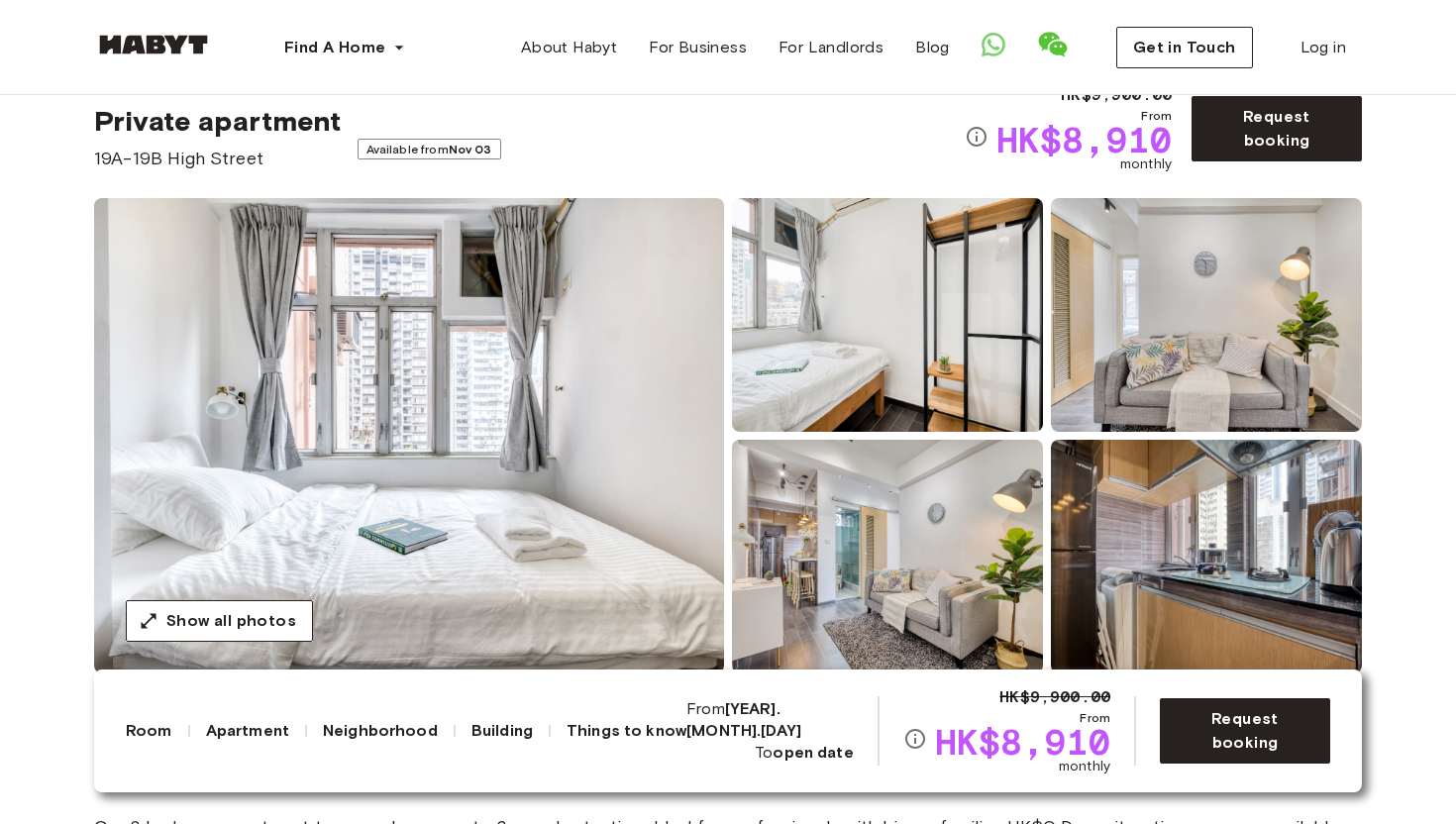 scroll, scrollTop: 0, scrollLeft: 0, axis: both 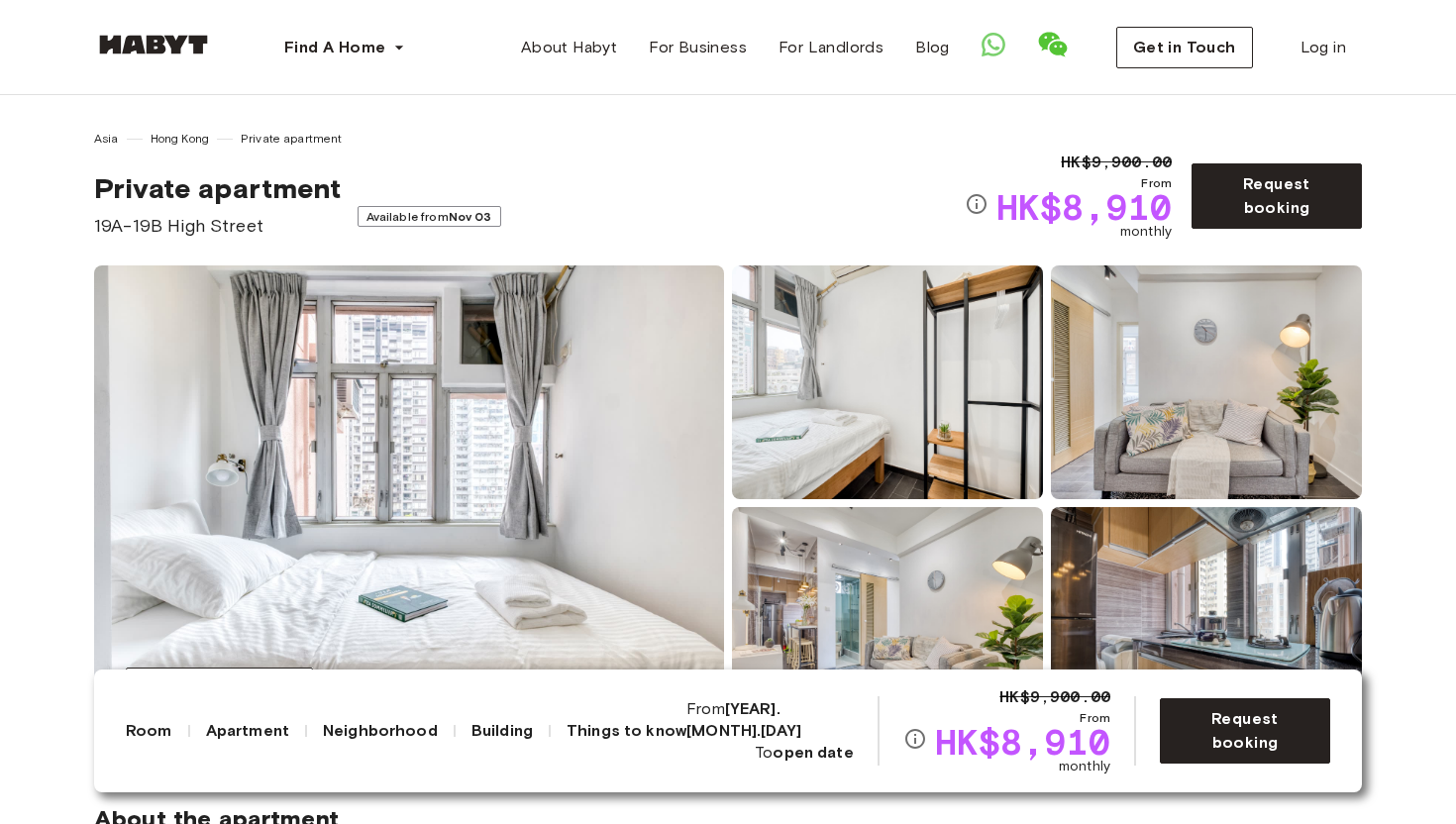 click on "Available from  Nov 03" at bounding box center (429, 216) 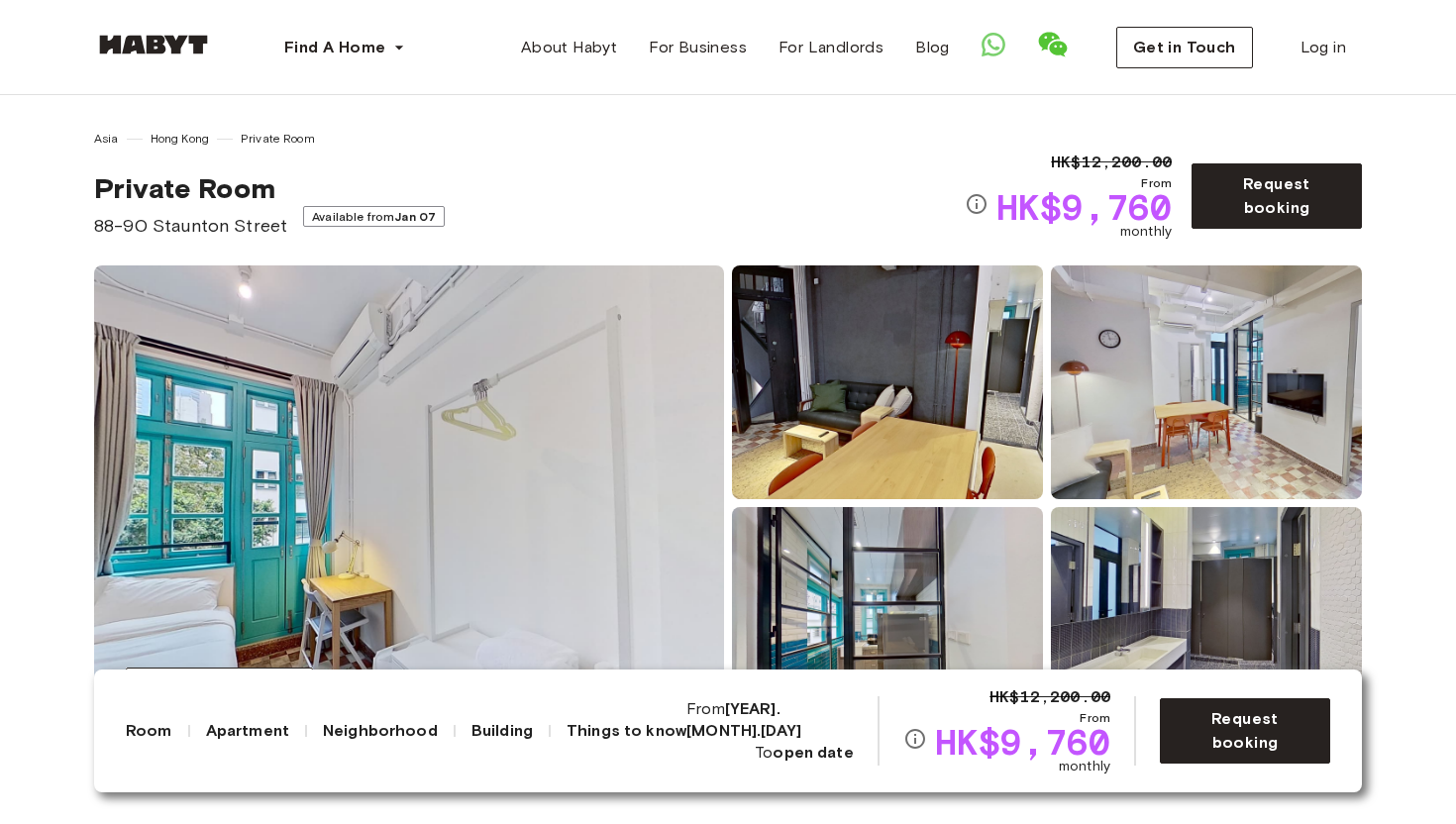 scroll, scrollTop: 0, scrollLeft: 0, axis: both 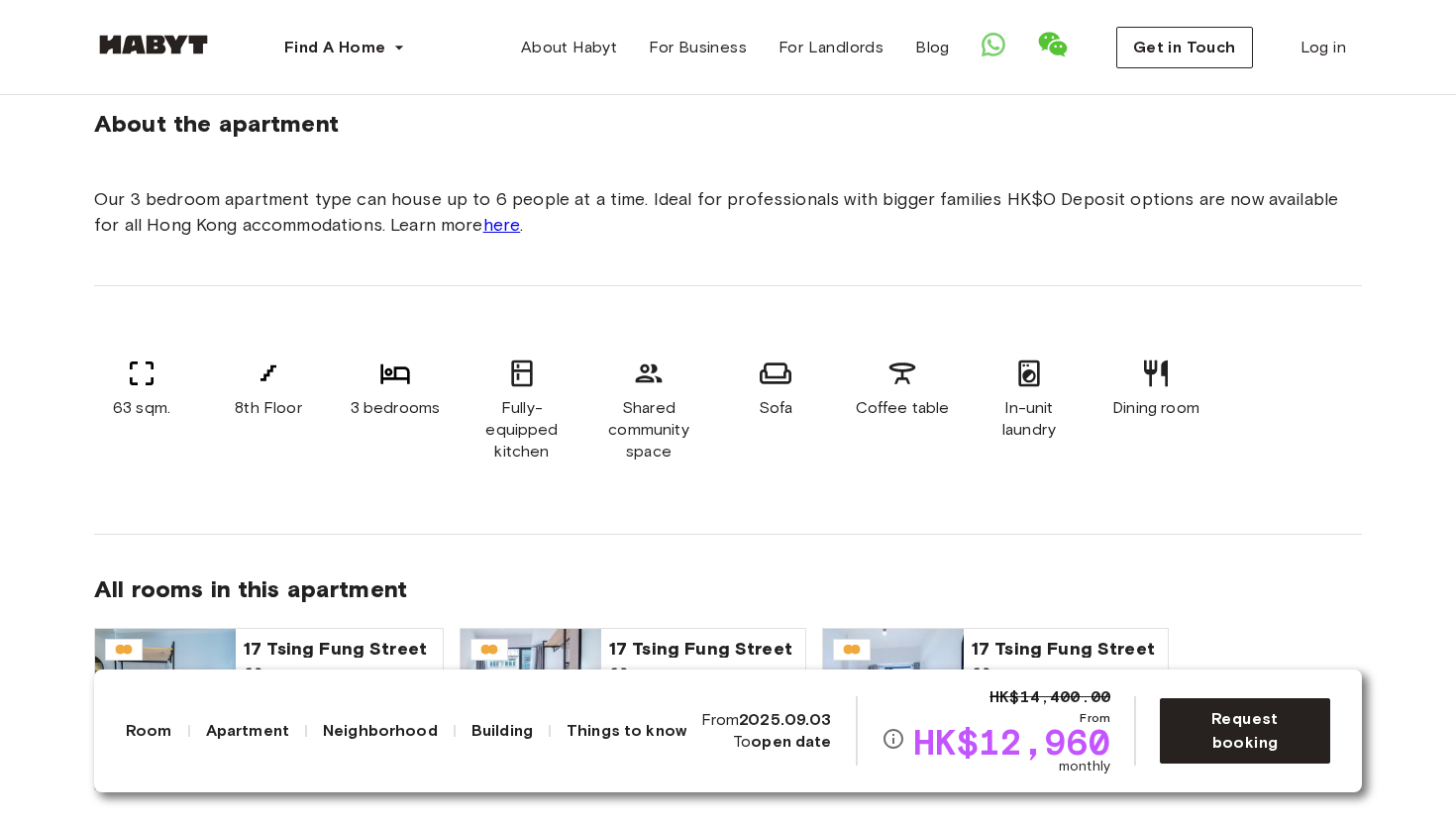 click on "3 bedrooms" at bounding box center (395, 410) 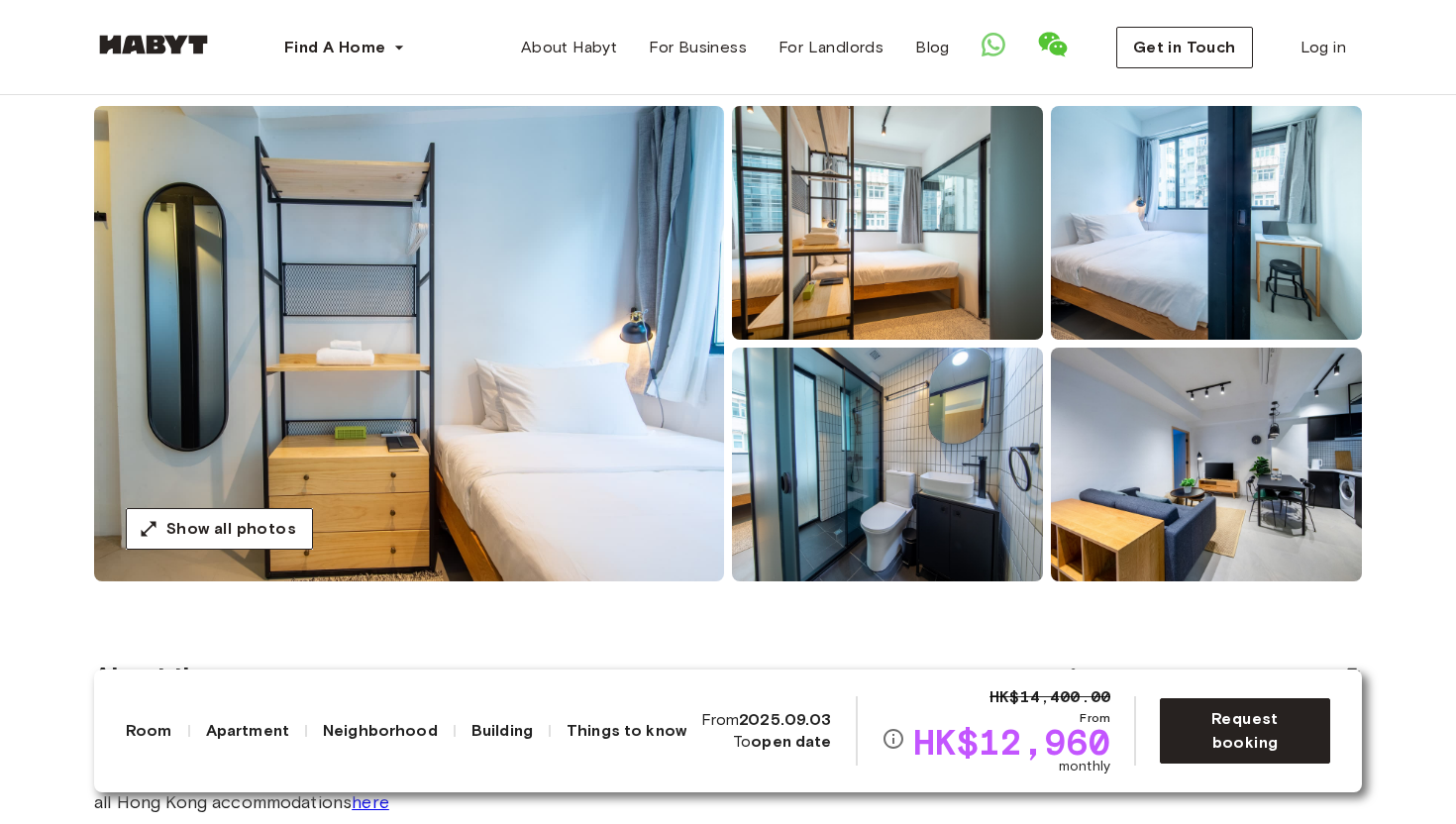 scroll, scrollTop: 160, scrollLeft: 0, axis: vertical 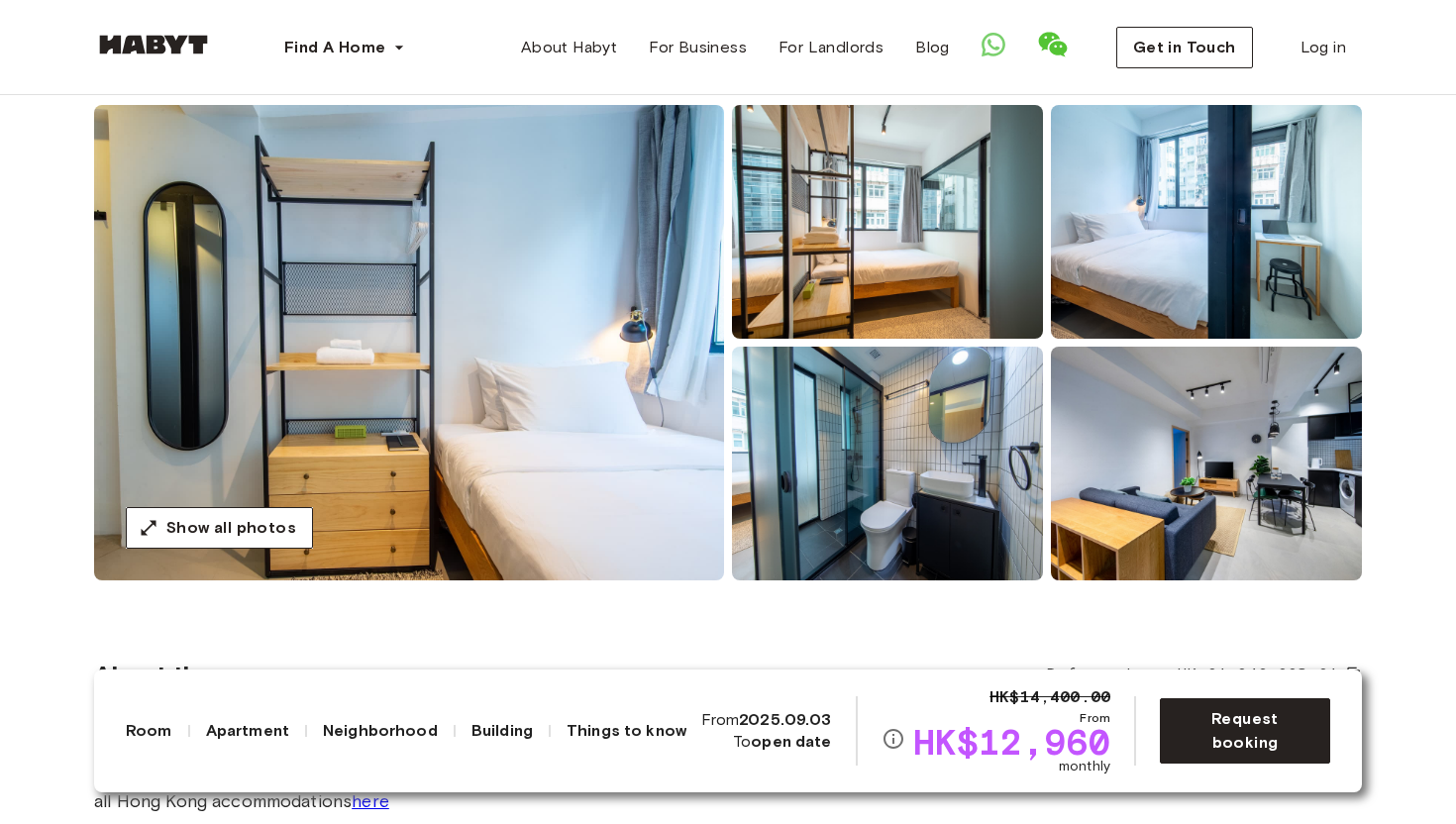 click at bounding box center (1206, 464) 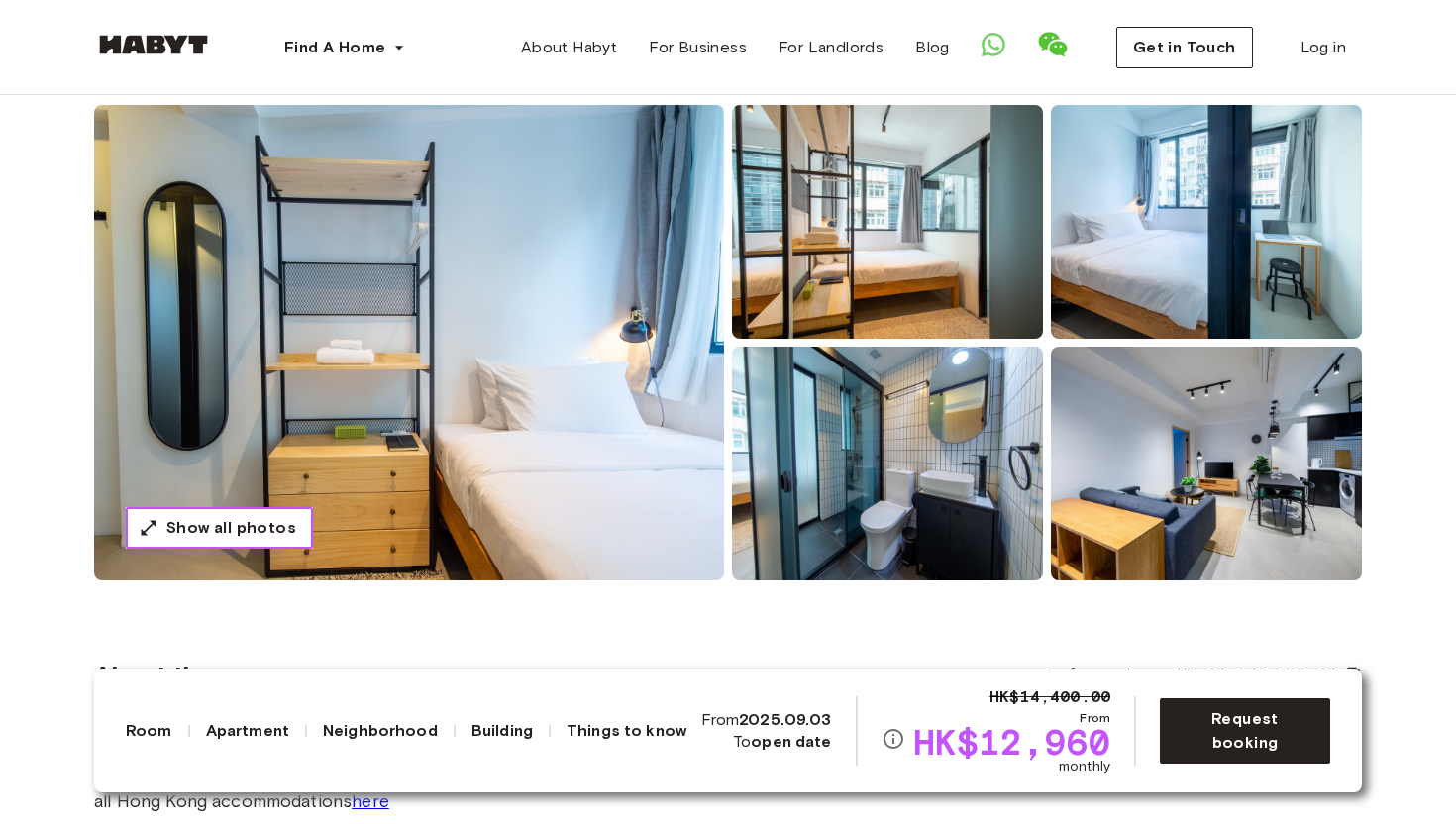 click on "Show all photos" at bounding box center [231, 528] 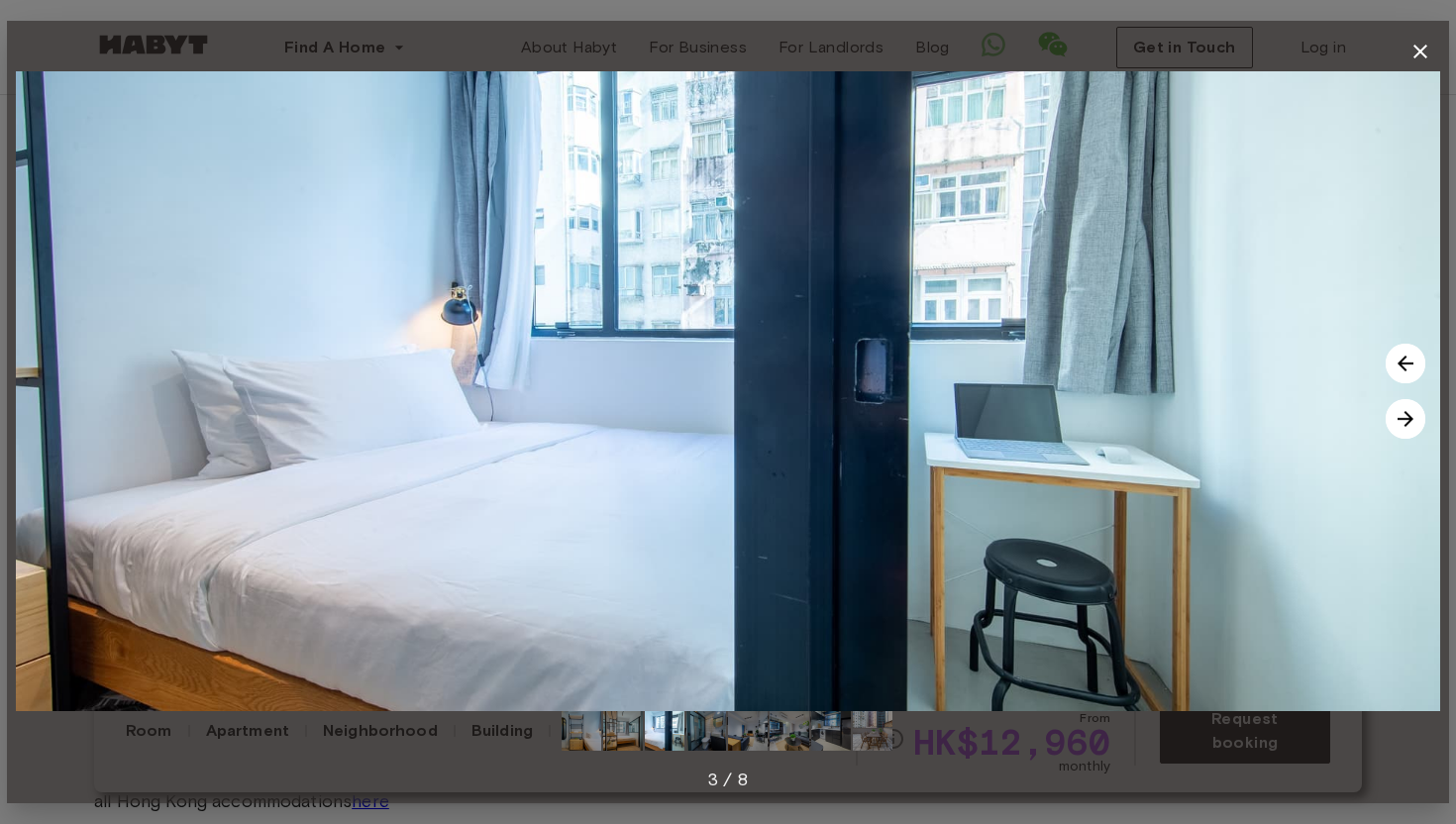 click at bounding box center (728, 731) 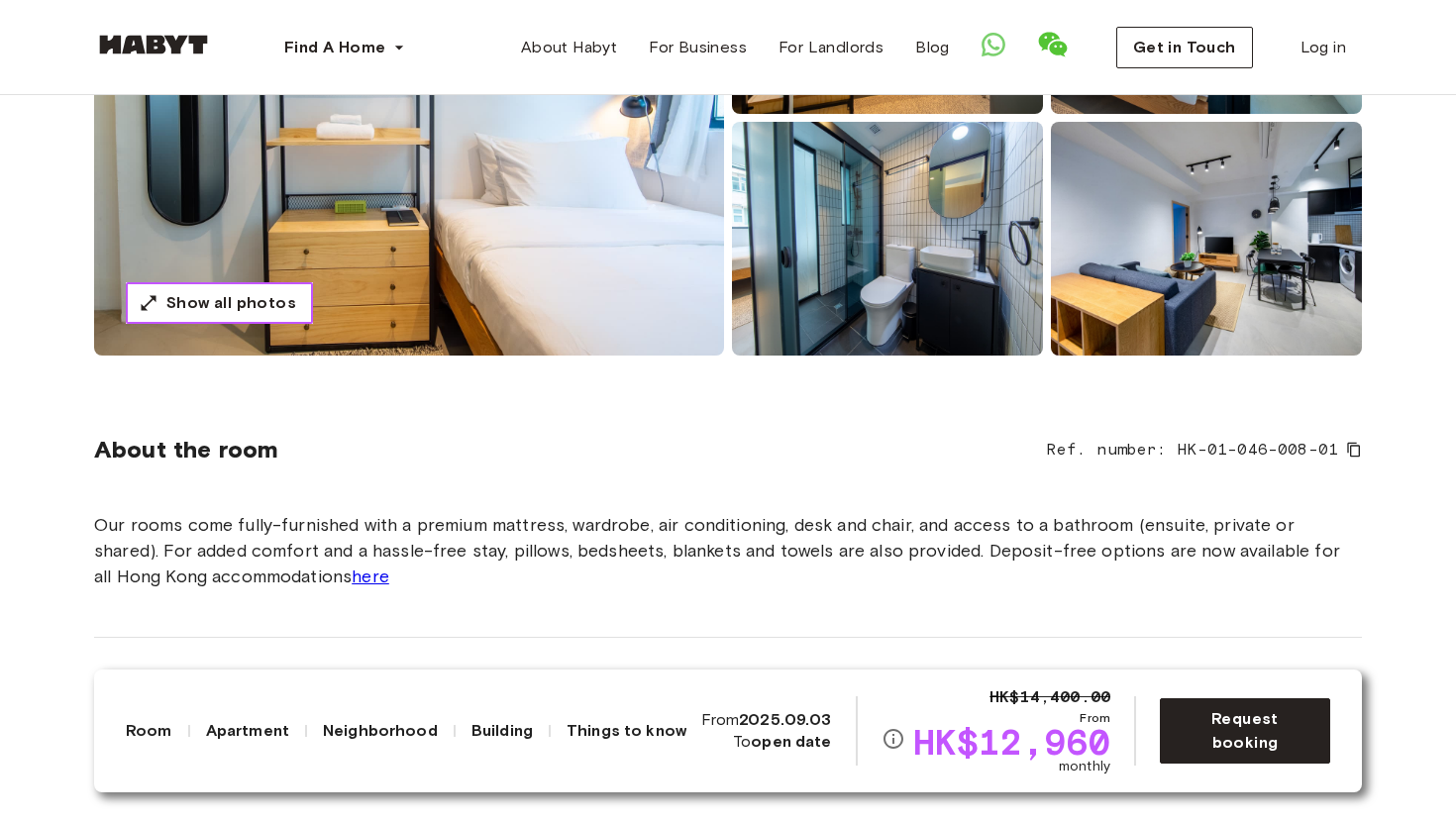 scroll, scrollTop: 436, scrollLeft: 0, axis: vertical 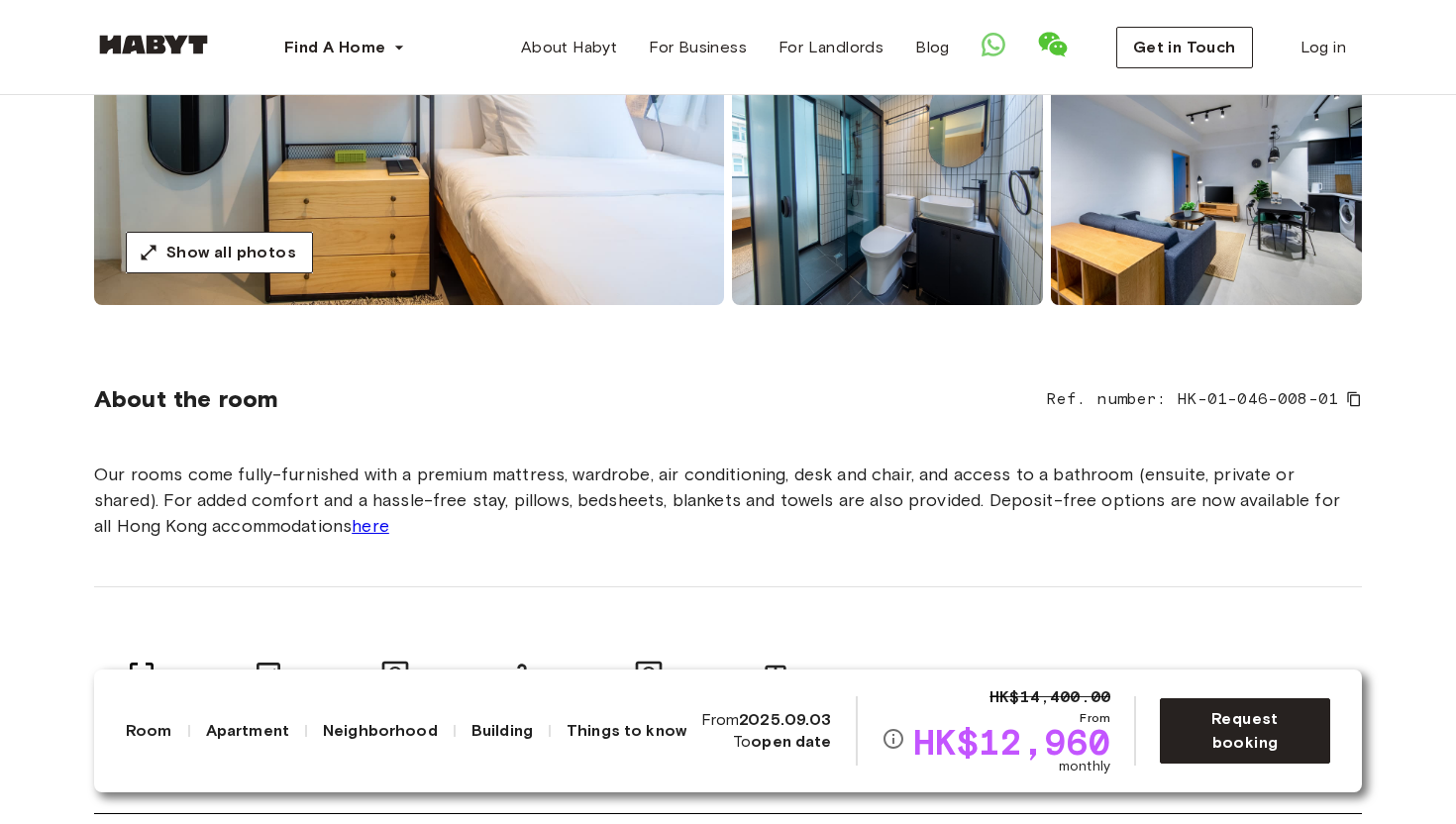 click on "Room" at bounding box center (149, 731) 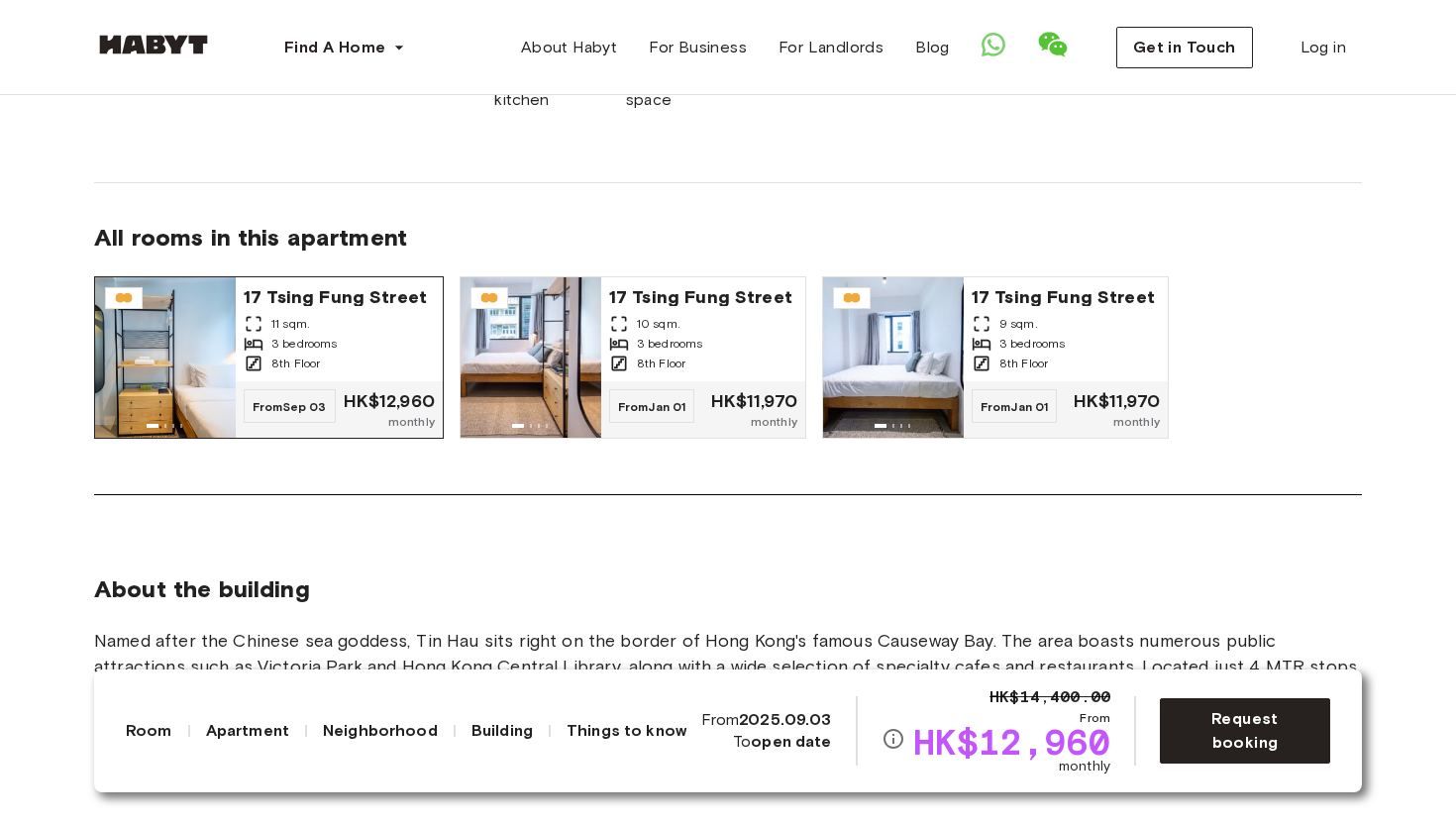 scroll, scrollTop: 0, scrollLeft: 0, axis: both 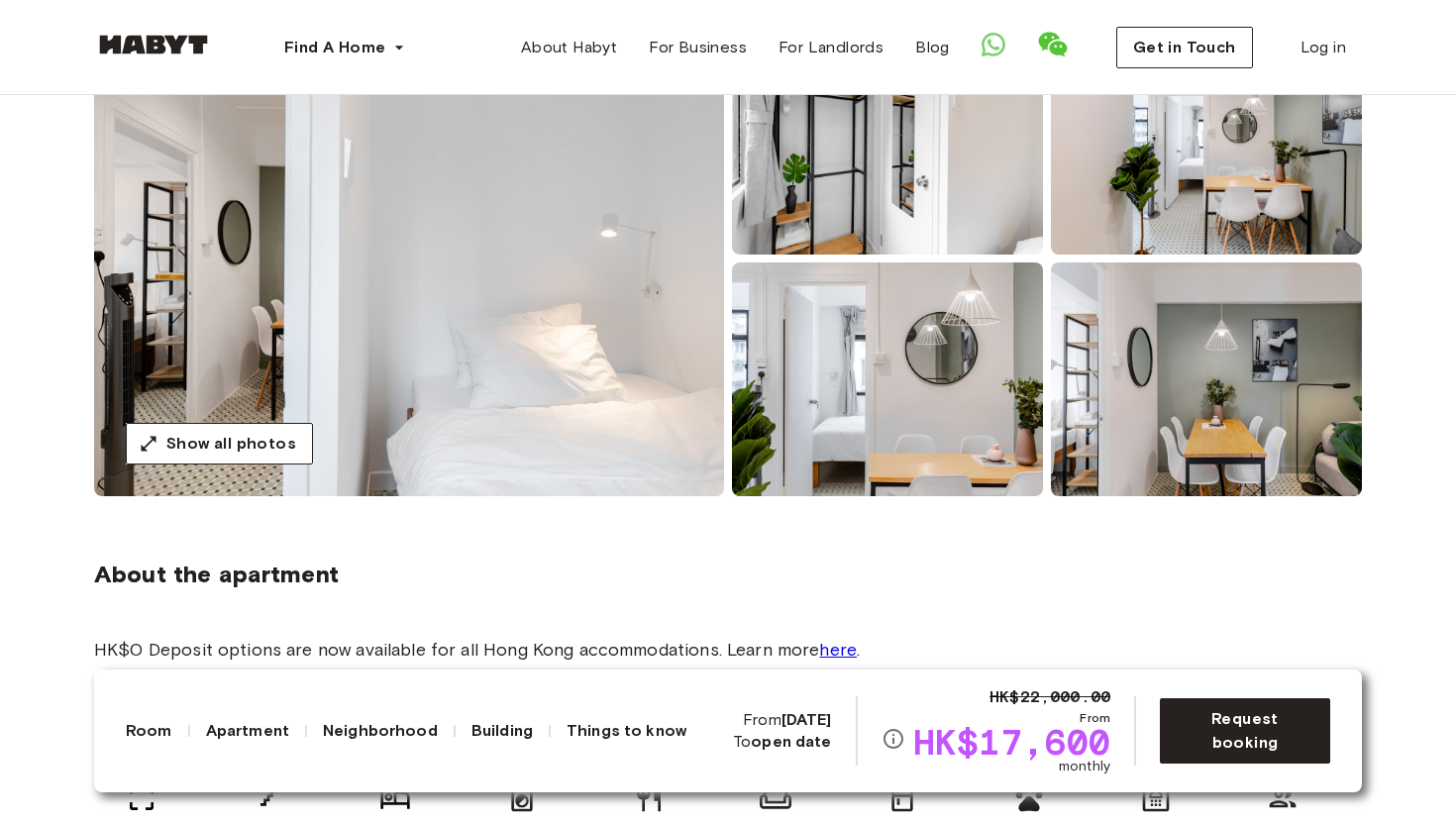 click at bounding box center [409, 258] 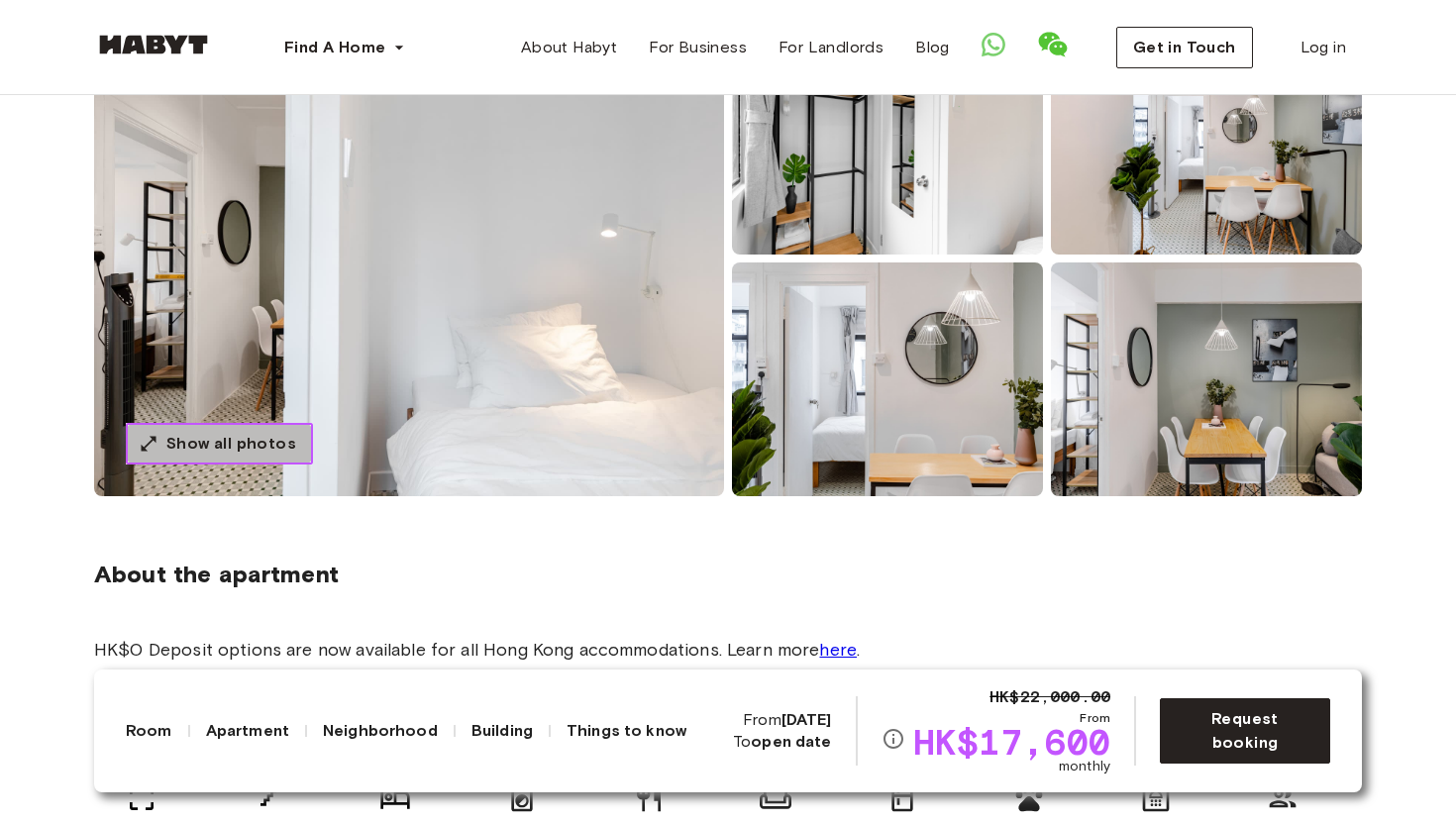 click on "Show all photos" at bounding box center (219, 444) 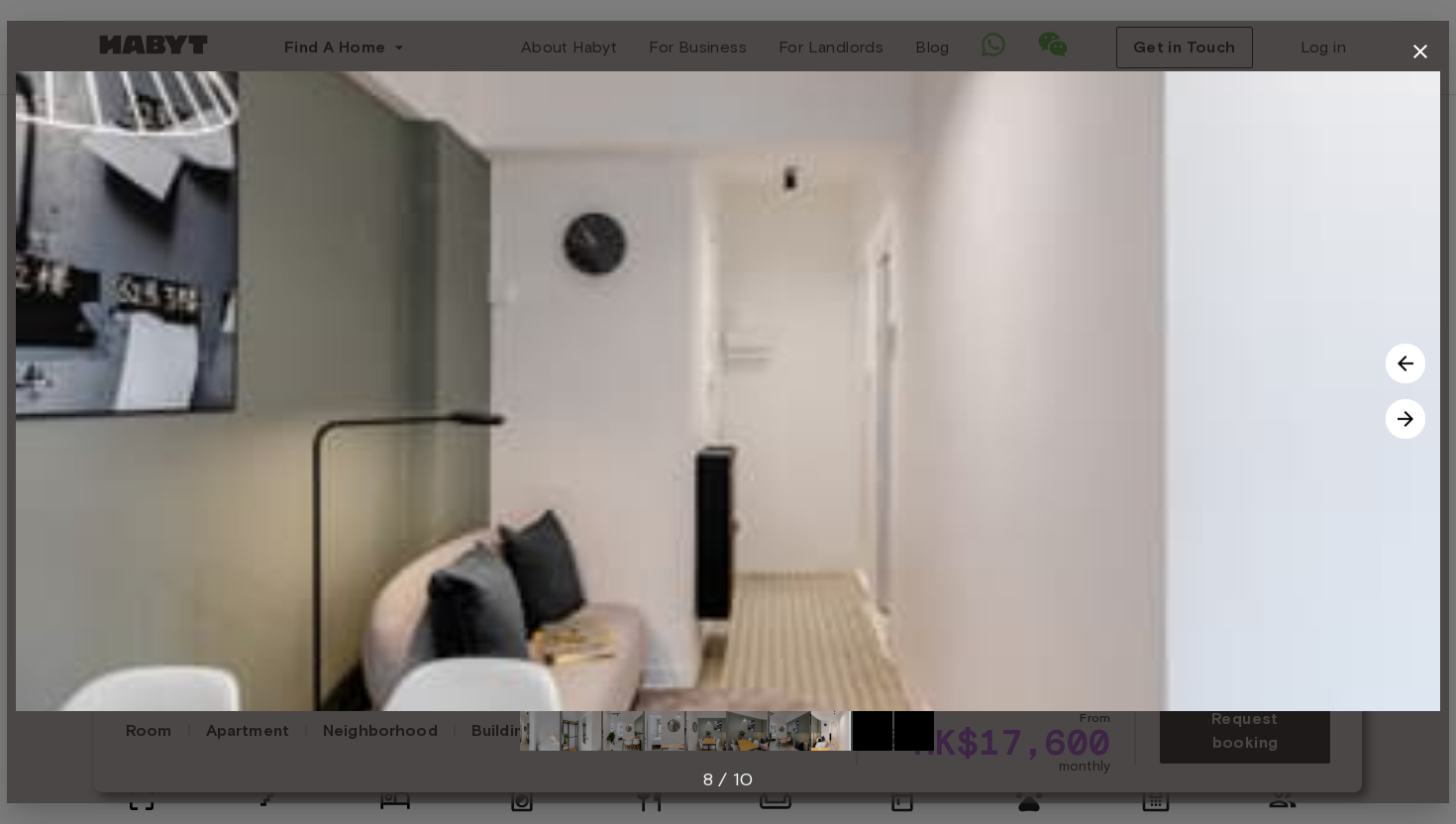 click 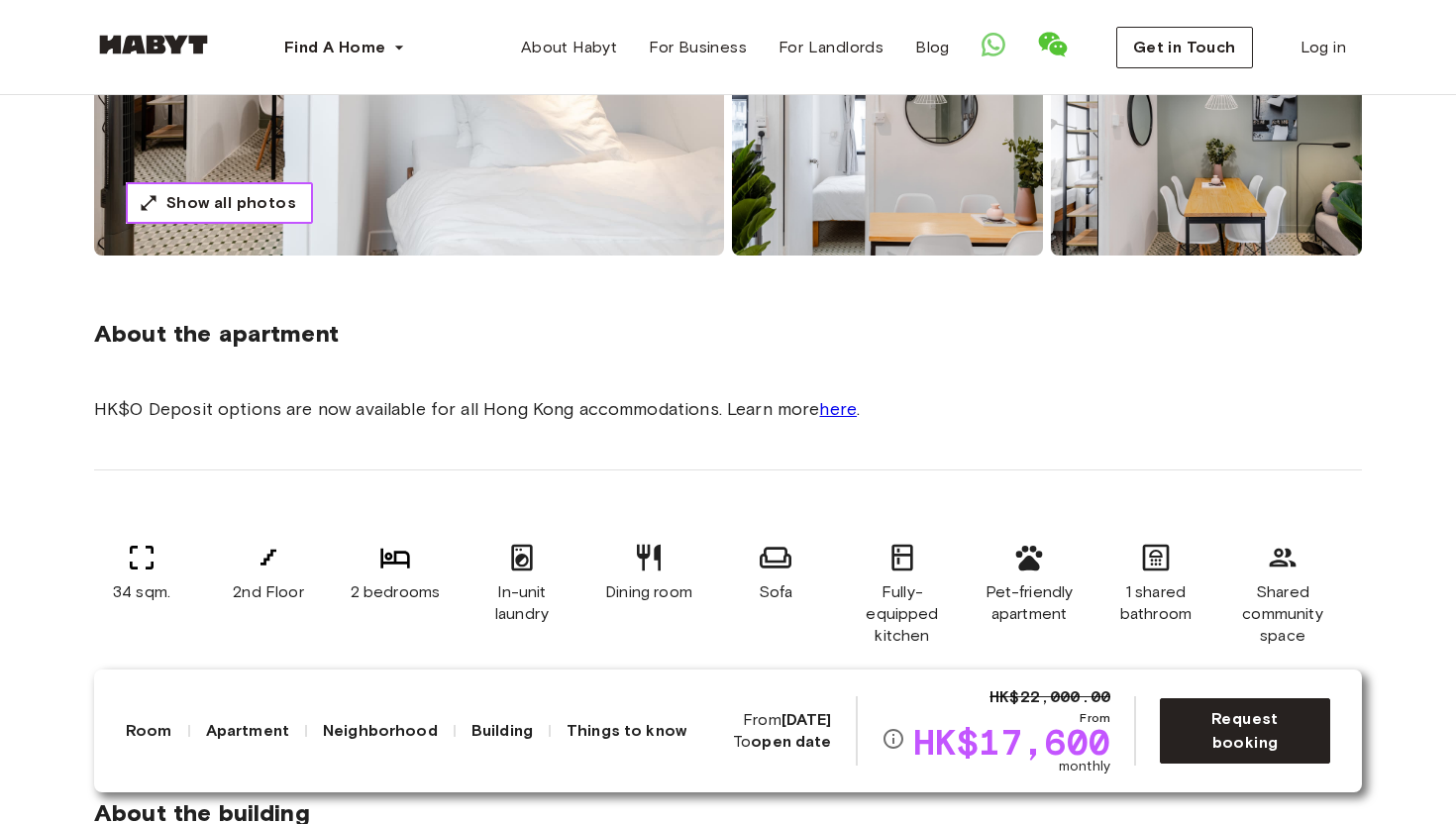scroll, scrollTop: 490, scrollLeft: 0, axis: vertical 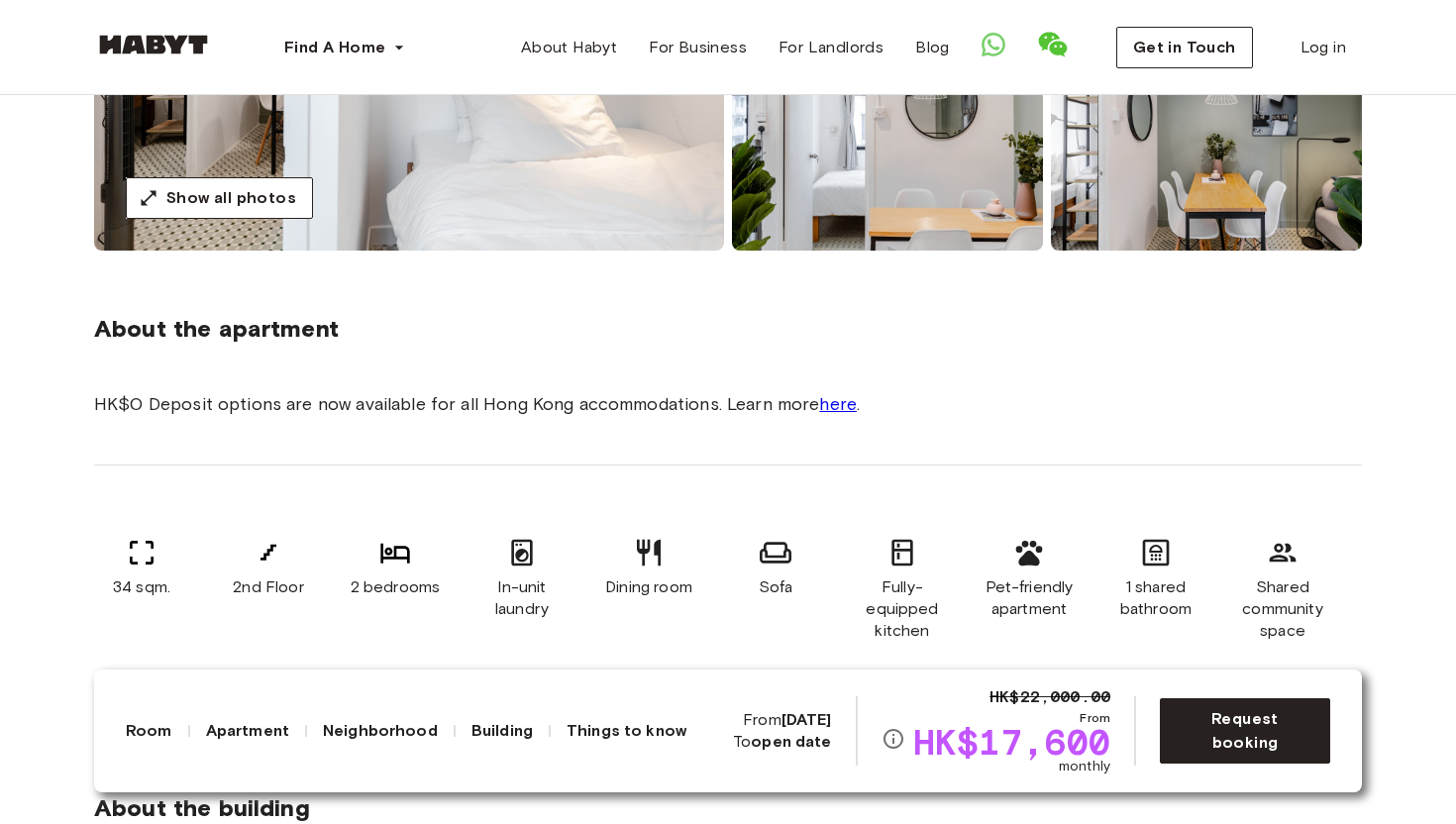 click on "2 bedrooms" at bounding box center (395, 587) 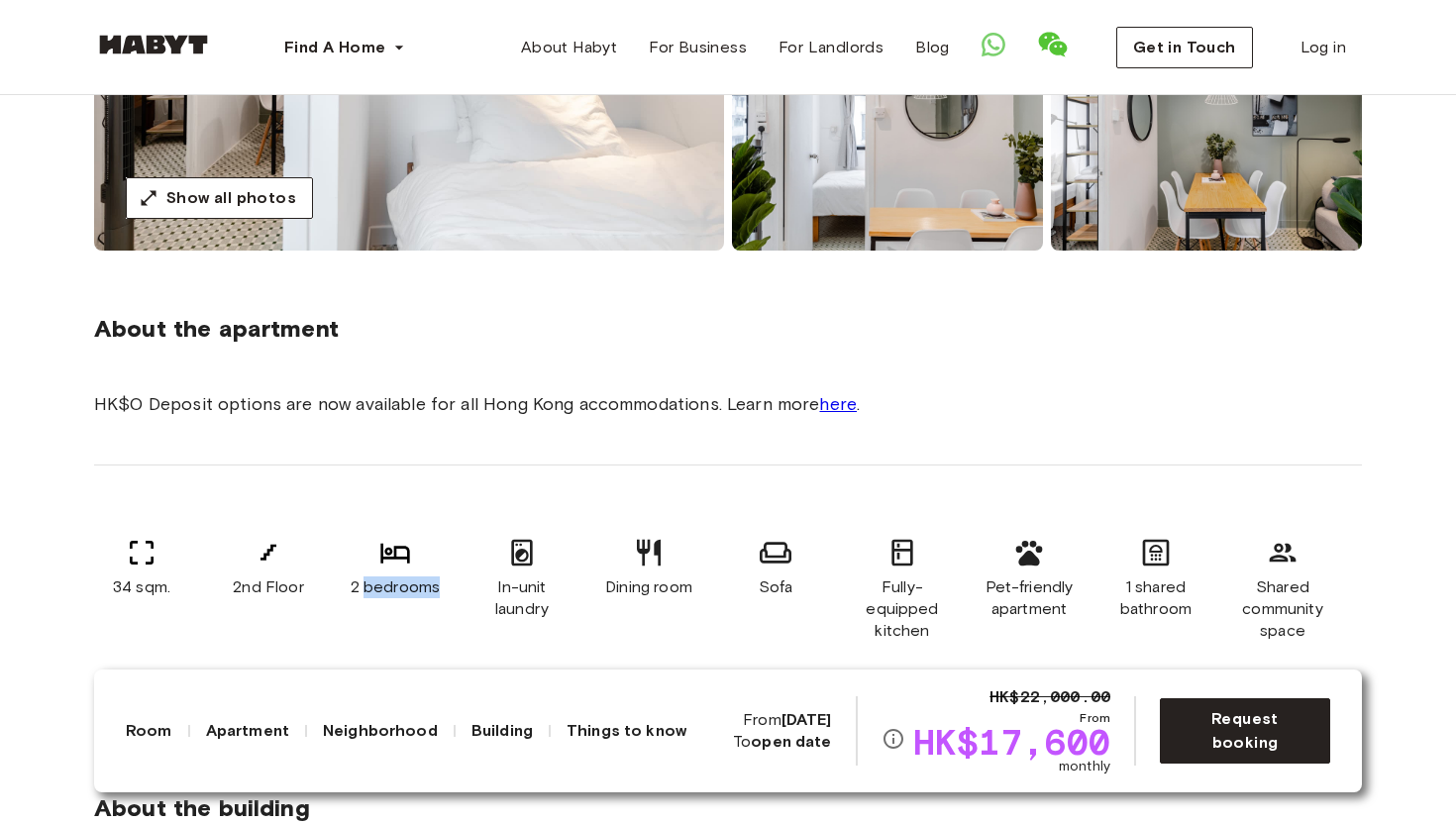 click on "2 bedrooms" at bounding box center (395, 587) 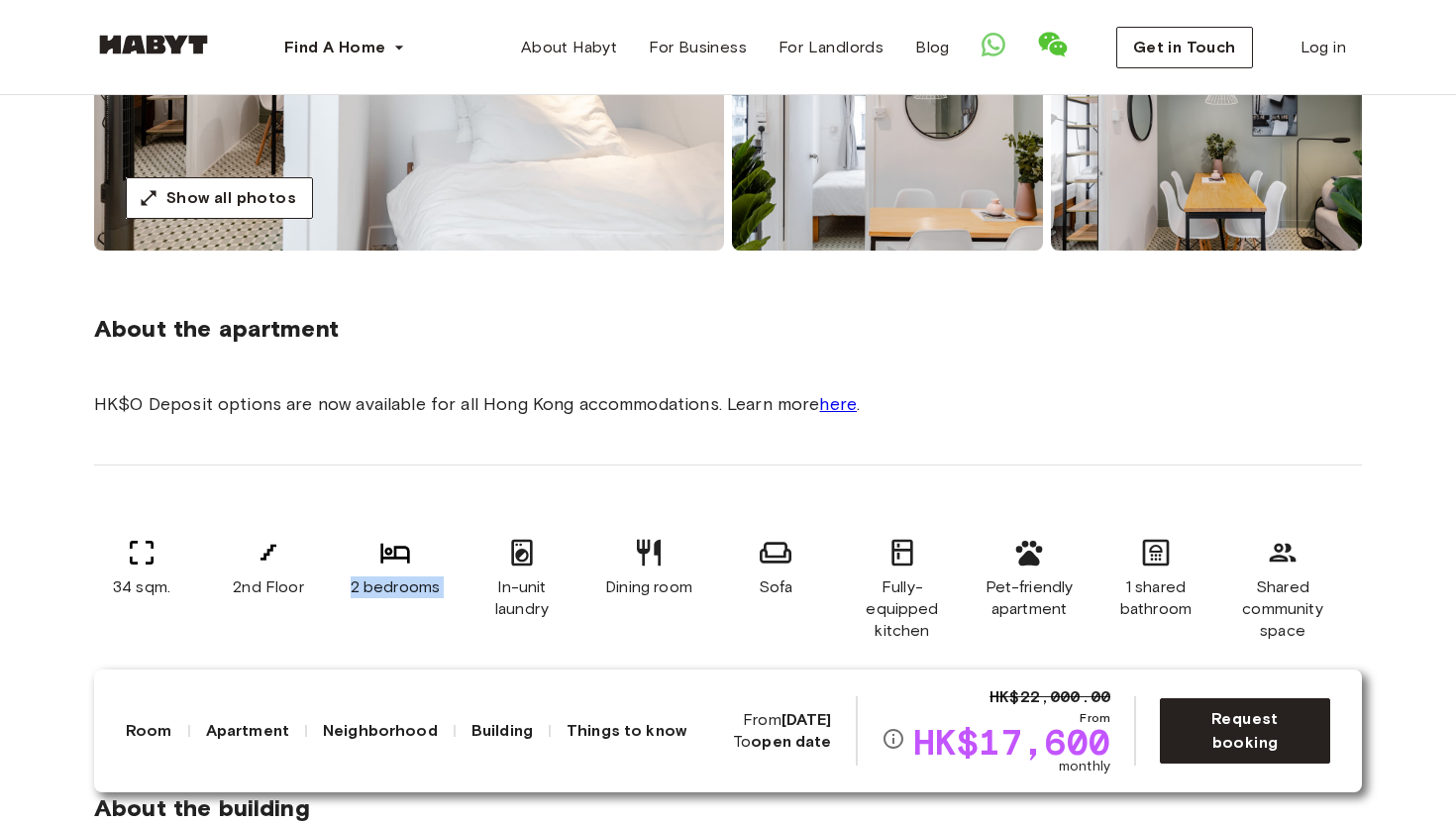 click on "2 bedrooms" at bounding box center (395, 587) 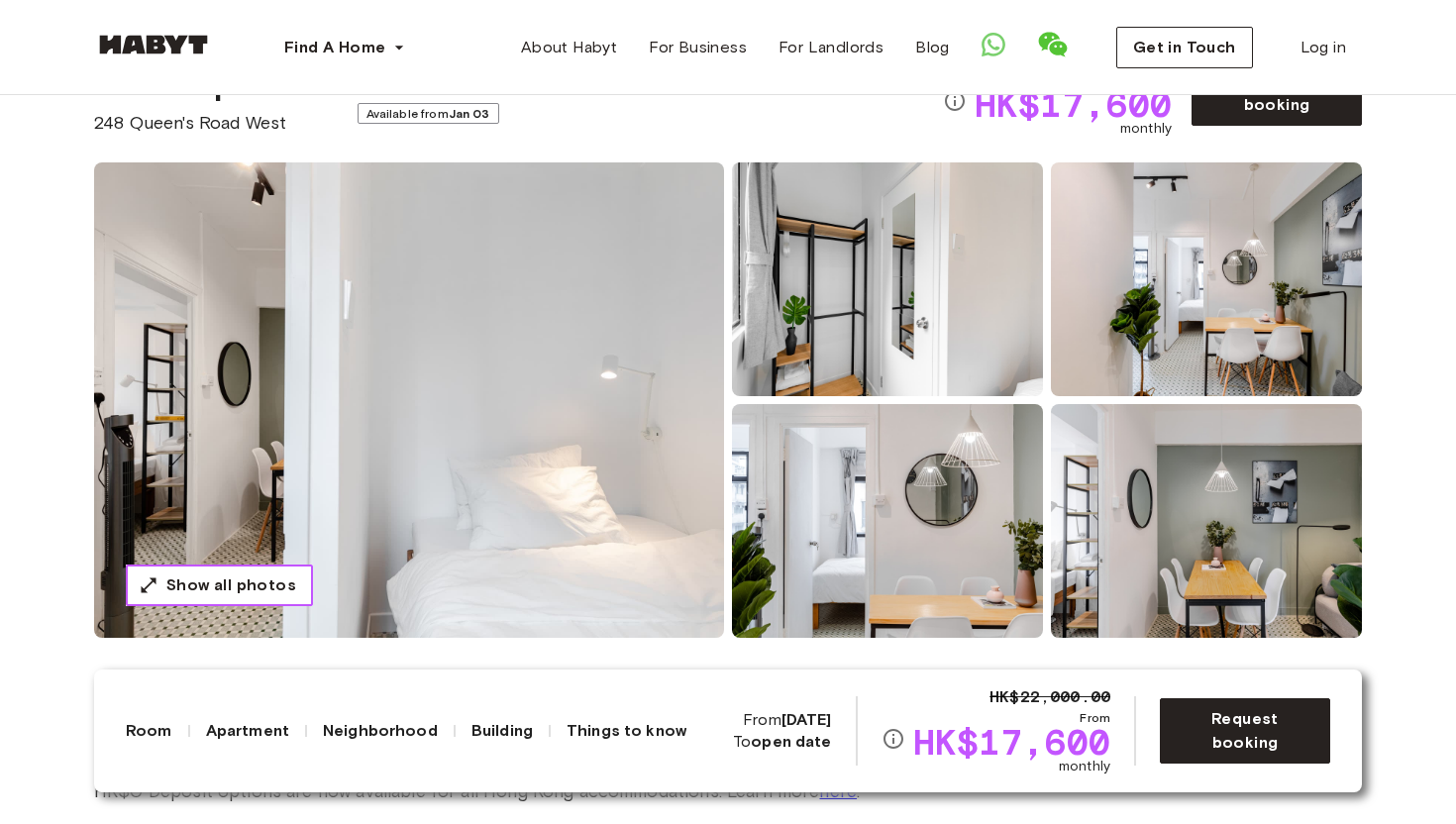 click on "Show all photos" at bounding box center [231, 585] 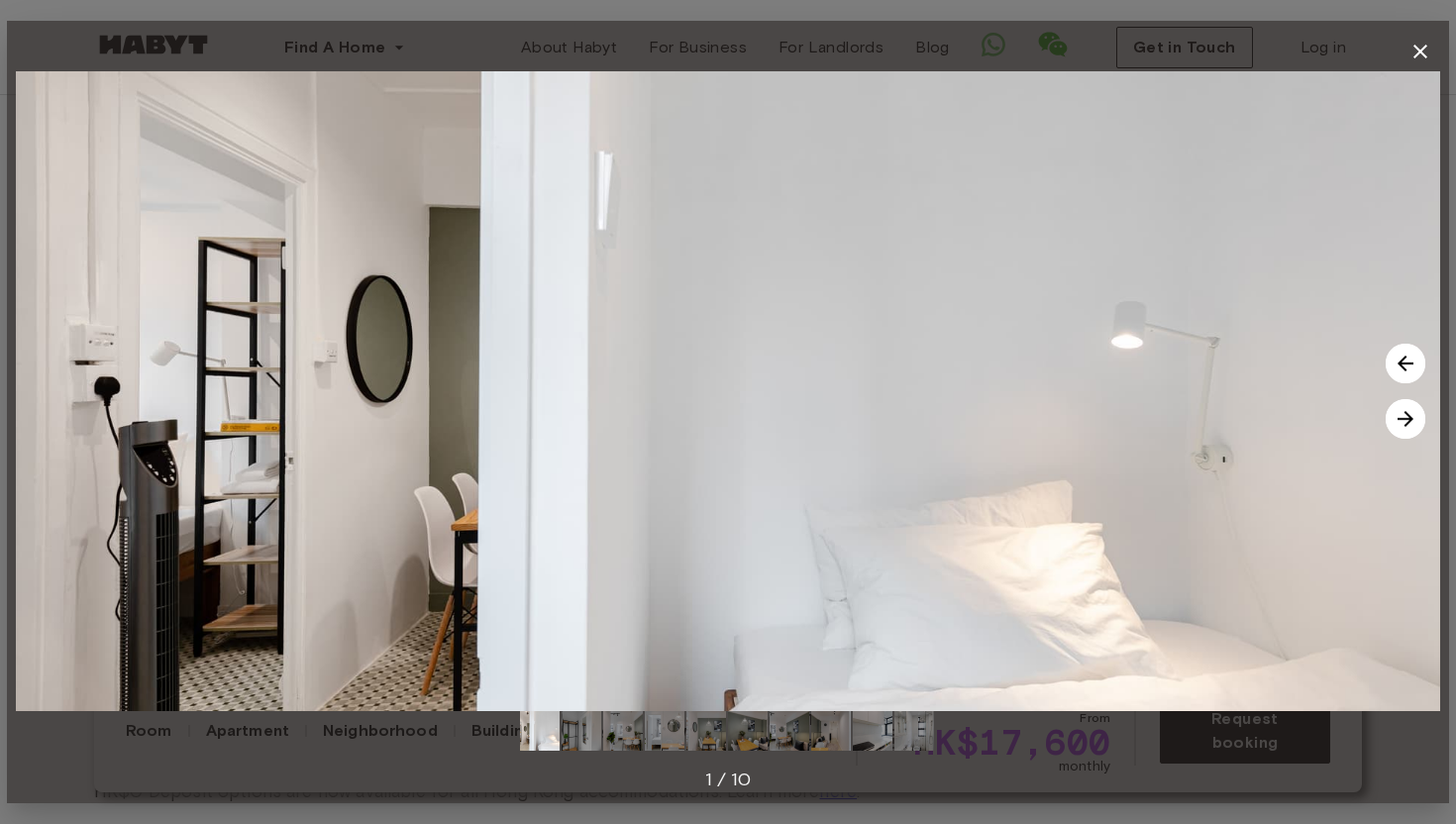 click on "1 / 10" at bounding box center [728, 779] 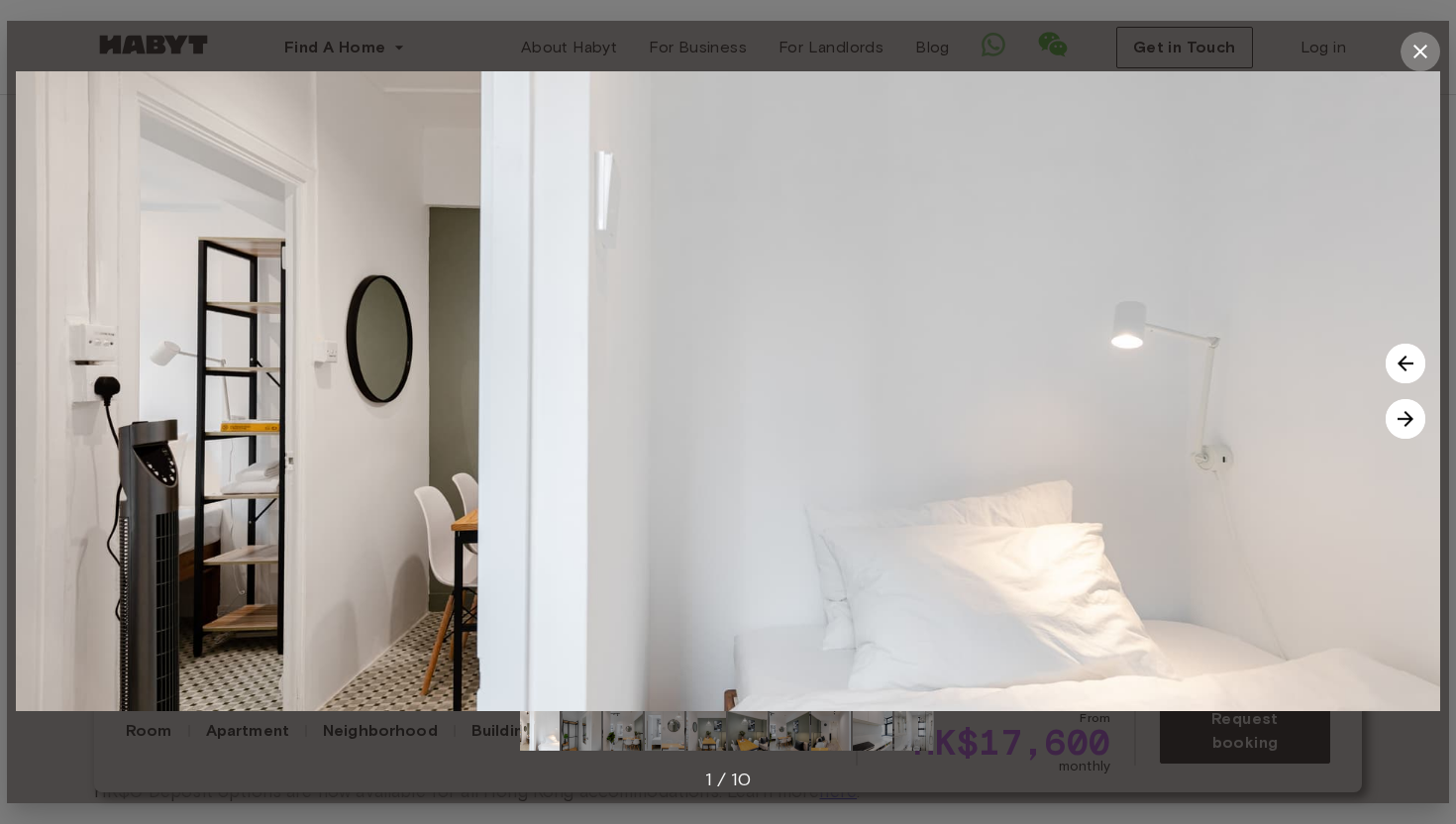 click at bounding box center [1420, 52] 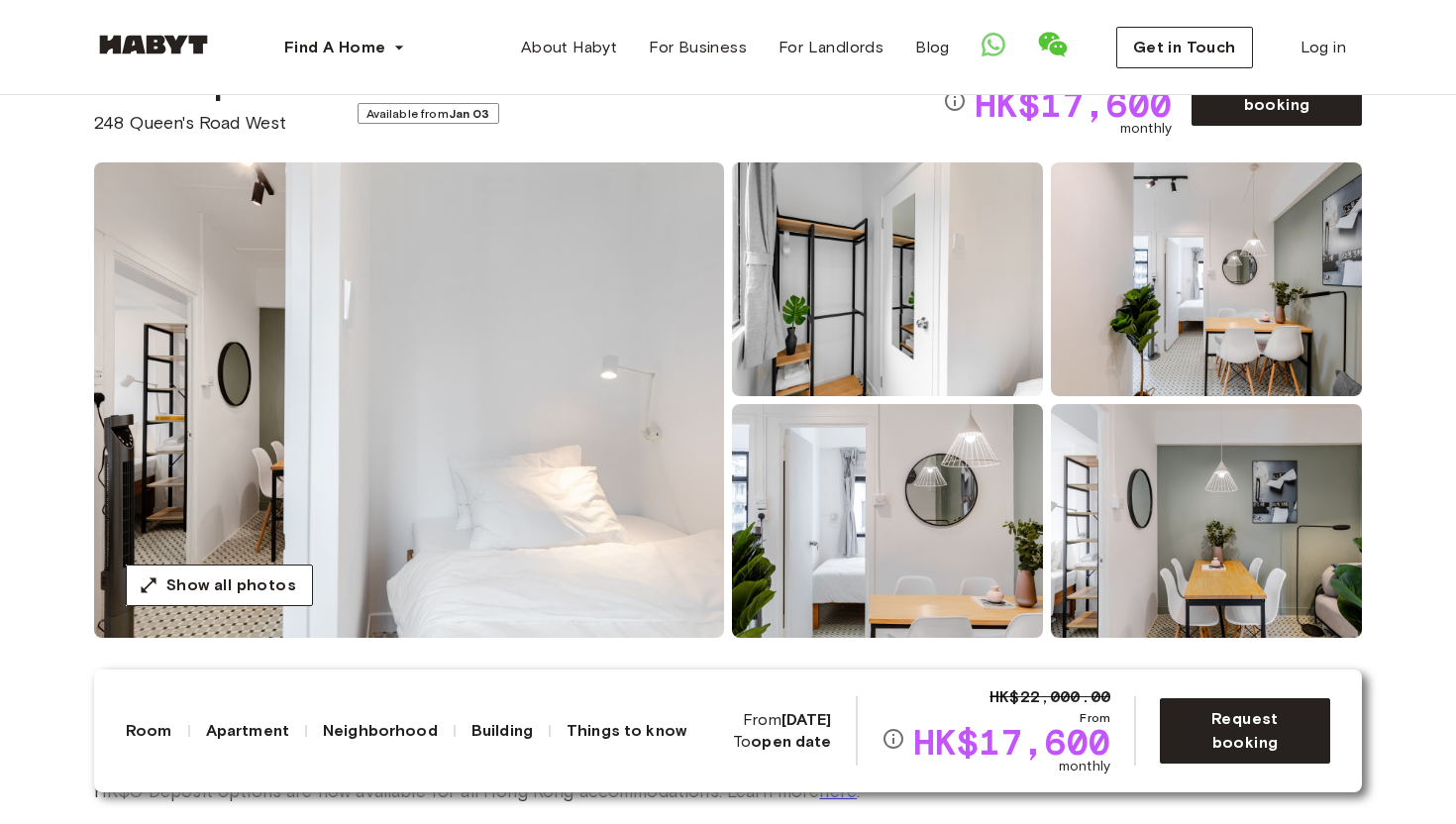 click on "[DATE]" at bounding box center (806, 719) 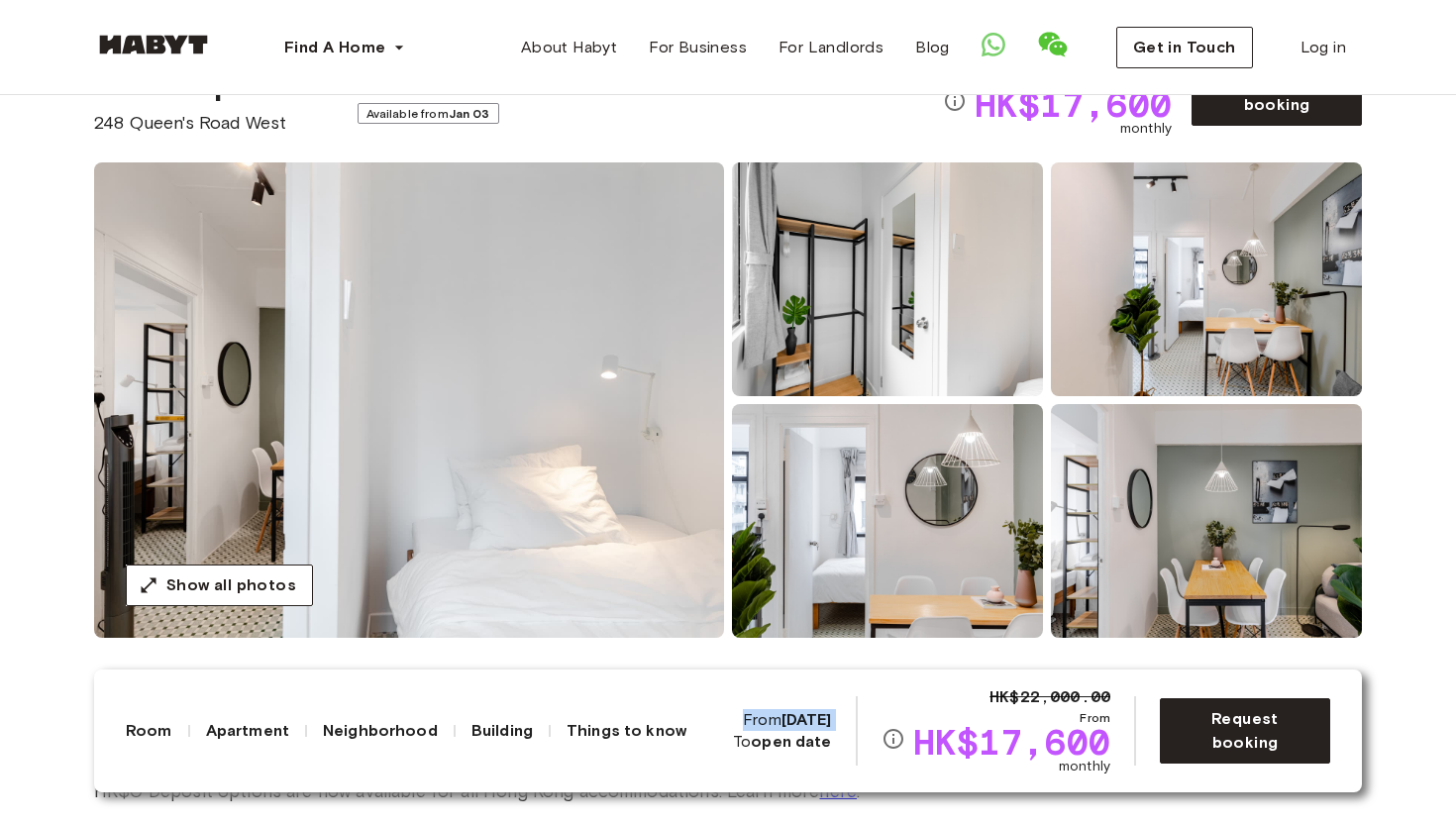 click on "[DATE]" at bounding box center [806, 719] 